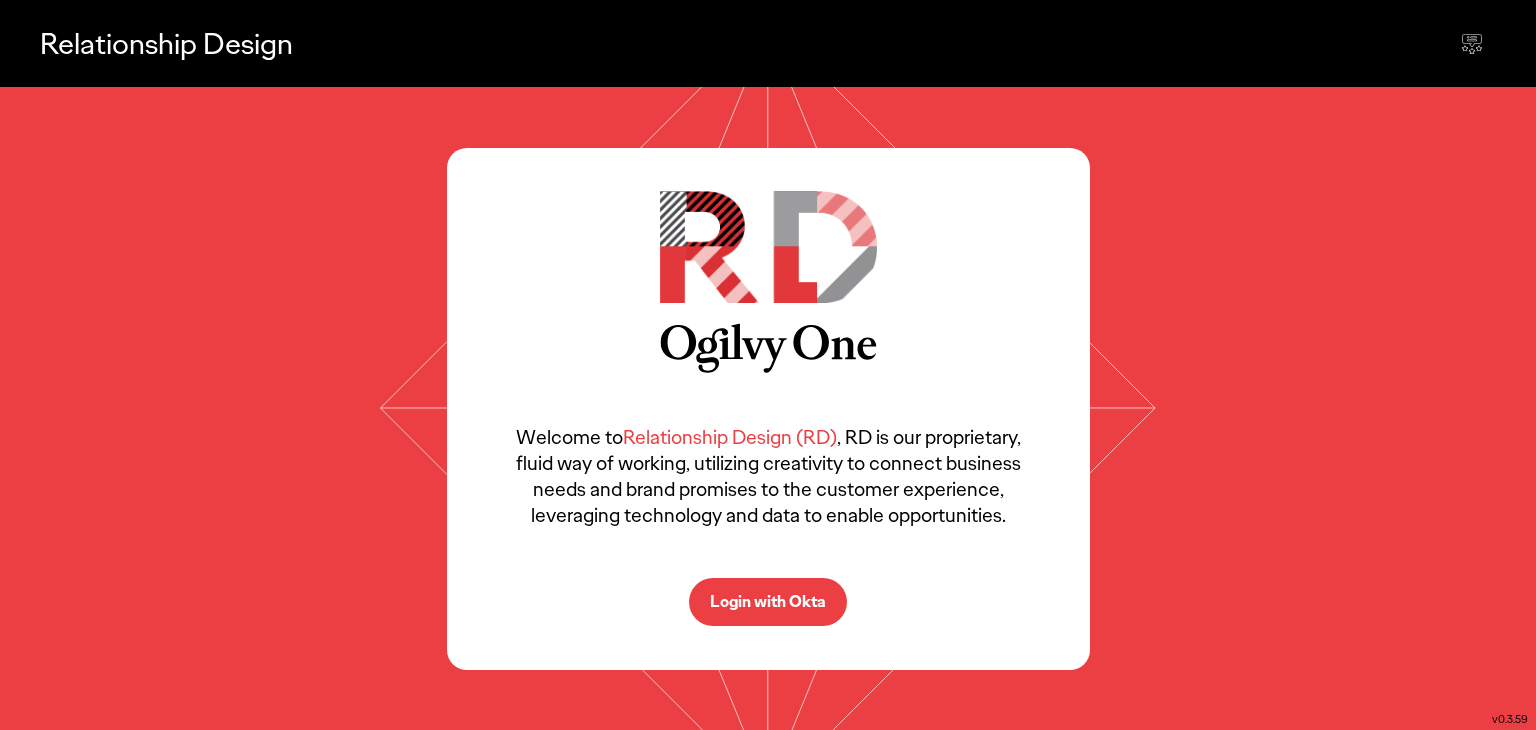 scroll, scrollTop: 0, scrollLeft: 0, axis: both 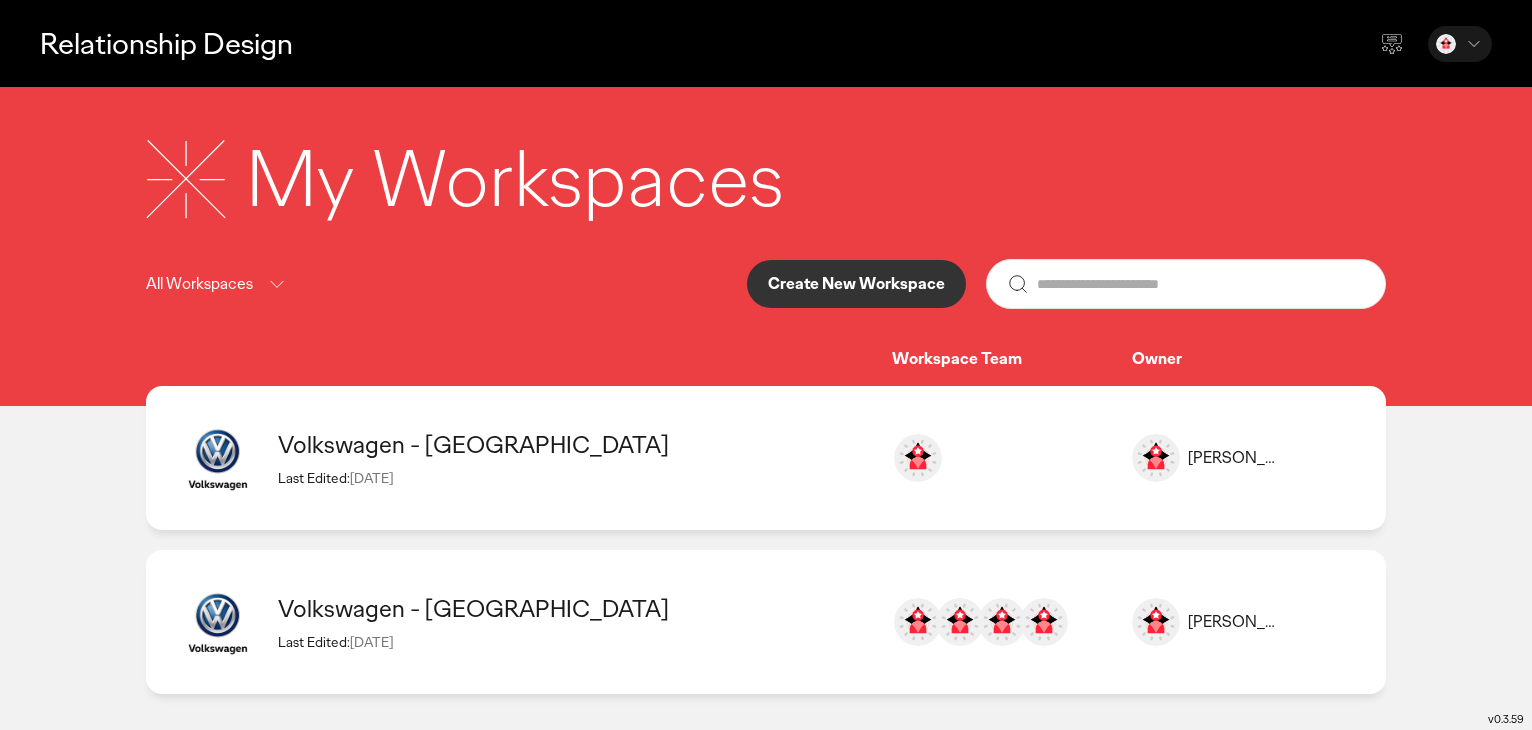 click on "Create New Workspace" at bounding box center [856, 284] 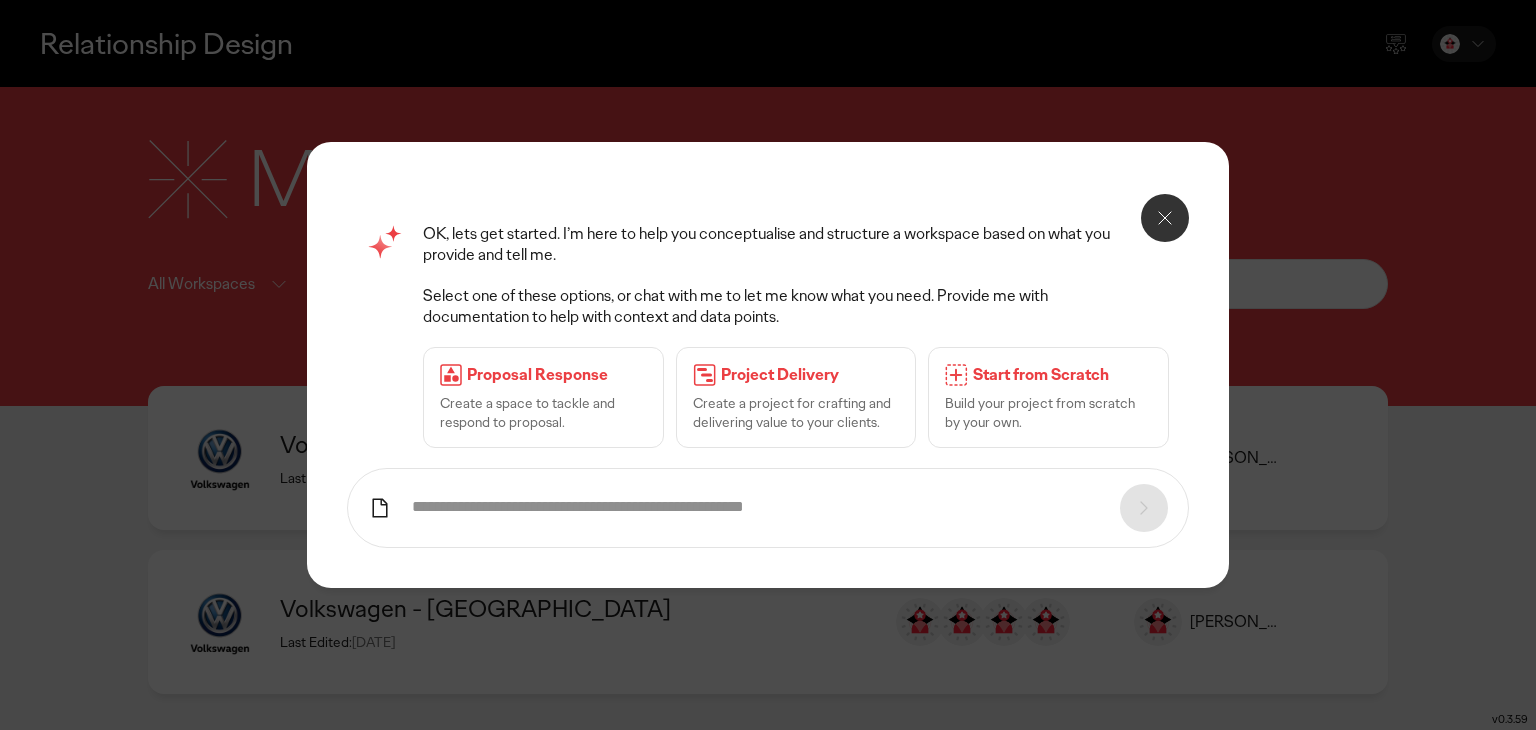 click at bounding box center [756, 507] 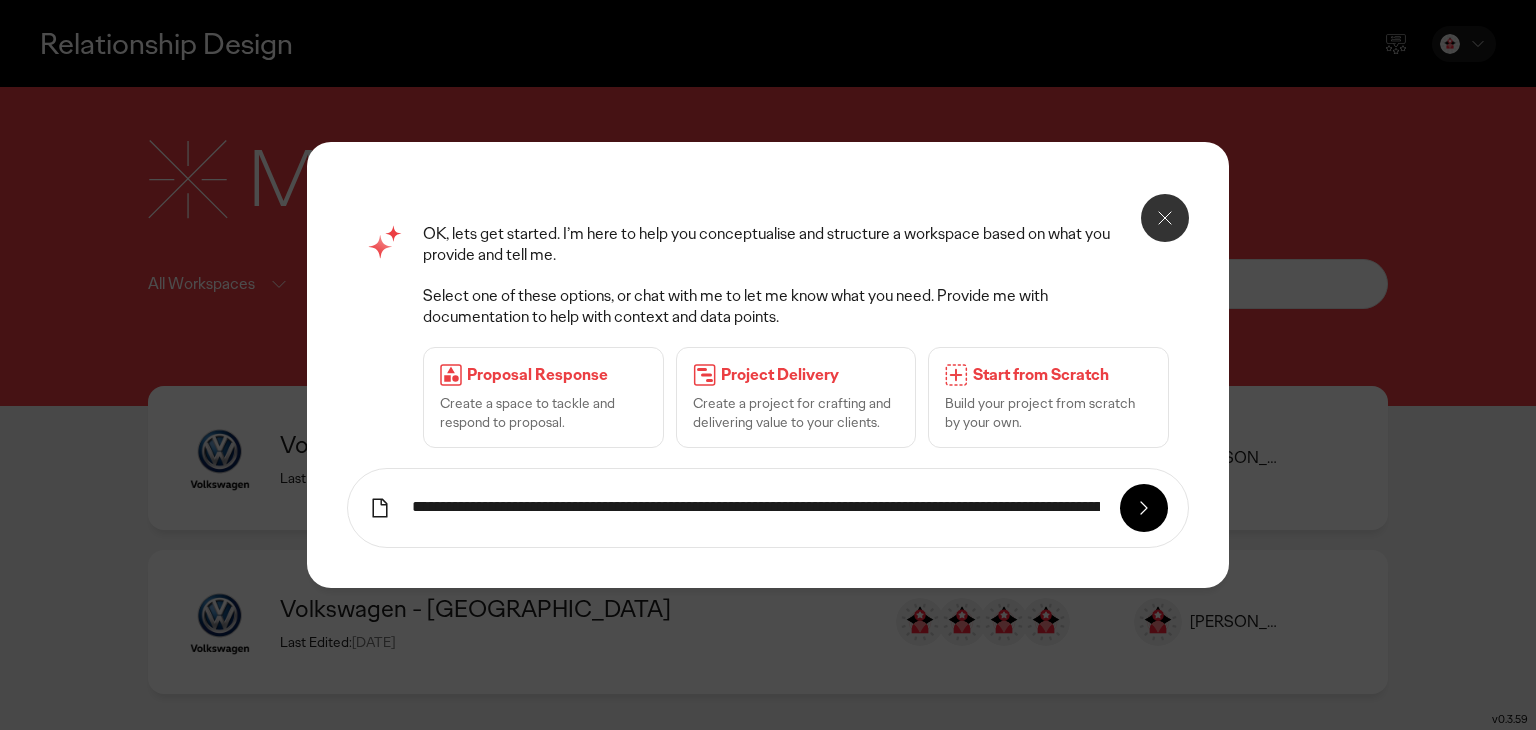 scroll, scrollTop: 0, scrollLeft: 309, axis: horizontal 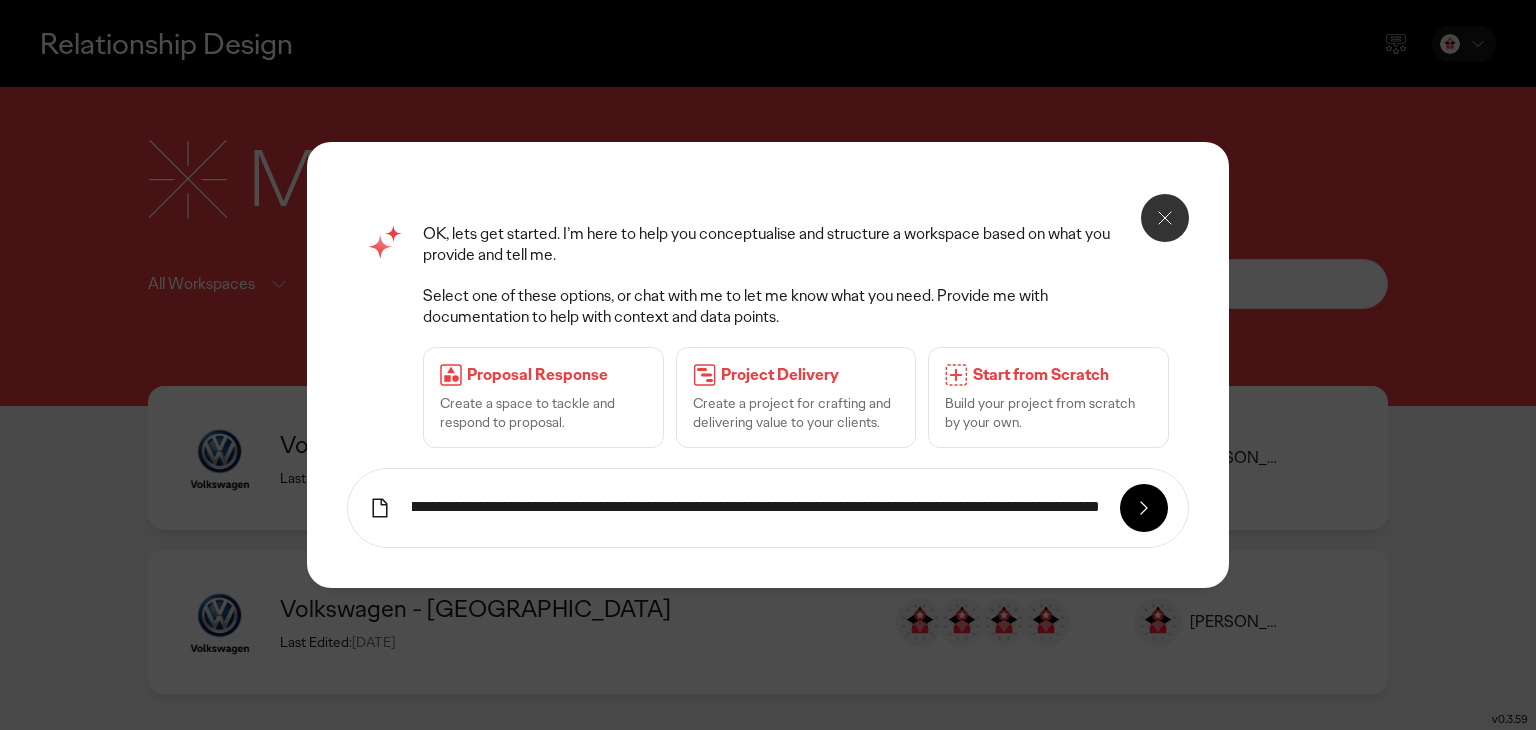 type on "**********" 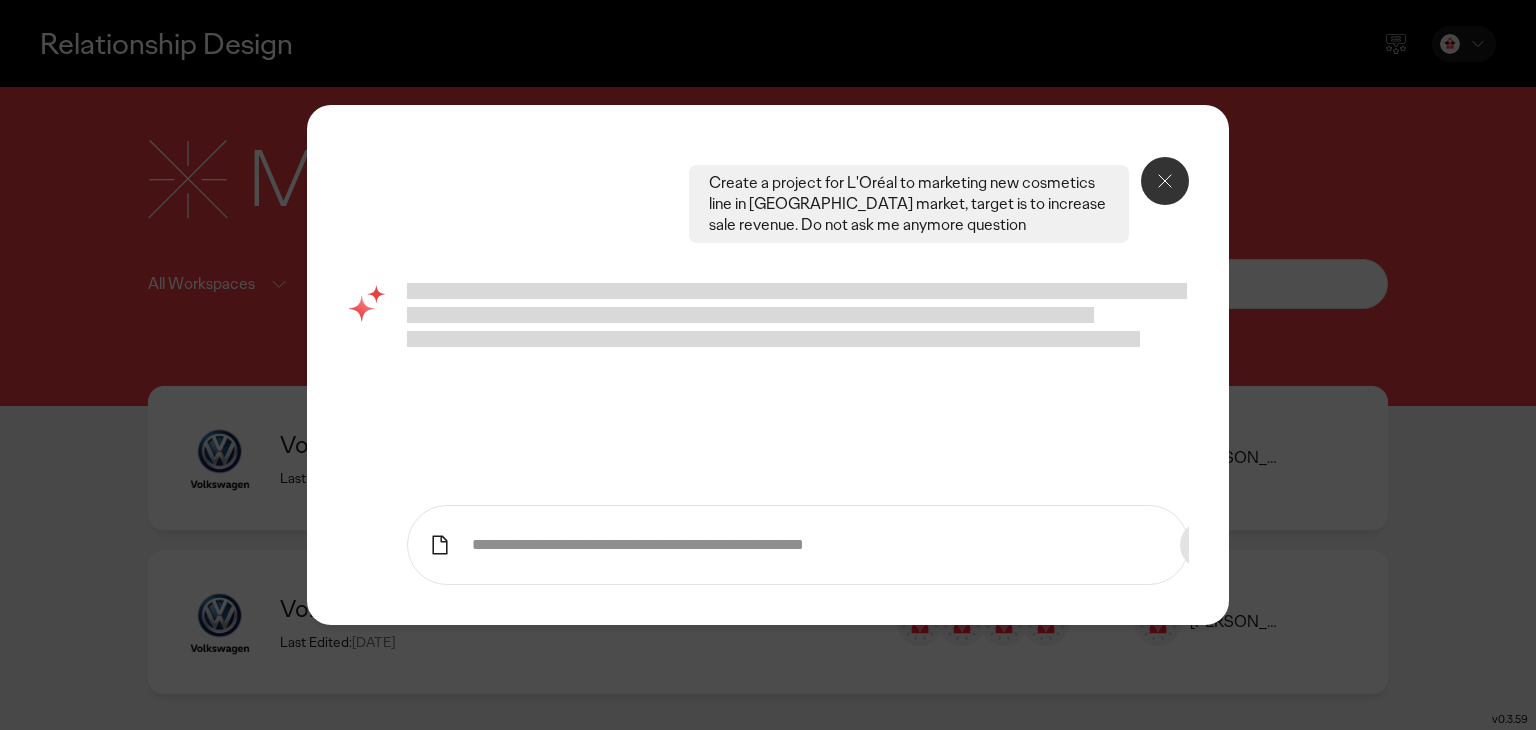 scroll, scrollTop: 0, scrollLeft: 0, axis: both 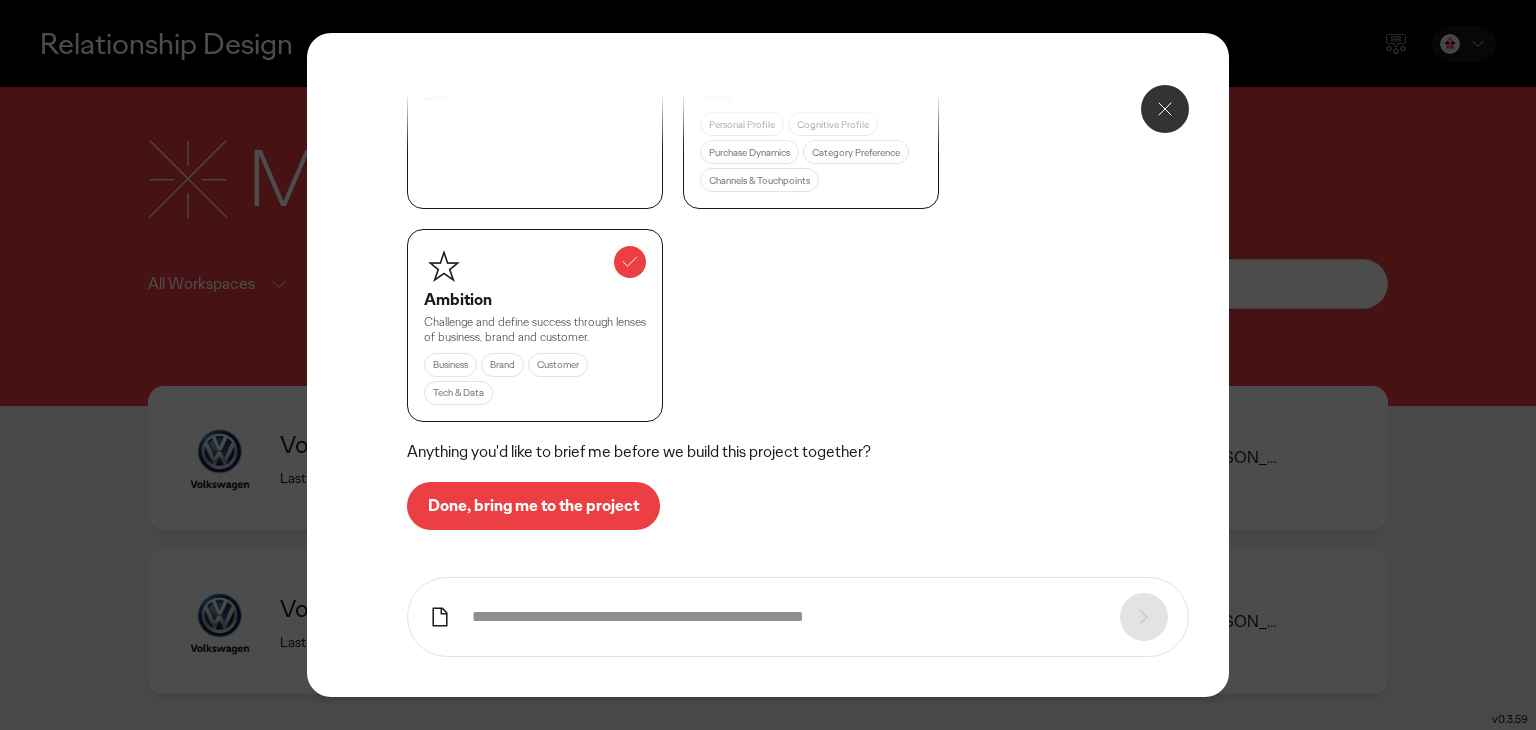 click on "Done, bring me to the project" at bounding box center [533, 506] 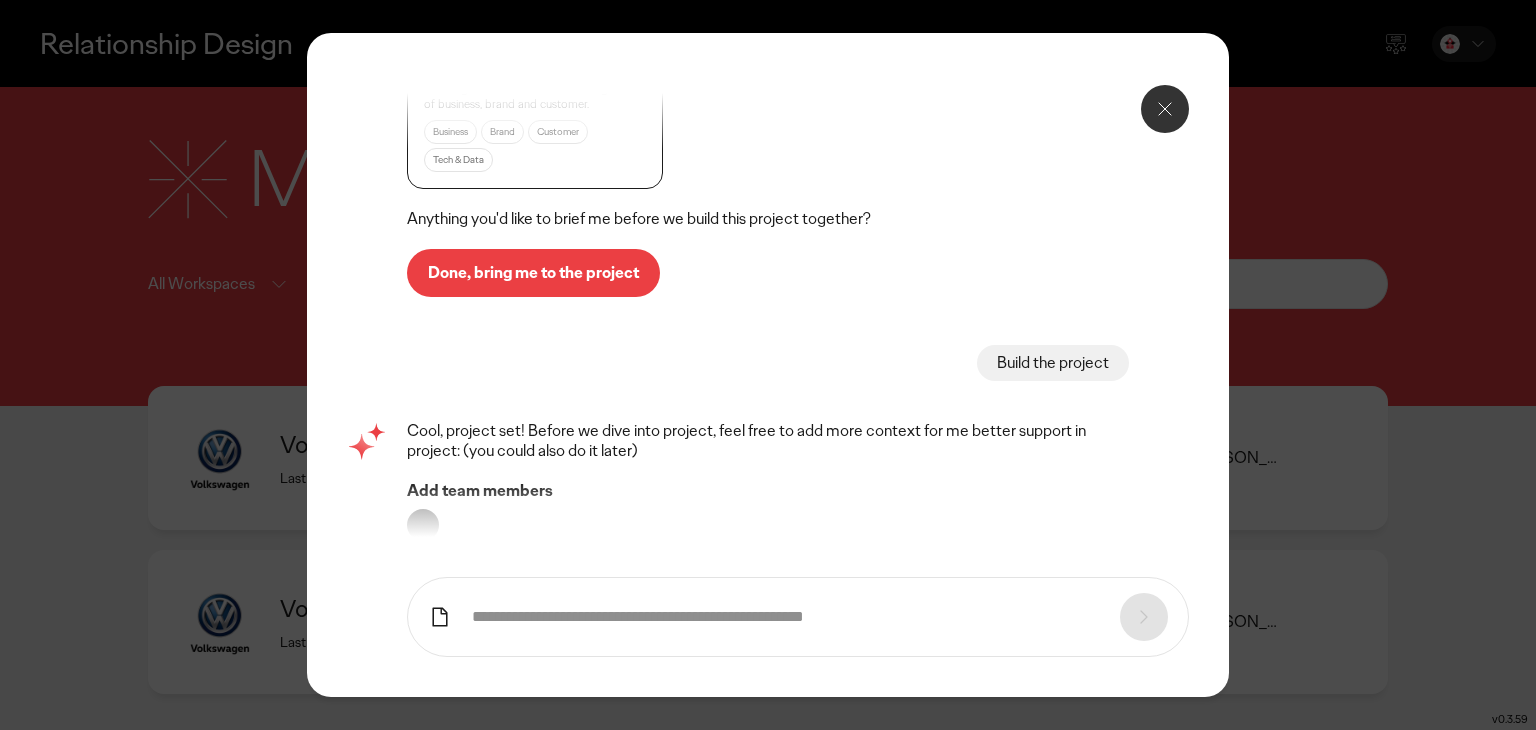 scroll, scrollTop: 664, scrollLeft: 0, axis: vertical 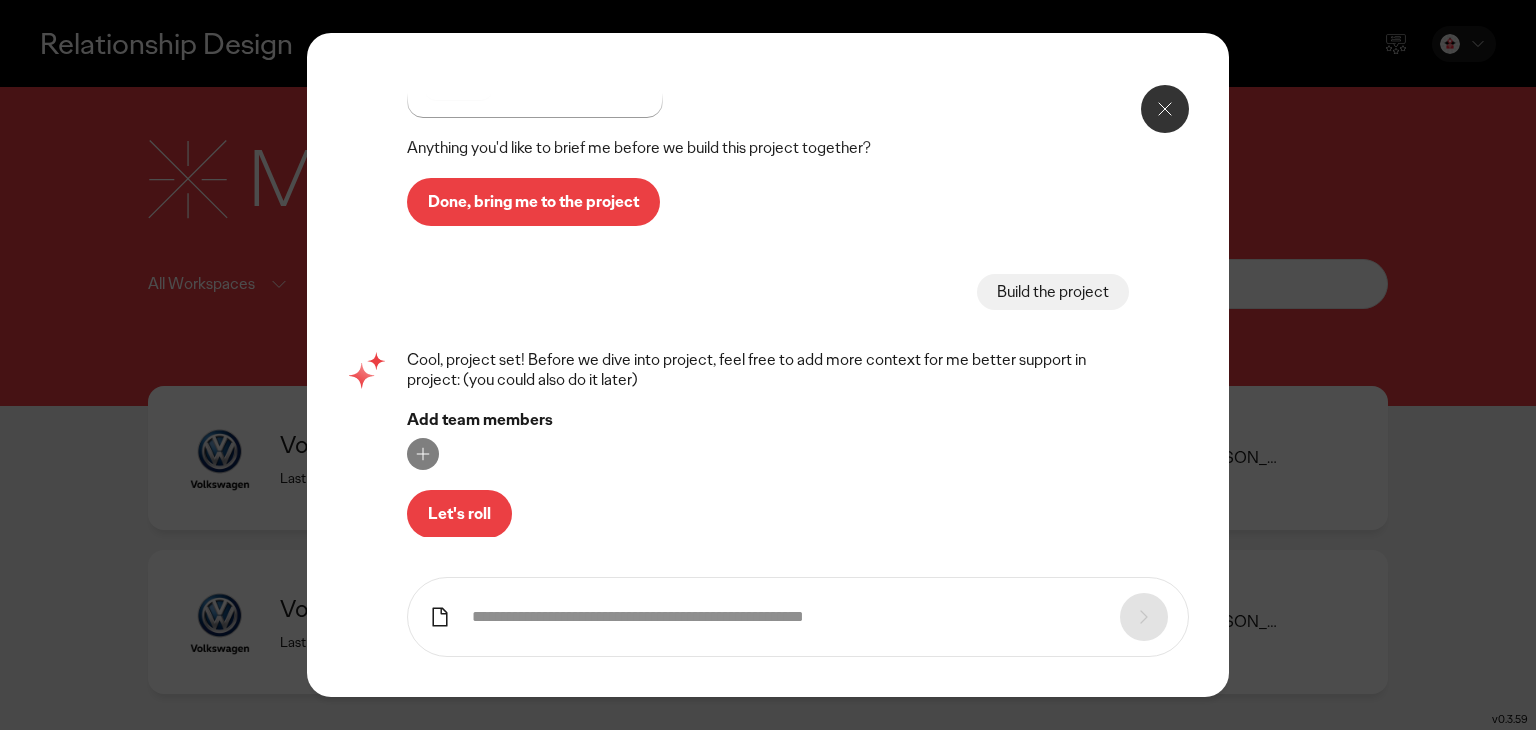click on "Let's roll" at bounding box center [459, 514] 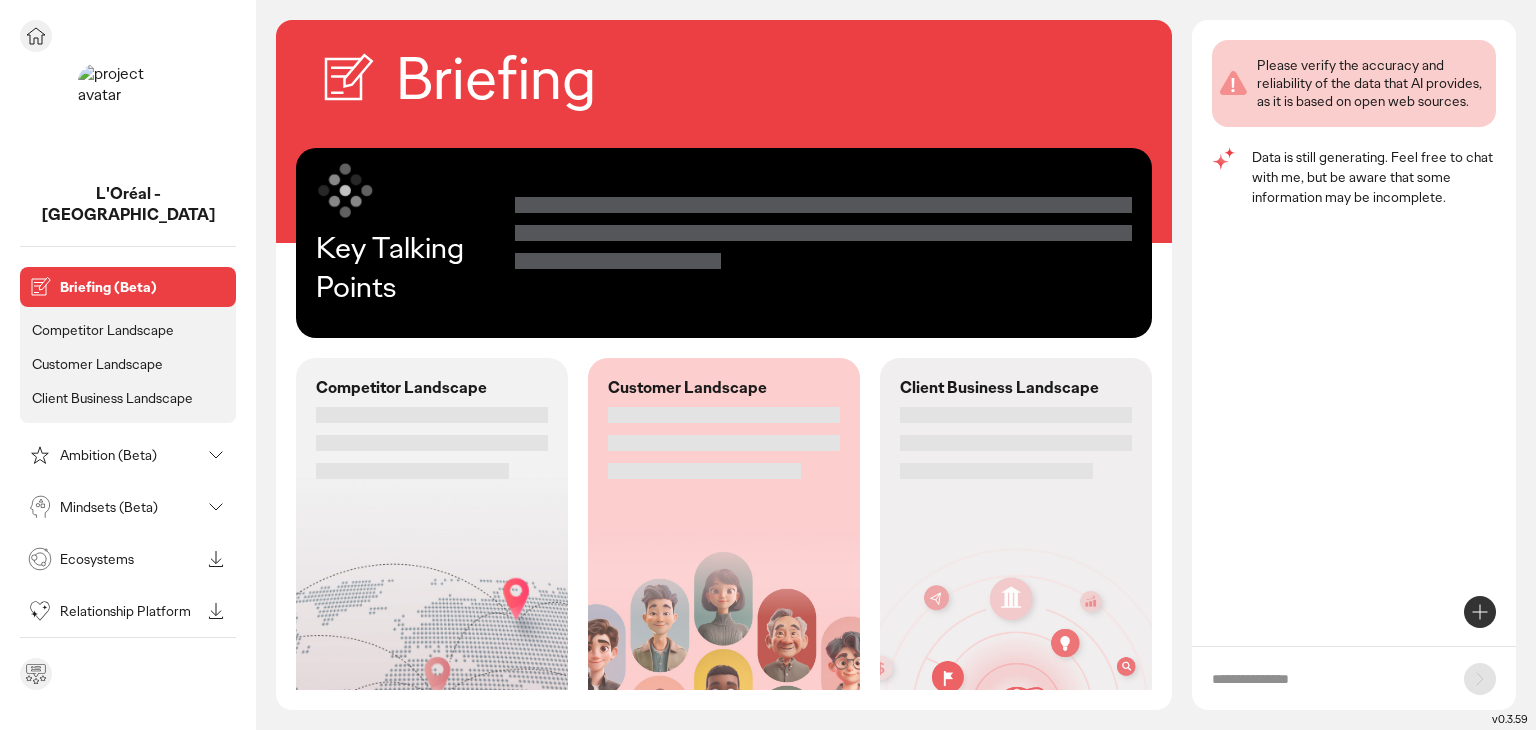 click 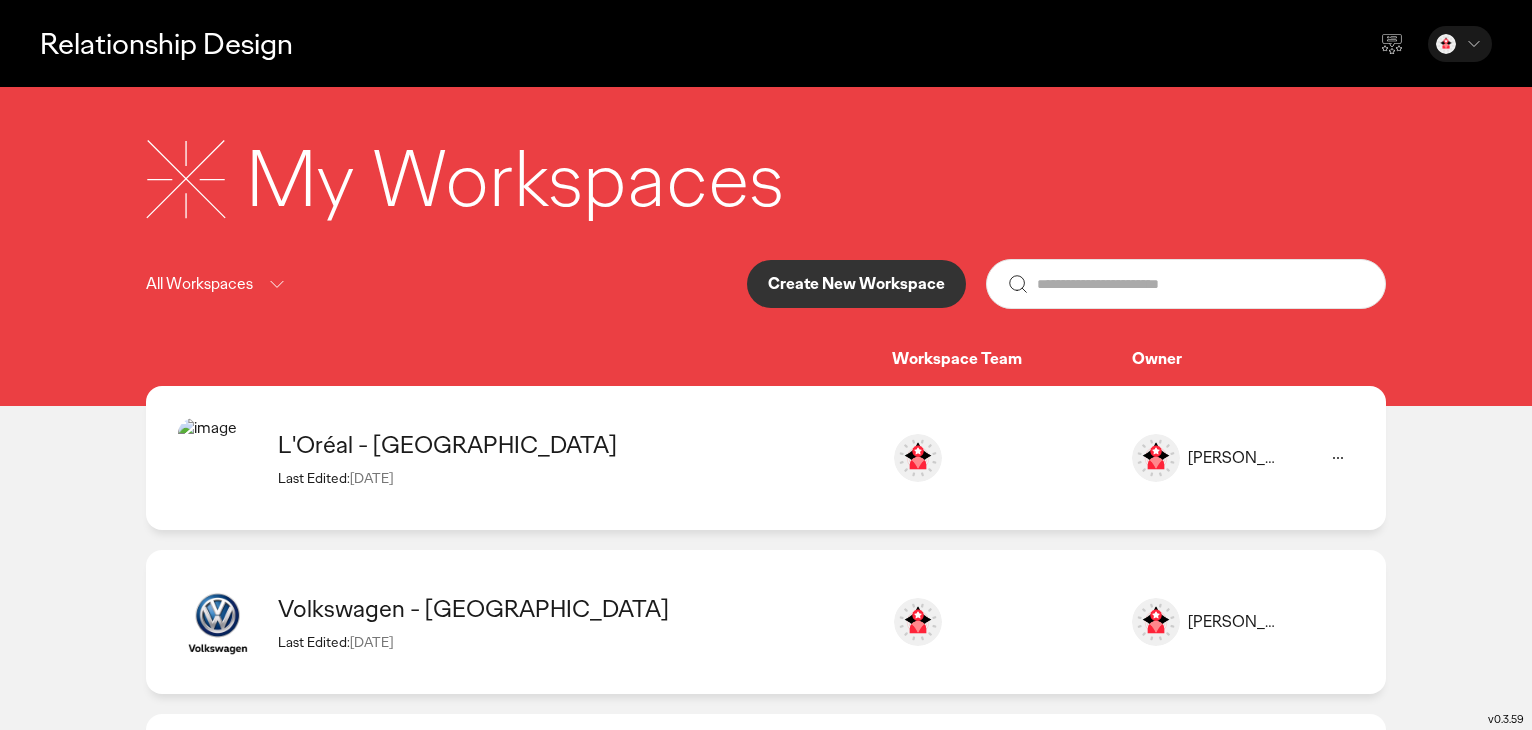 click on "Create New Workspace" at bounding box center (856, 284) 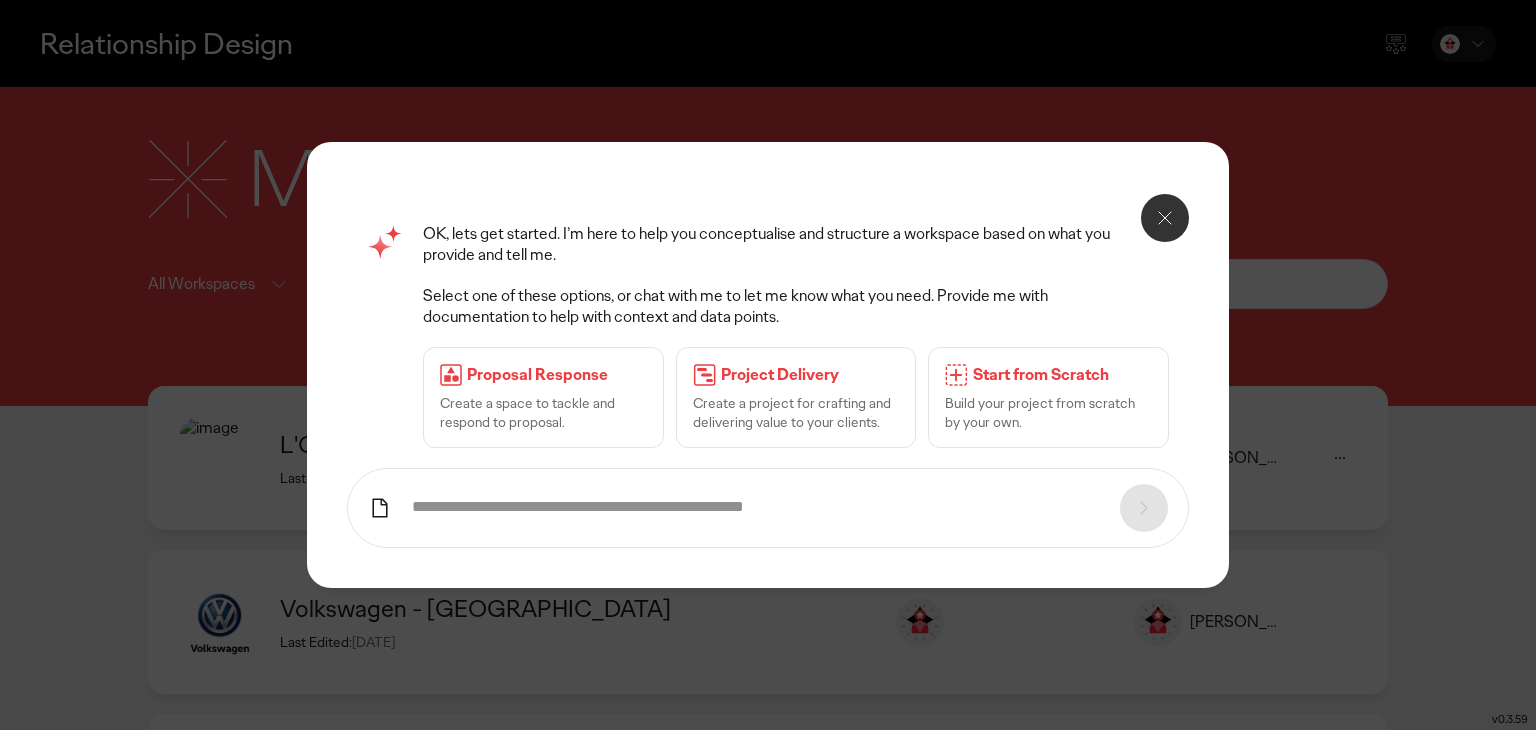 click at bounding box center [756, 507] 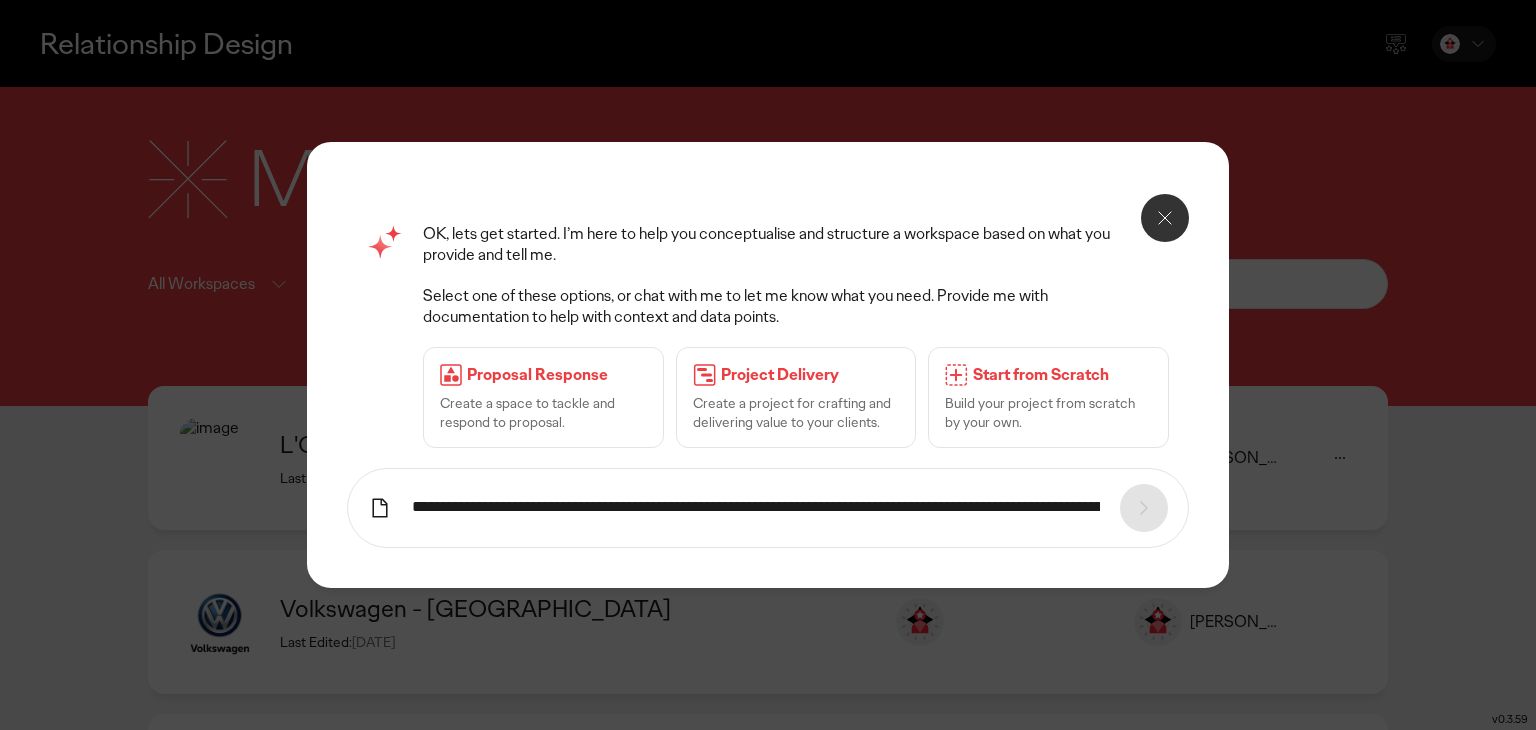 scroll, scrollTop: 0, scrollLeft: 248, axis: horizontal 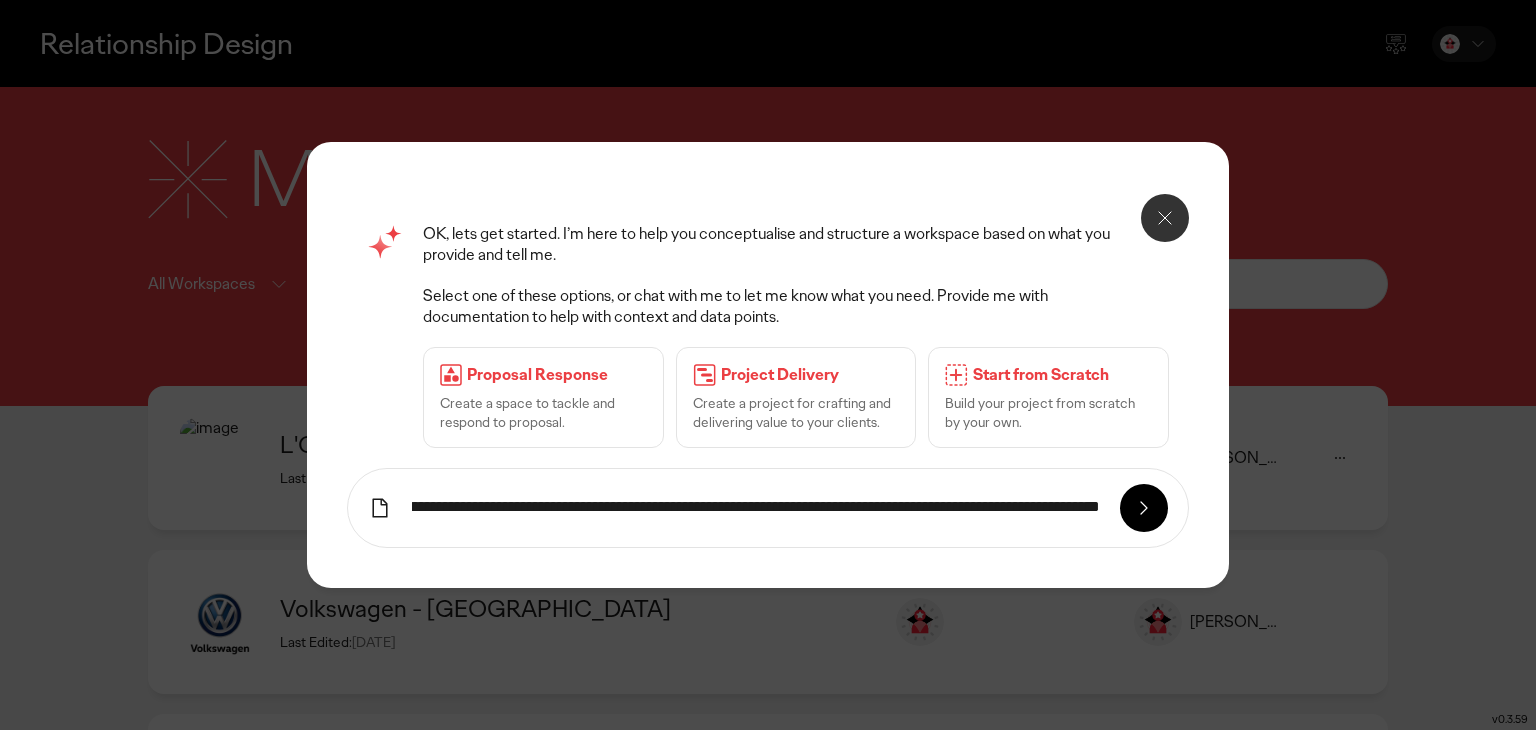 type on "**********" 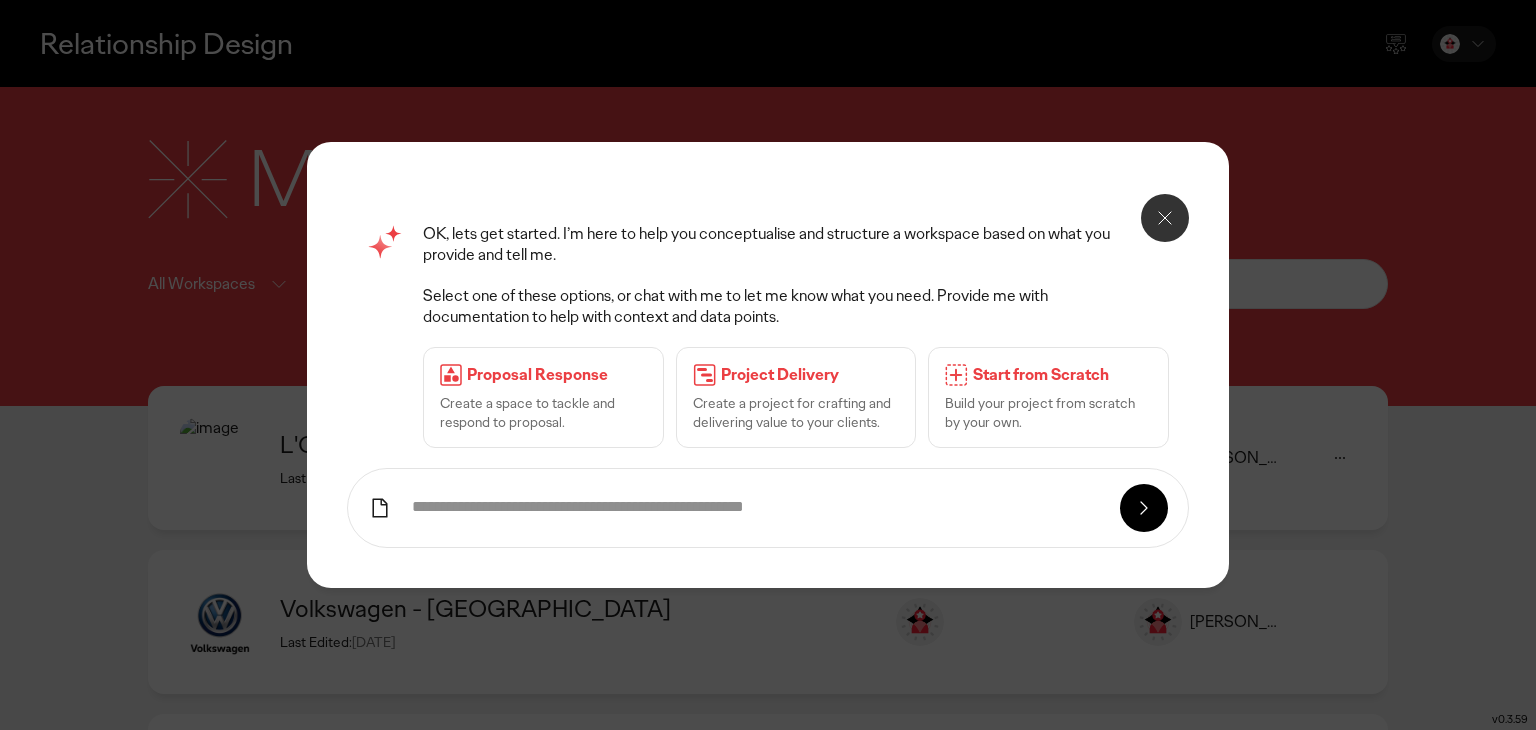 scroll, scrollTop: 0, scrollLeft: 0, axis: both 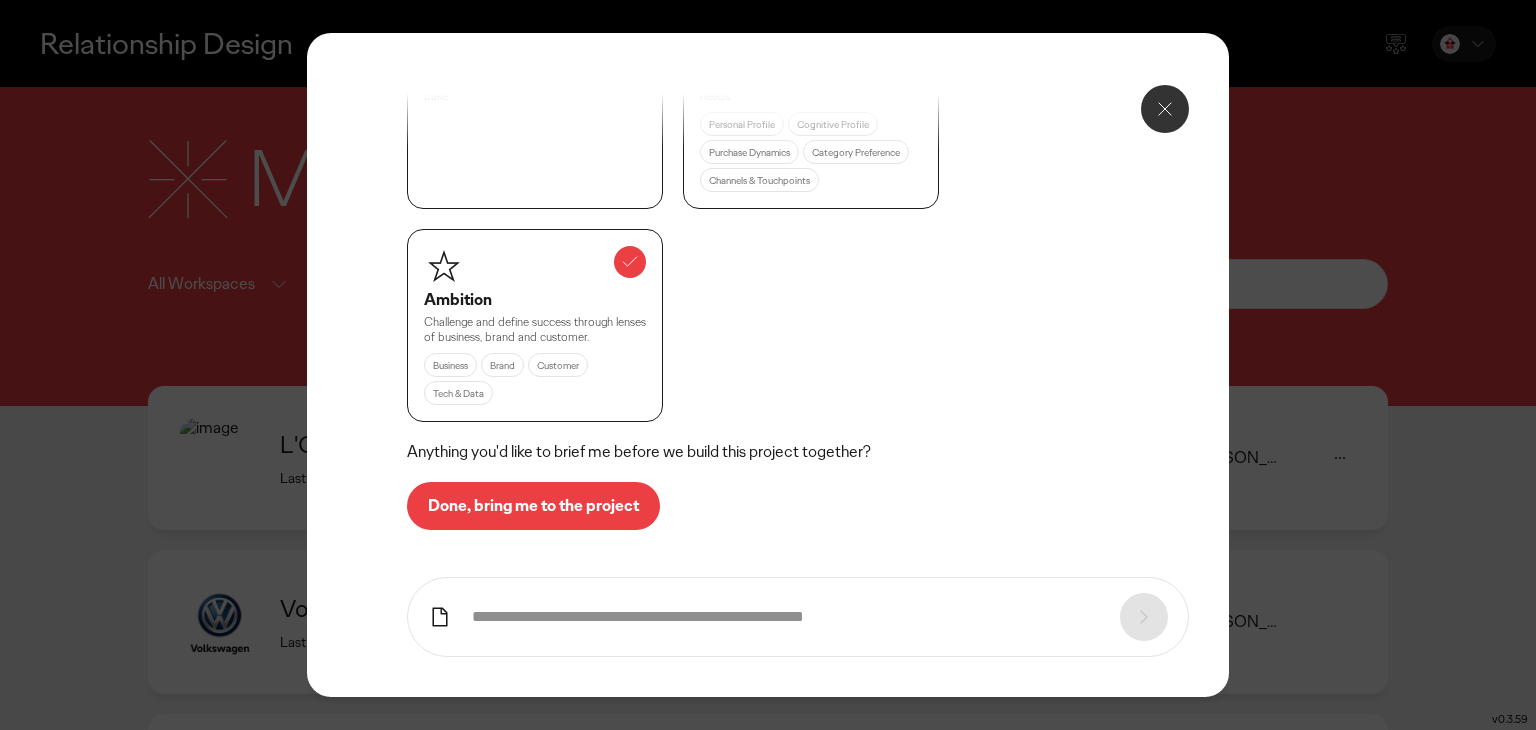 click on "Done, bring me to the project" at bounding box center (533, 506) 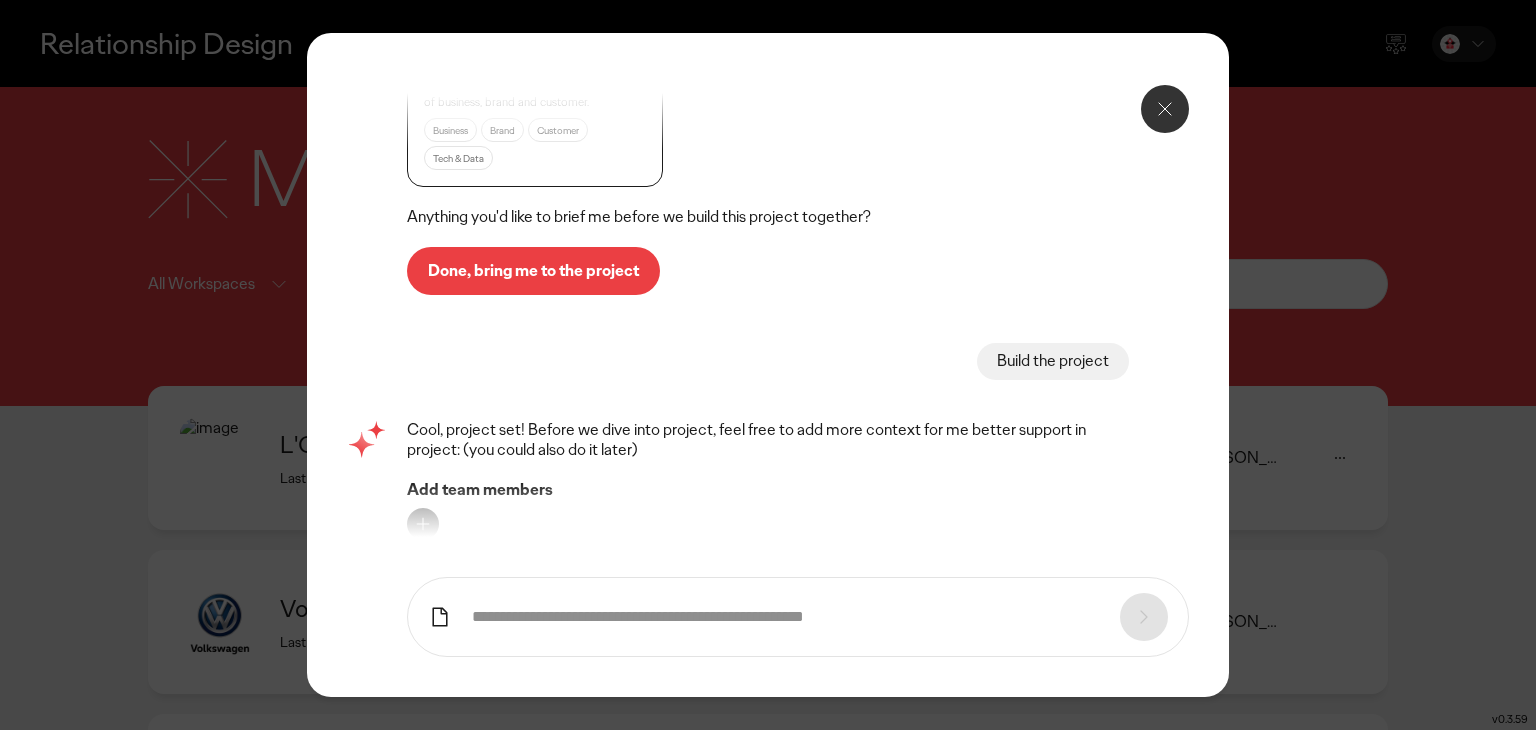 scroll, scrollTop: 706, scrollLeft: 0, axis: vertical 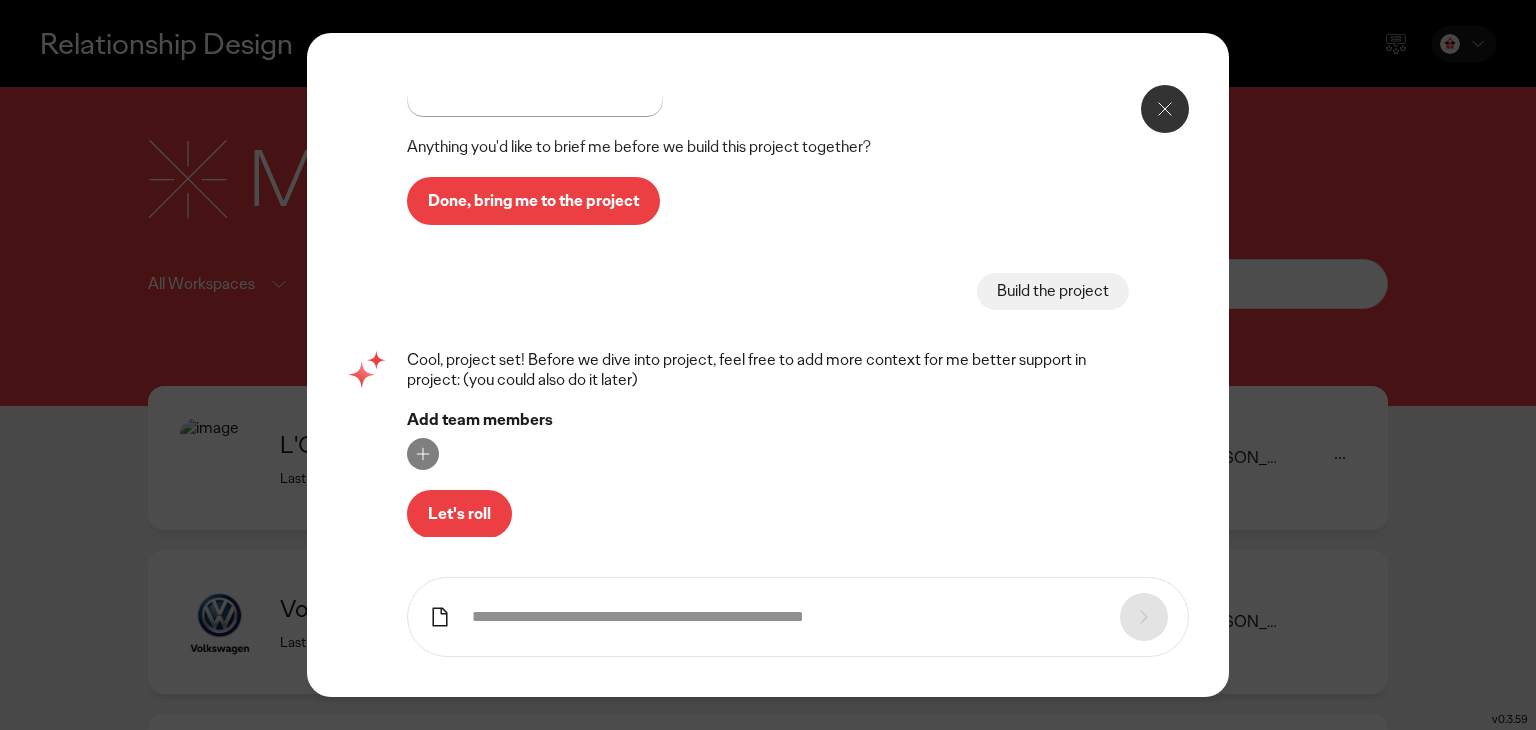 click on "Let's roll" at bounding box center (459, 514) 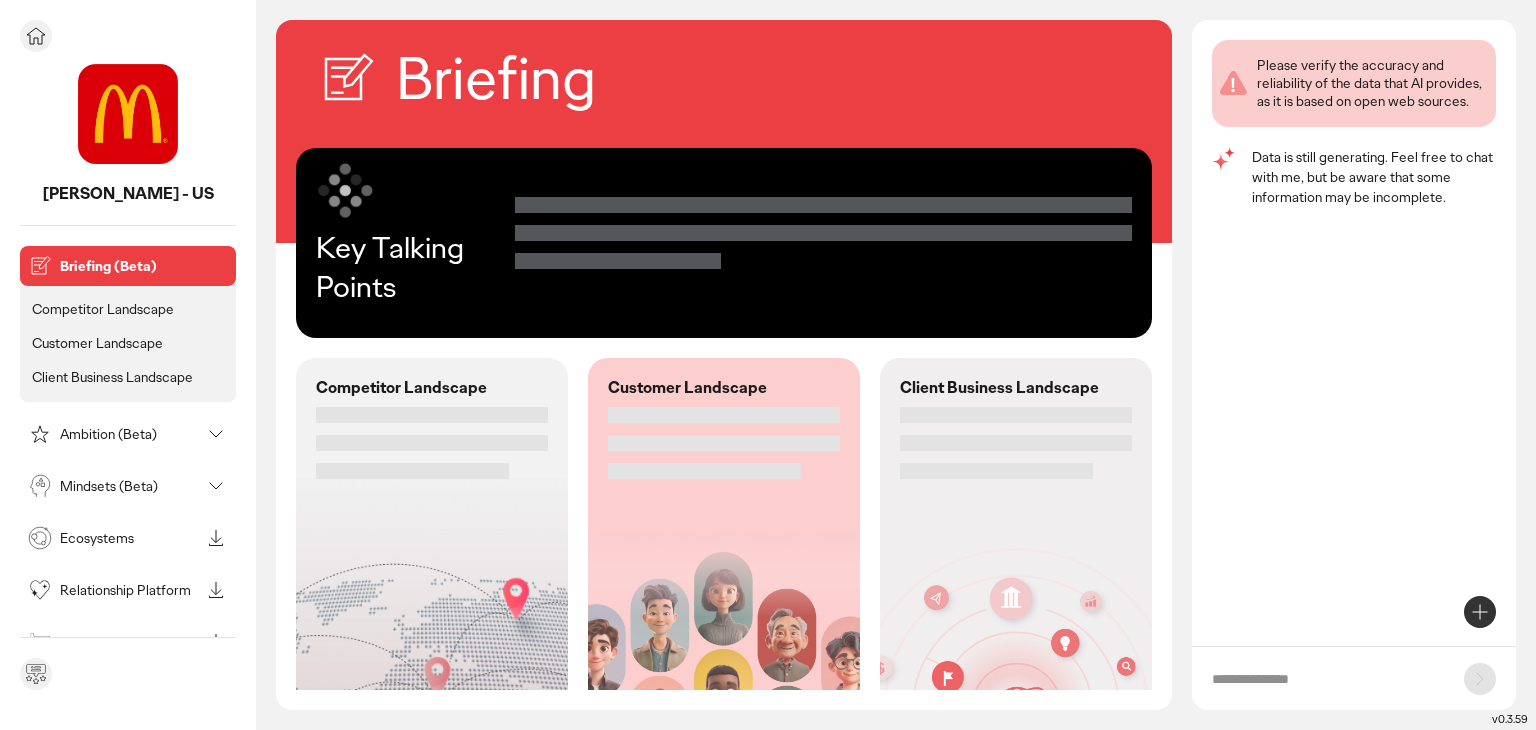 click 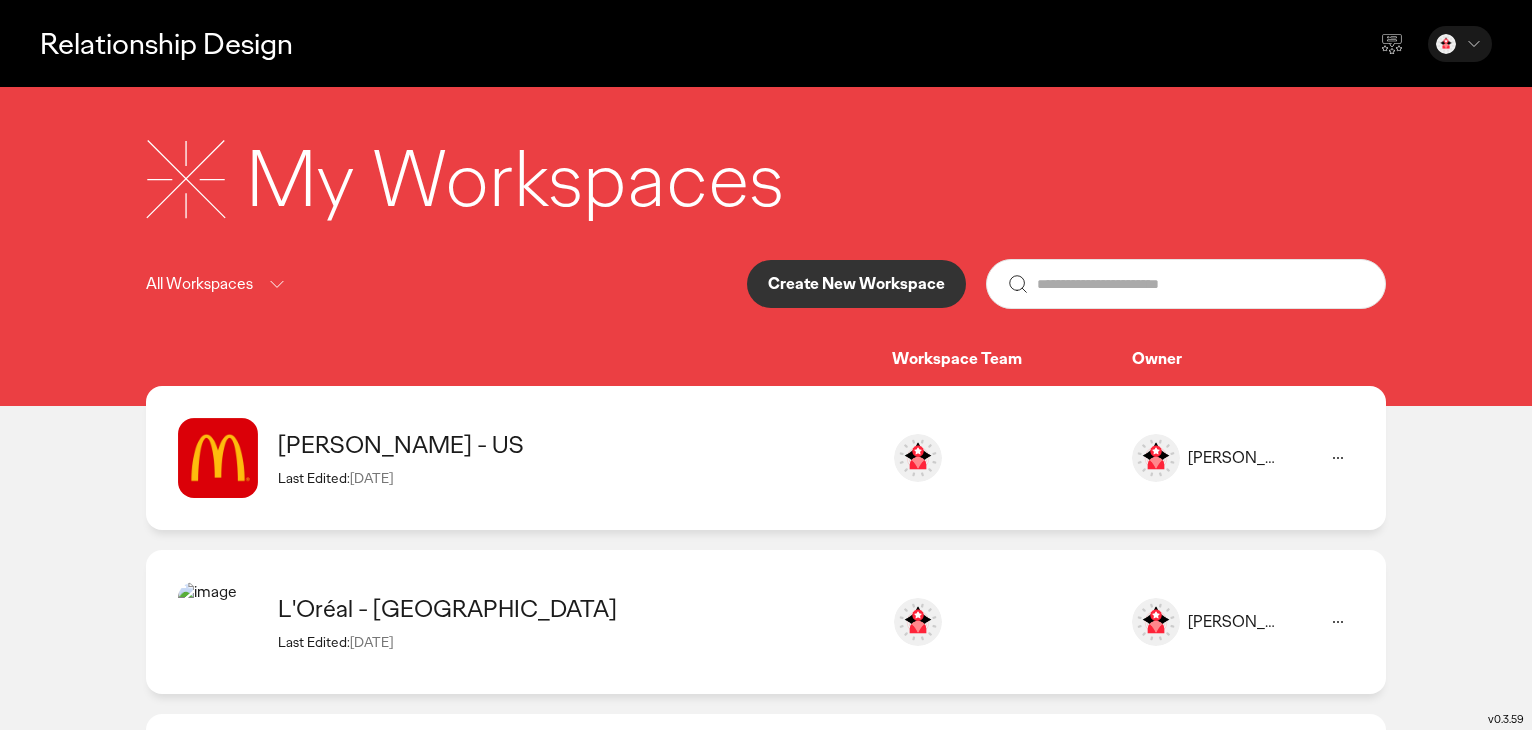click on "Create New Workspace" at bounding box center (856, 284) 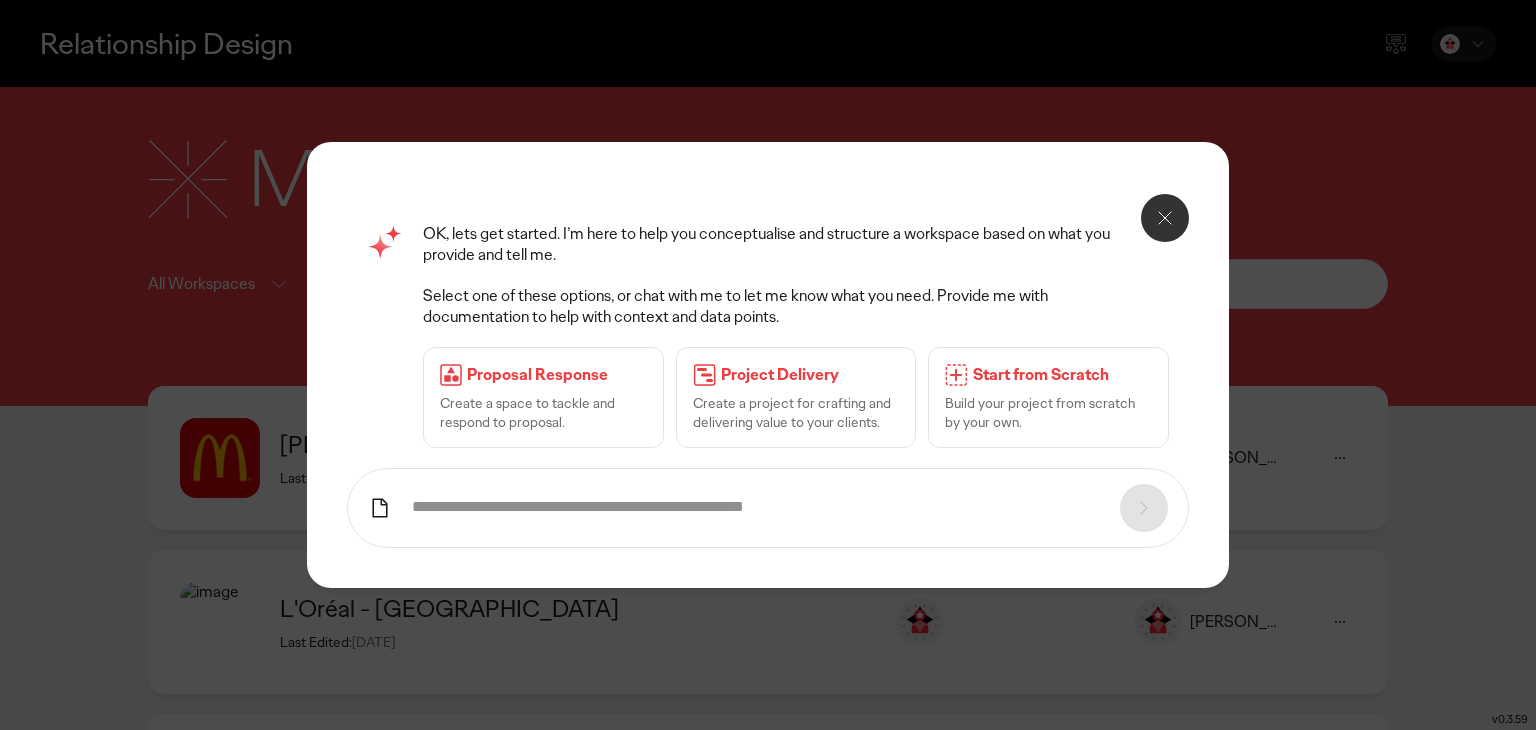 click at bounding box center (756, 507) 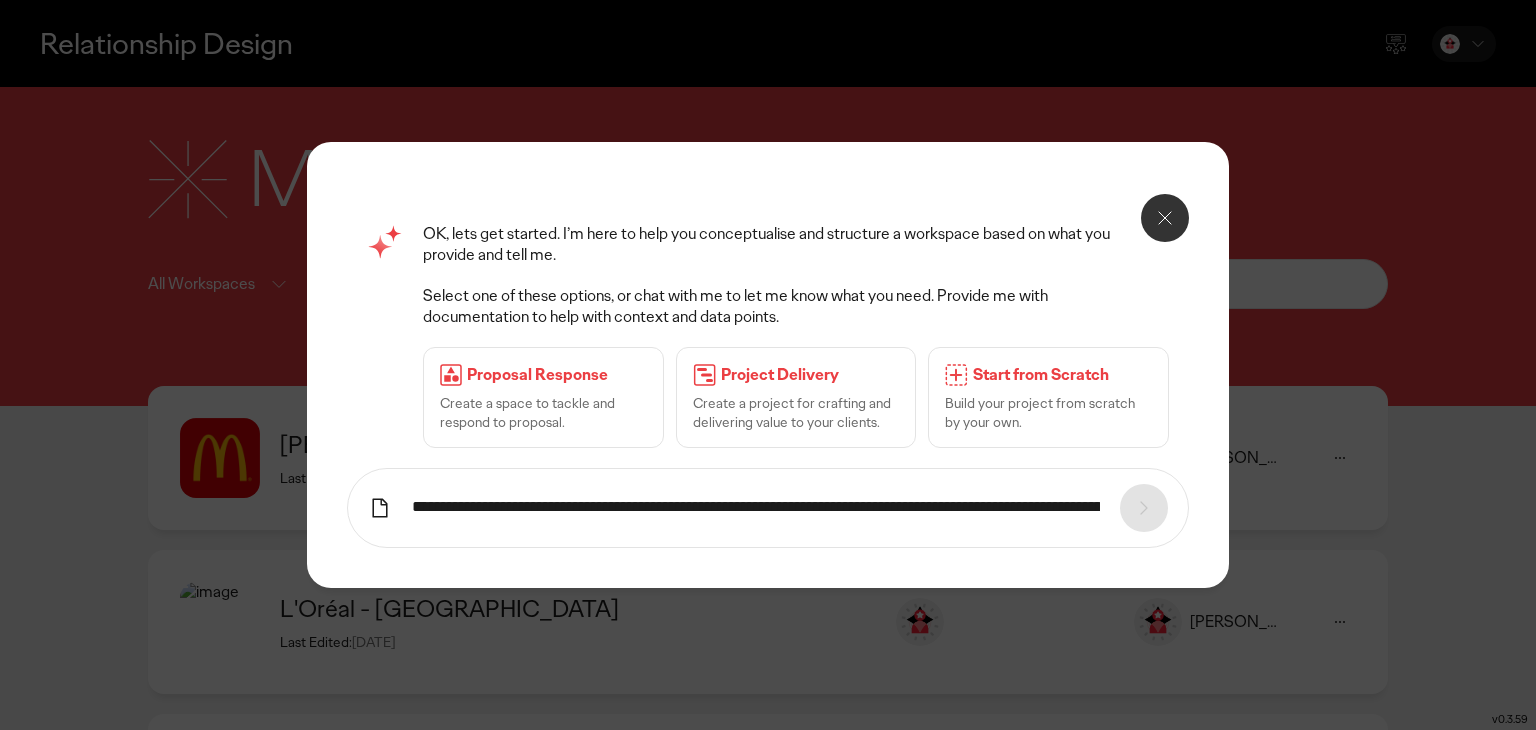 scroll, scrollTop: 0, scrollLeft: 264, axis: horizontal 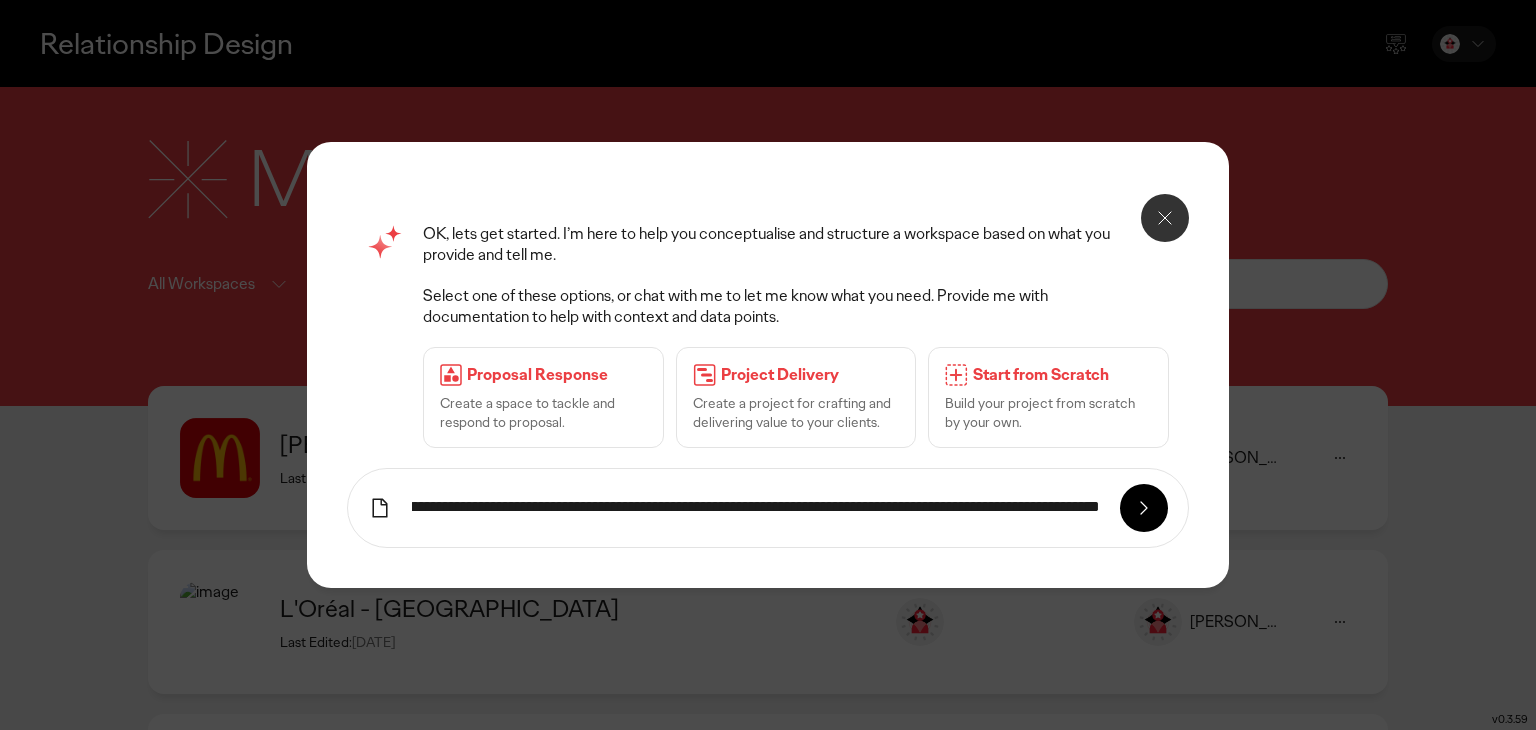 type on "**********" 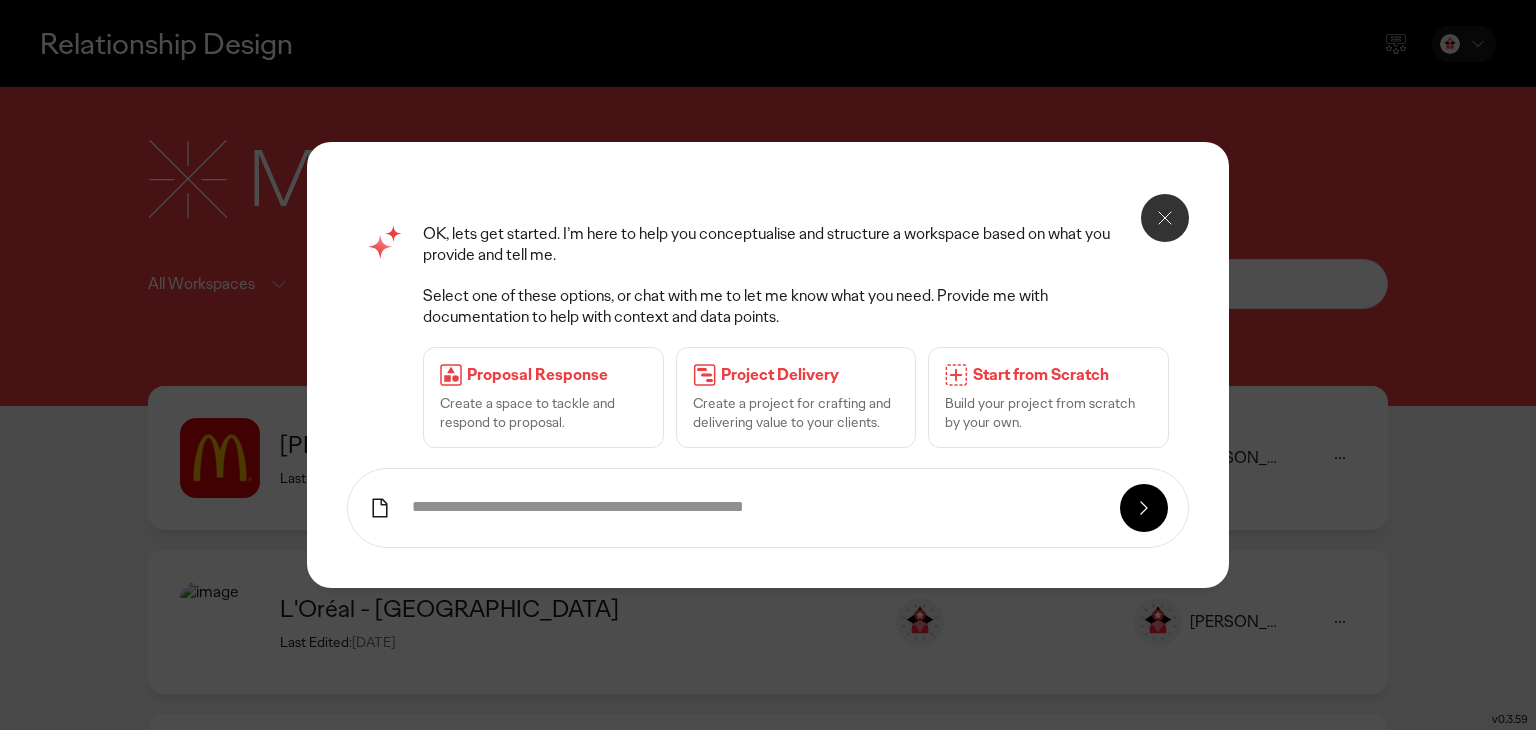scroll, scrollTop: 0, scrollLeft: 0, axis: both 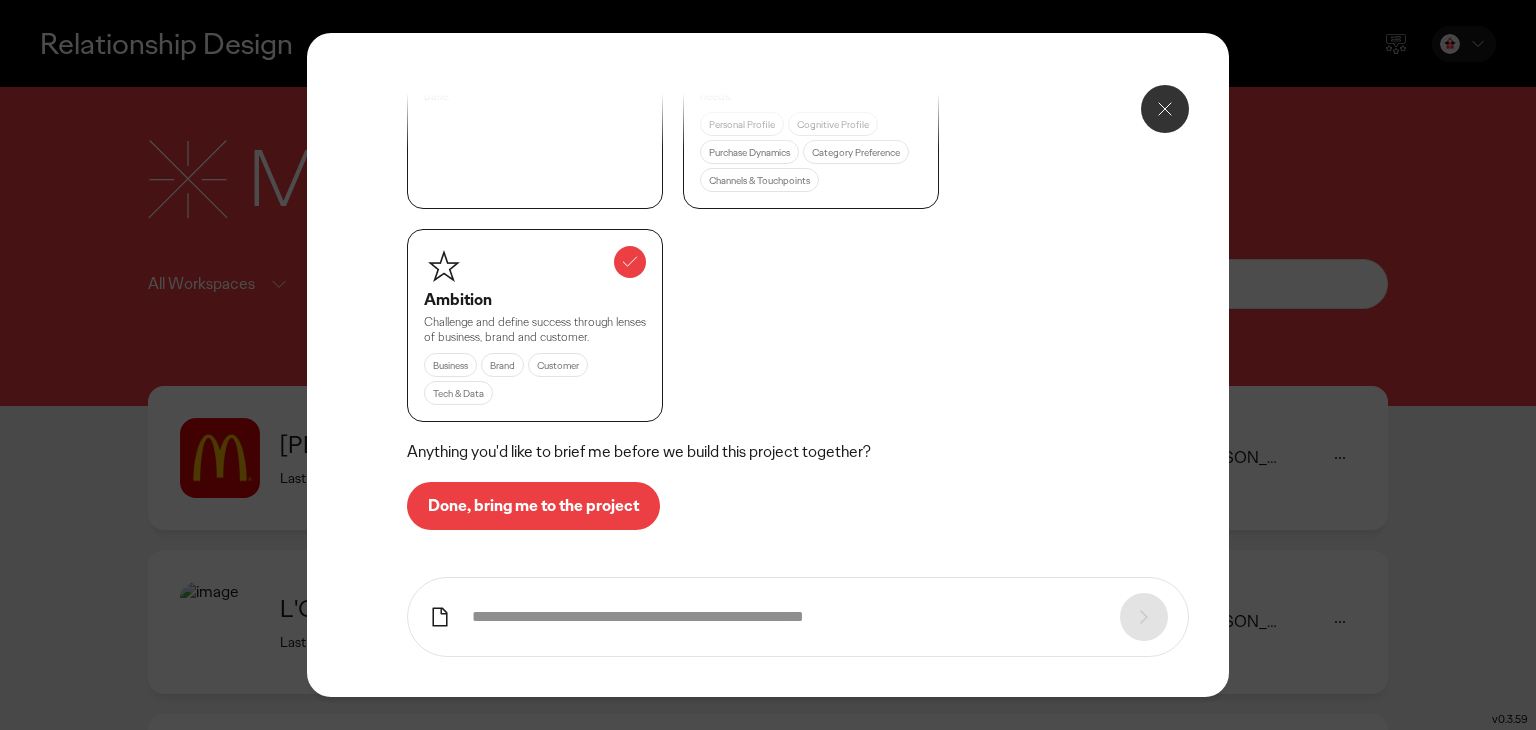 click on "Done, bring me to the project" at bounding box center (533, 506) 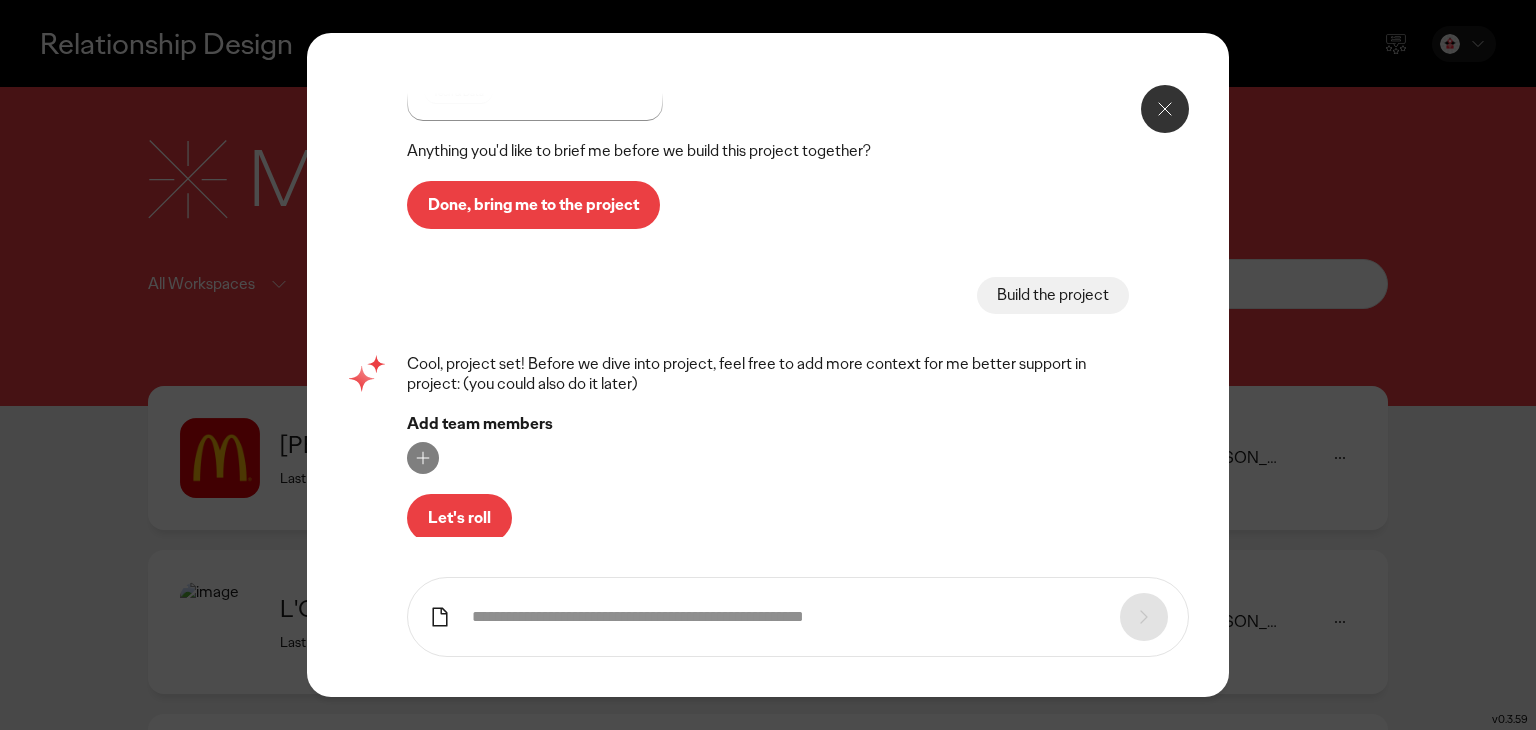 scroll, scrollTop: 706, scrollLeft: 0, axis: vertical 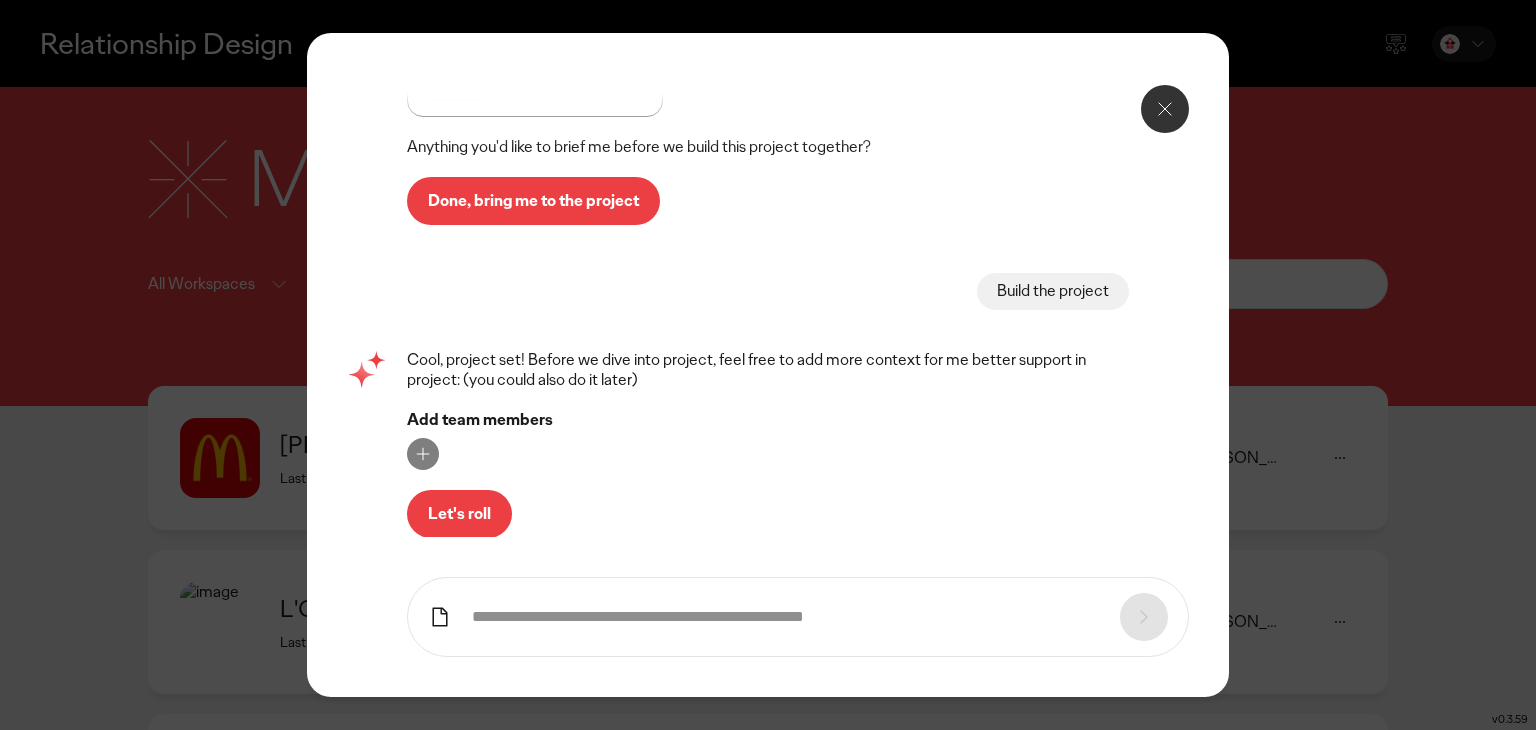 click on "Let's roll" at bounding box center [459, 514] 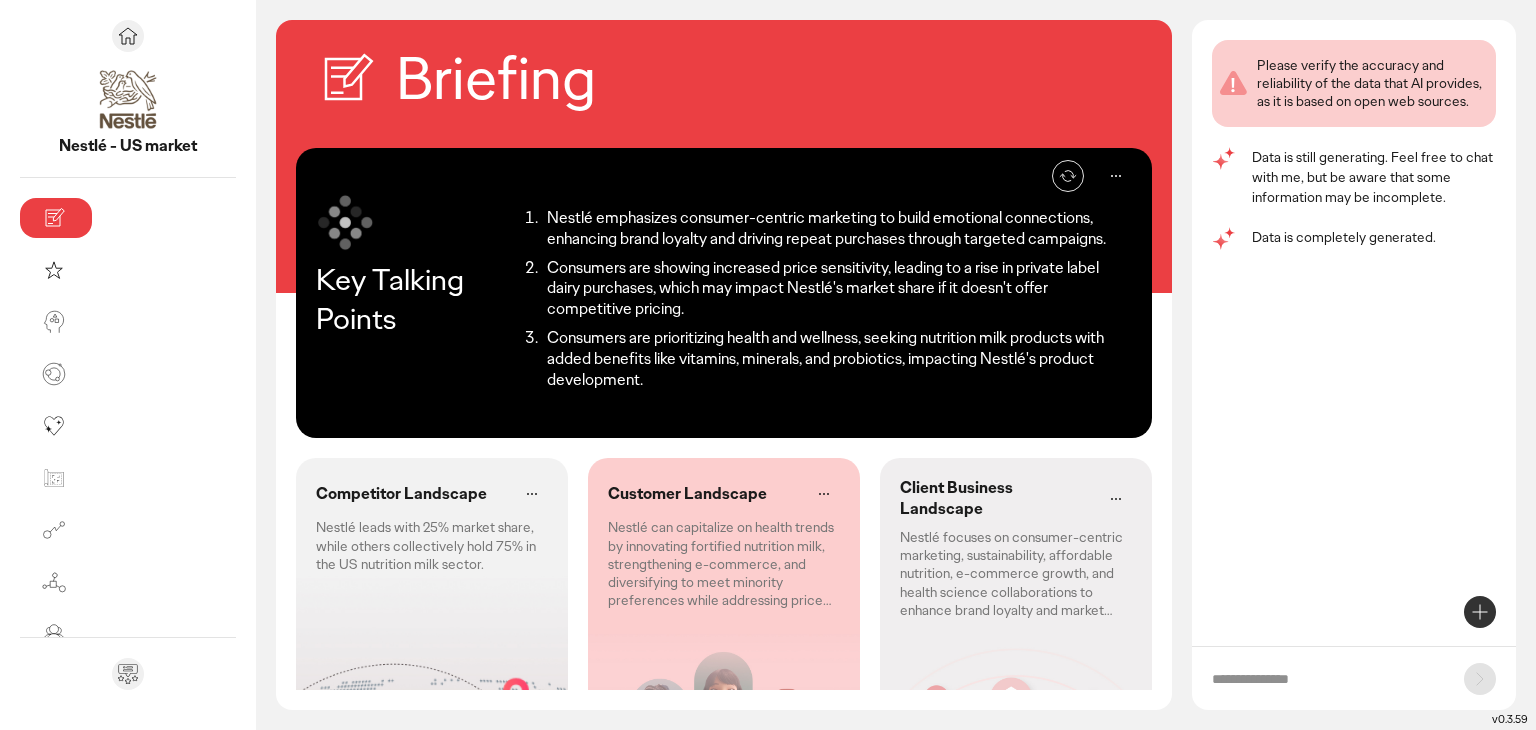 click on "Nestlé leads with 25% market share, while others collectively hold 75% in the US nutrition milk sector." 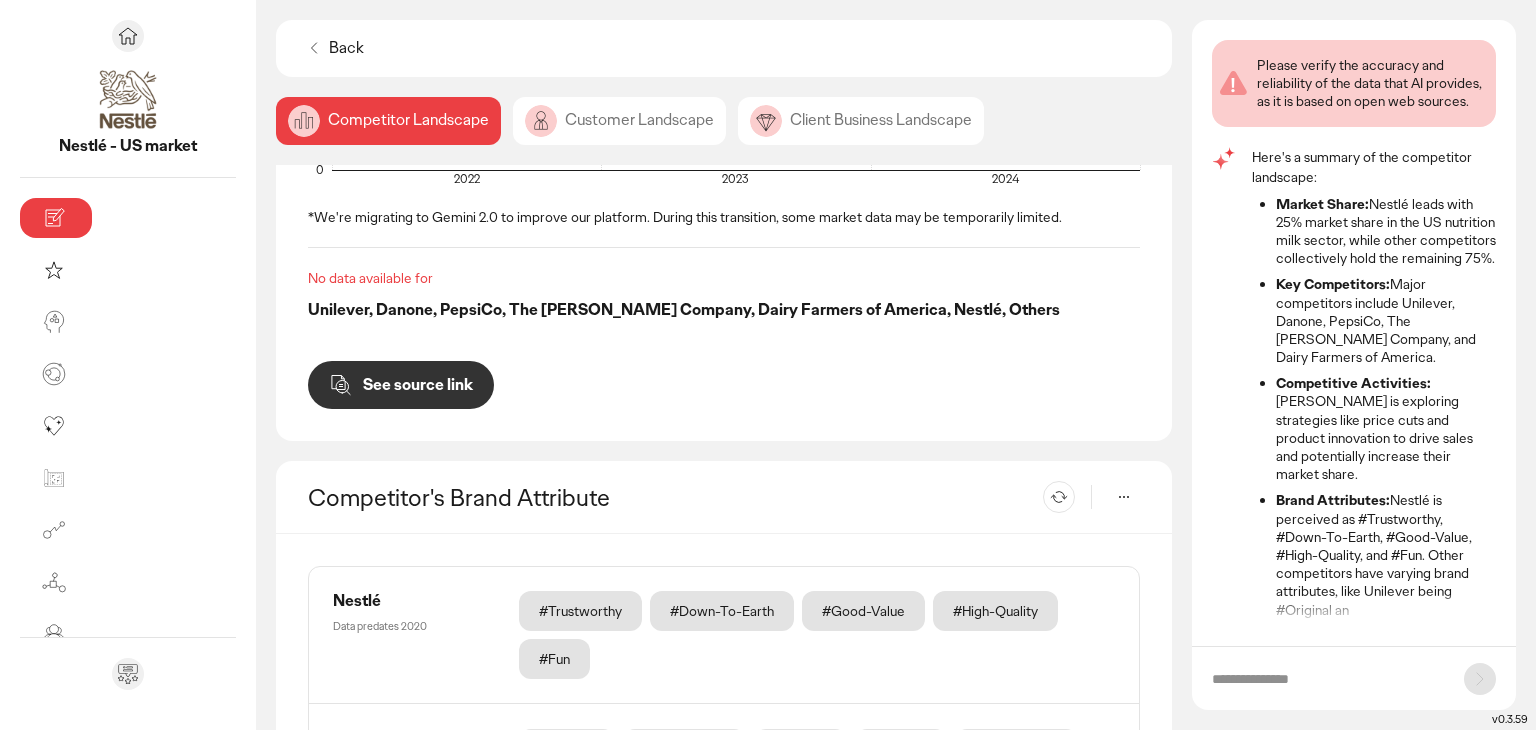scroll, scrollTop: 1054, scrollLeft: 0, axis: vertical 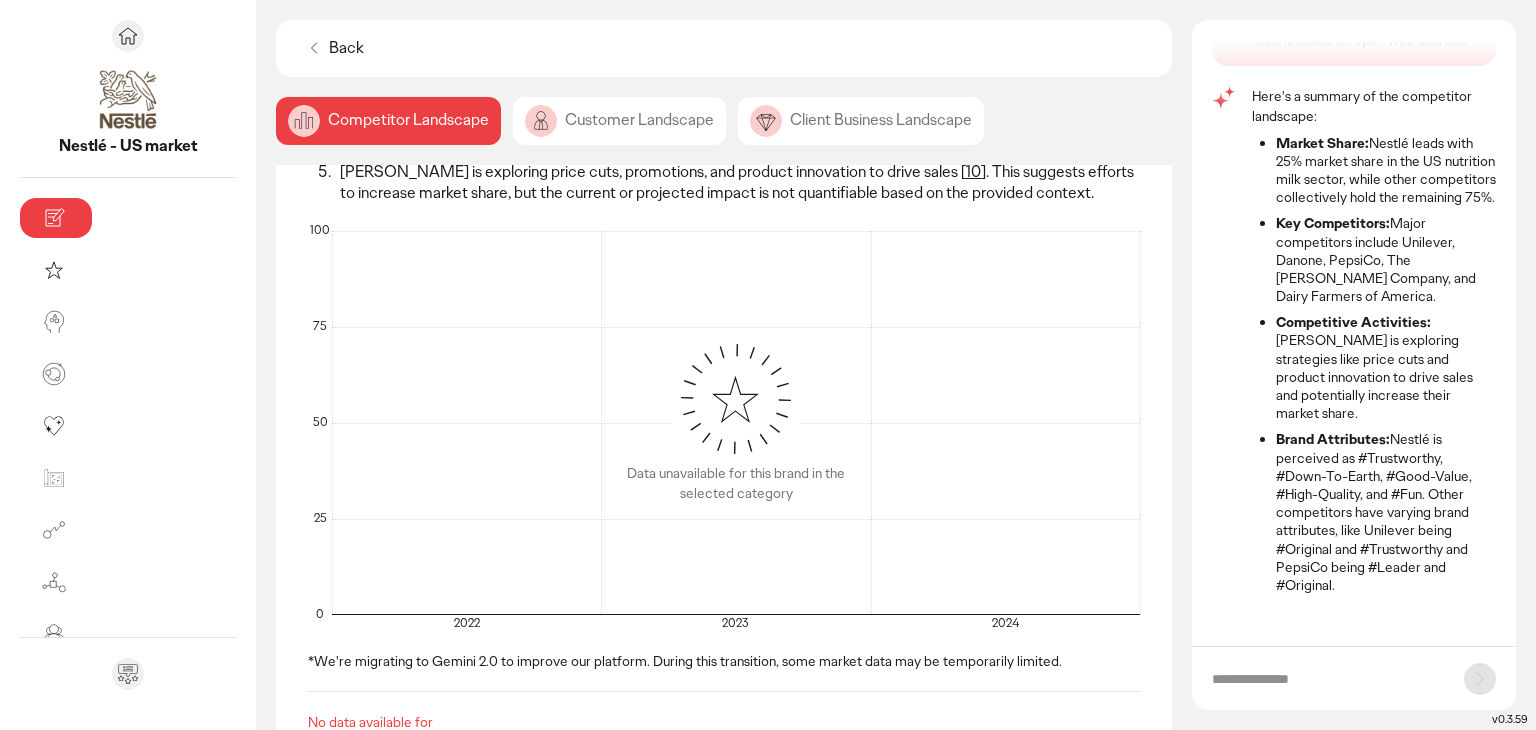 click on "Customer Landscape" 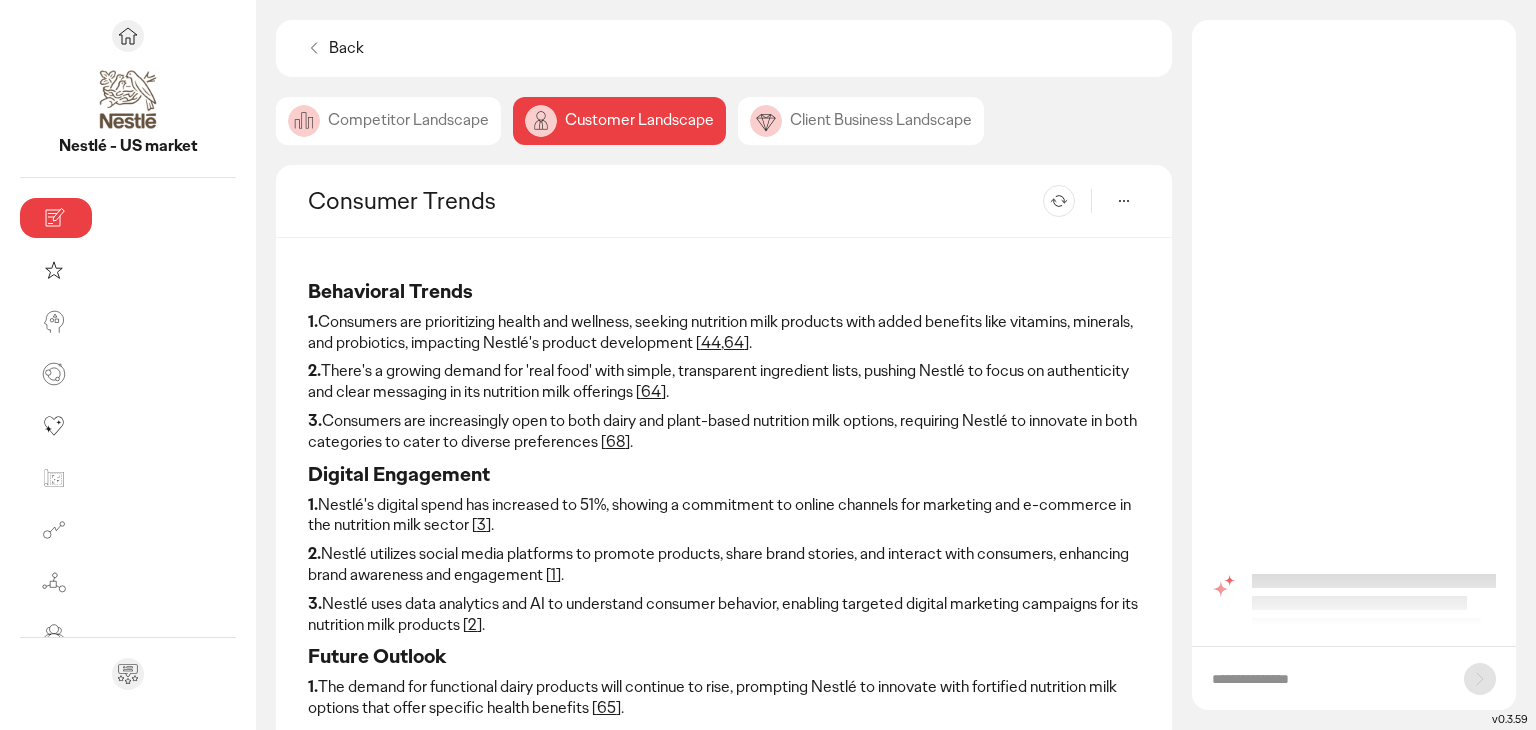 scroll, scrollTop: 140, scrollLeft: 0, axis: vertical 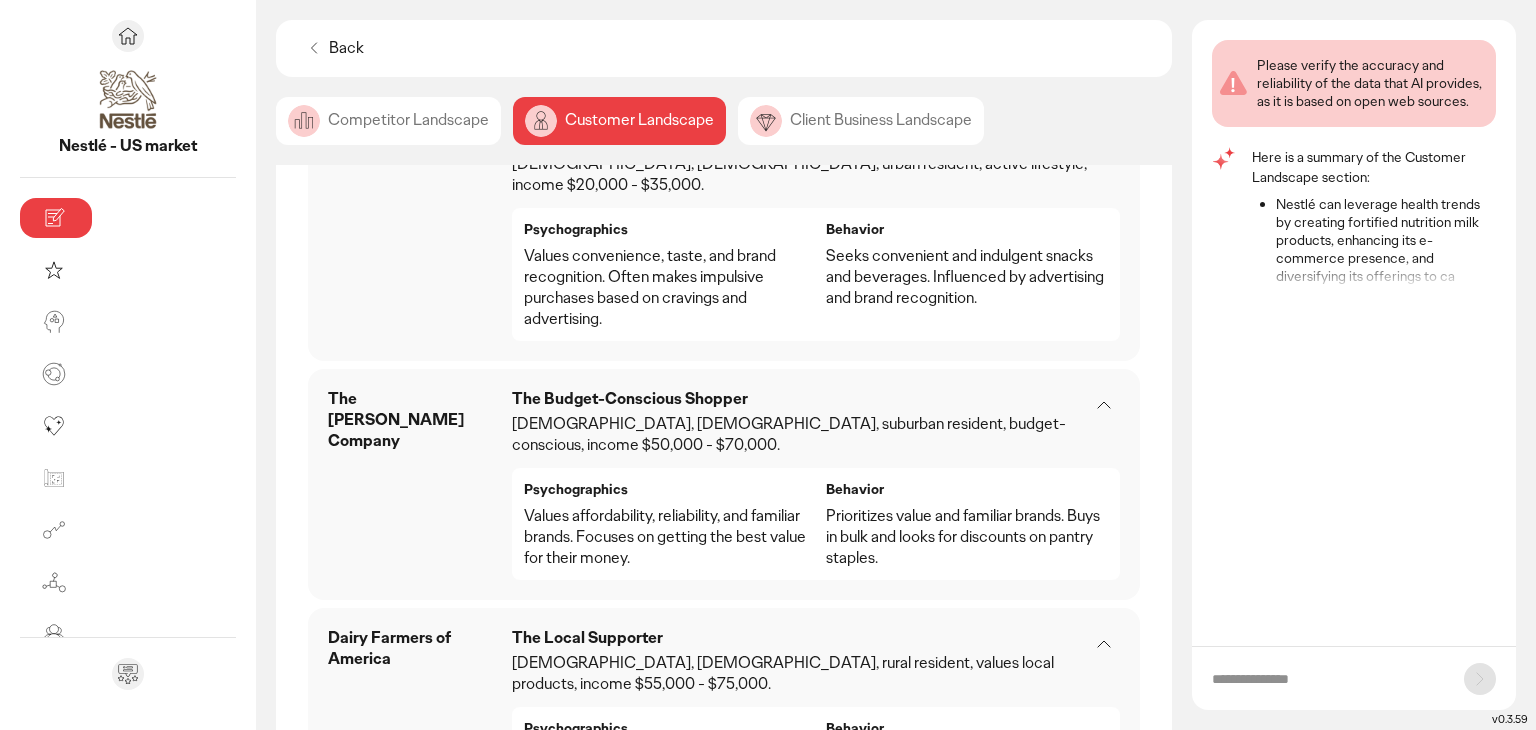 click on "Client Business Landscape" 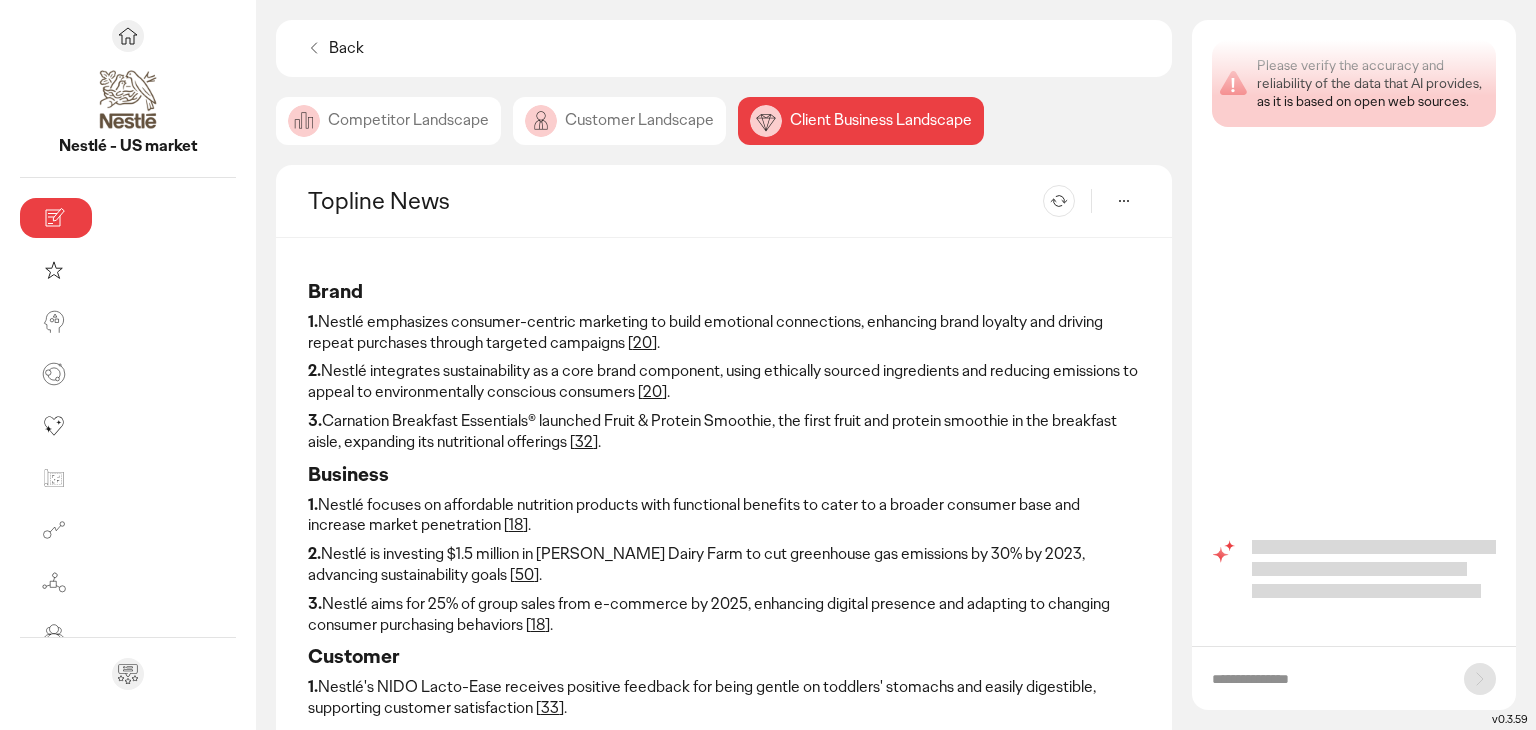 scroll, scrollTop: 4, scrollLeft: 0, axis: vertical 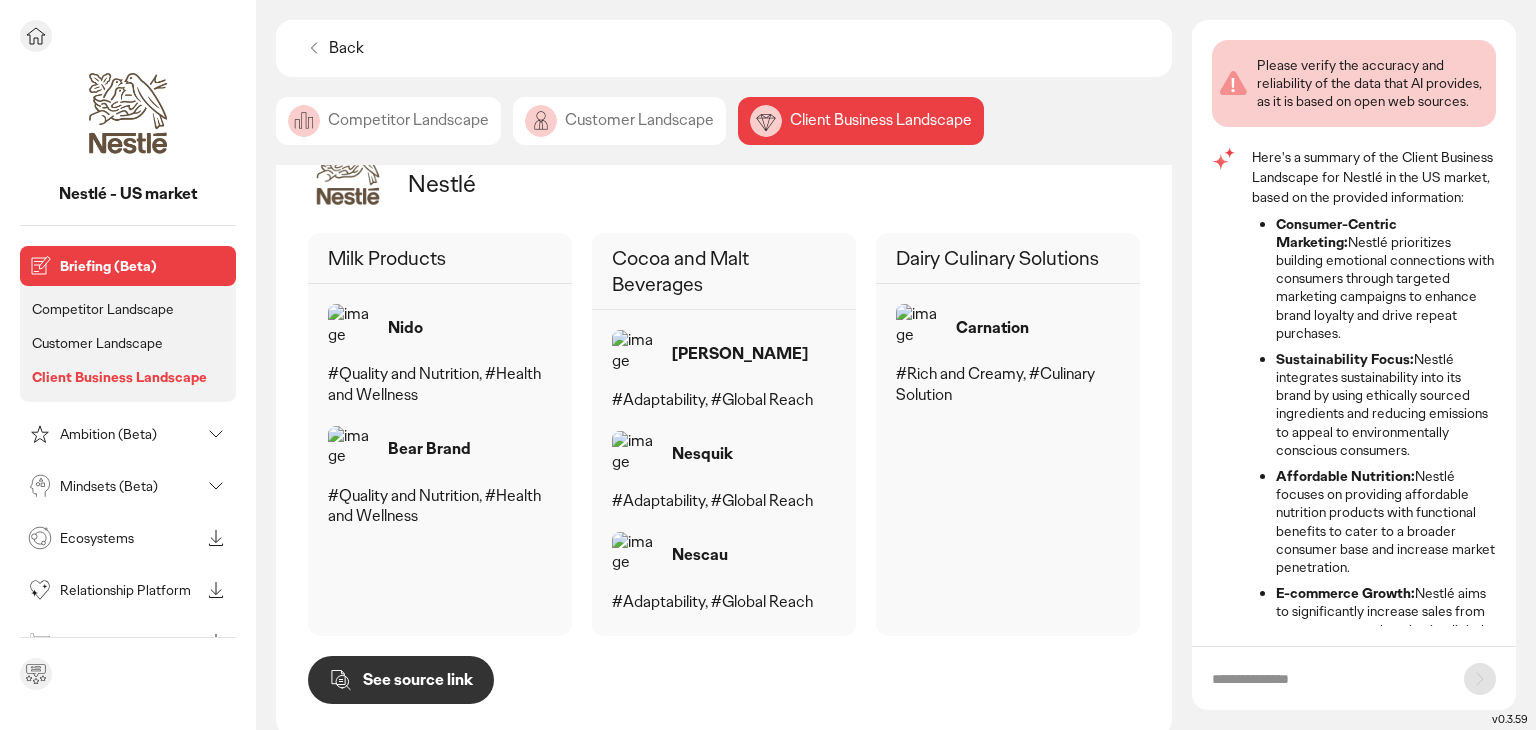 click on "Mindsets (Beta)" at bounding box center [130, 486] 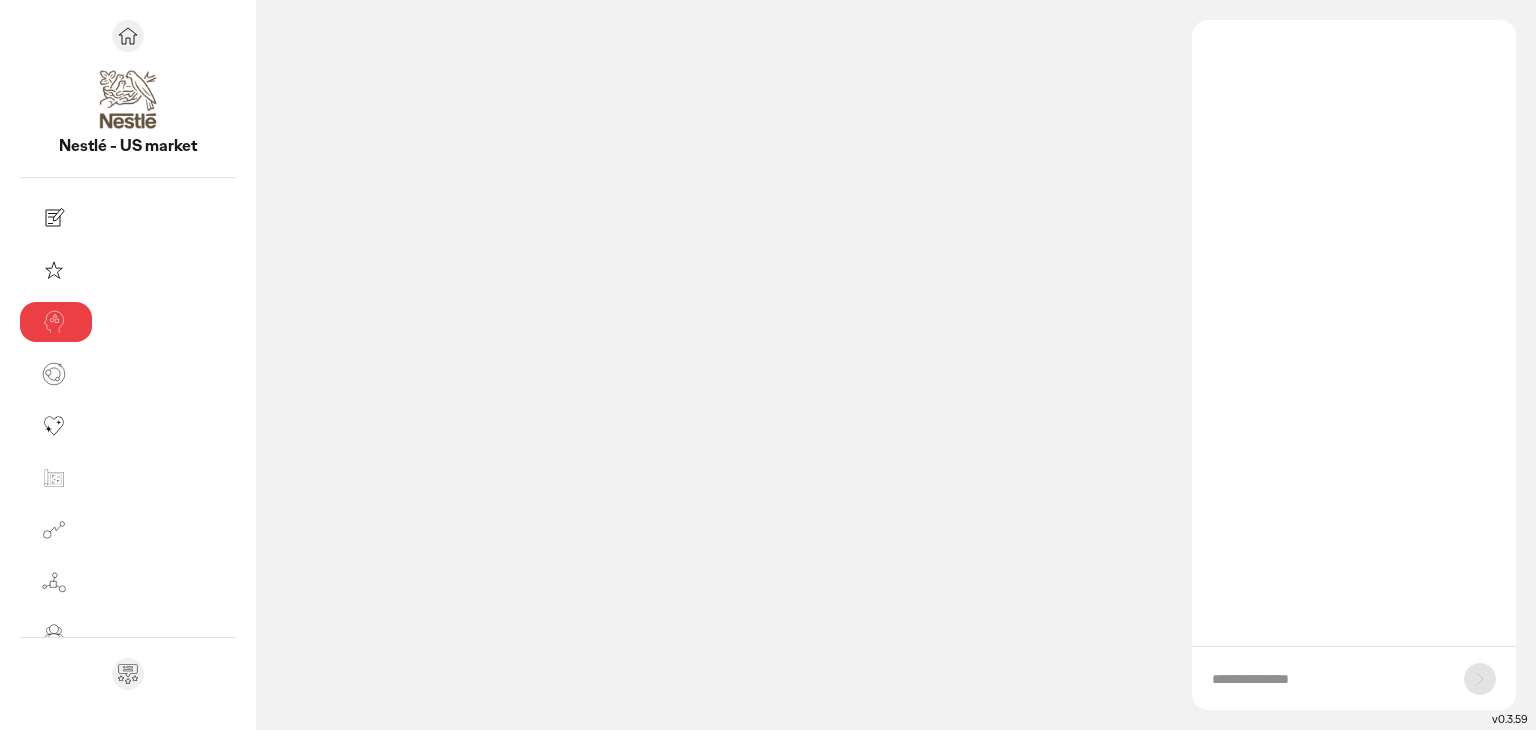scroll, scrollTop: 0, scrollLeft: 0, axis: both 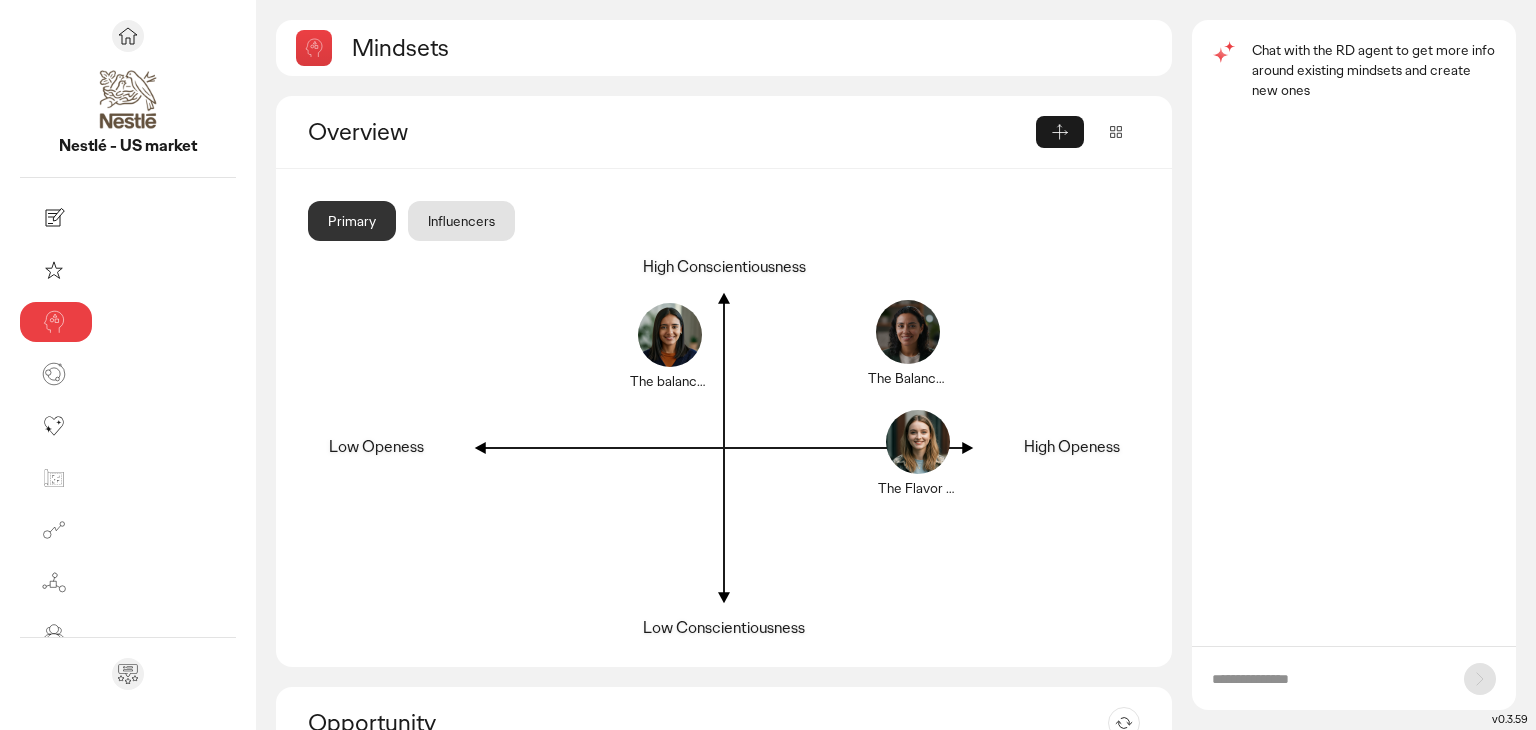 click on "Influencers" 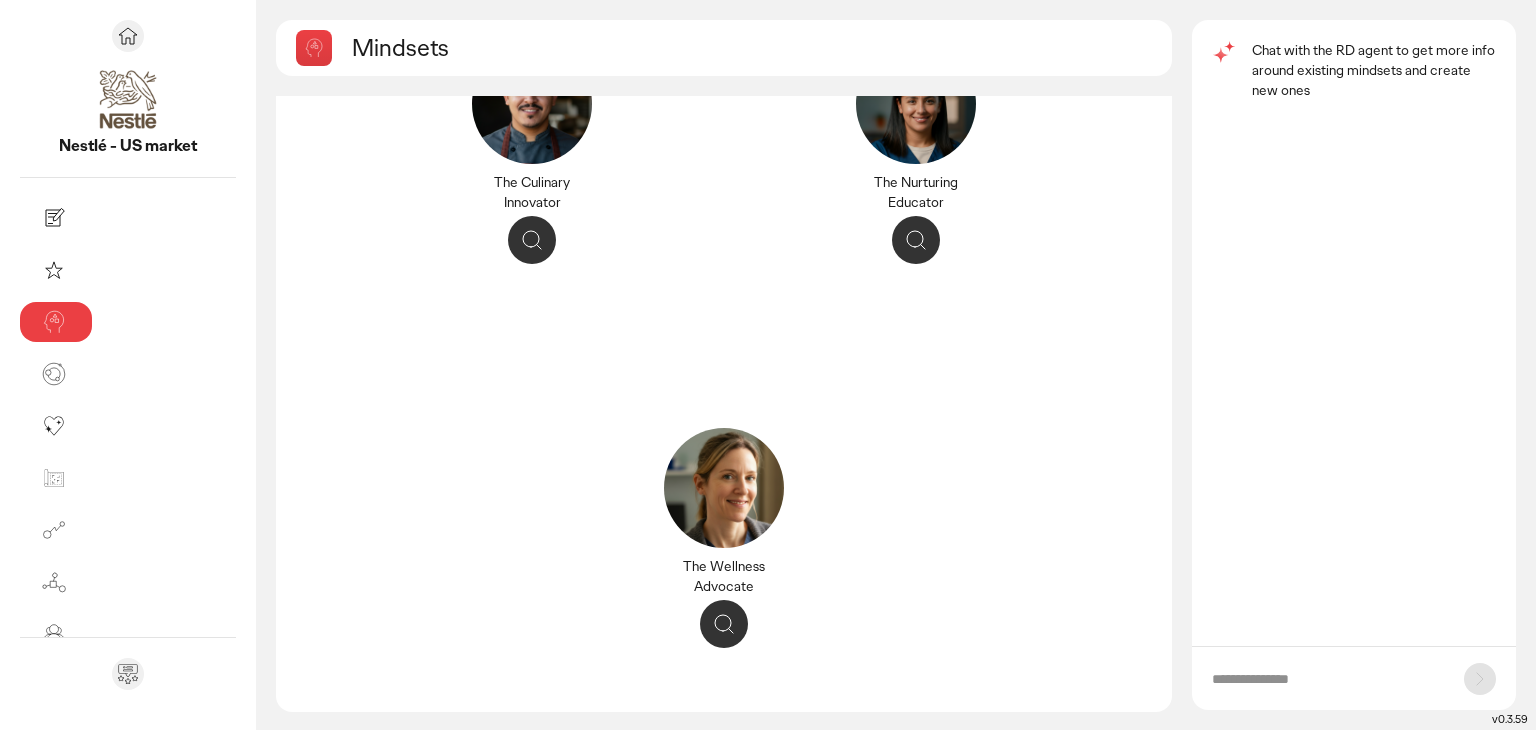 scroll, scrollTop: 300, scrollLeft: 0, axis: vertical 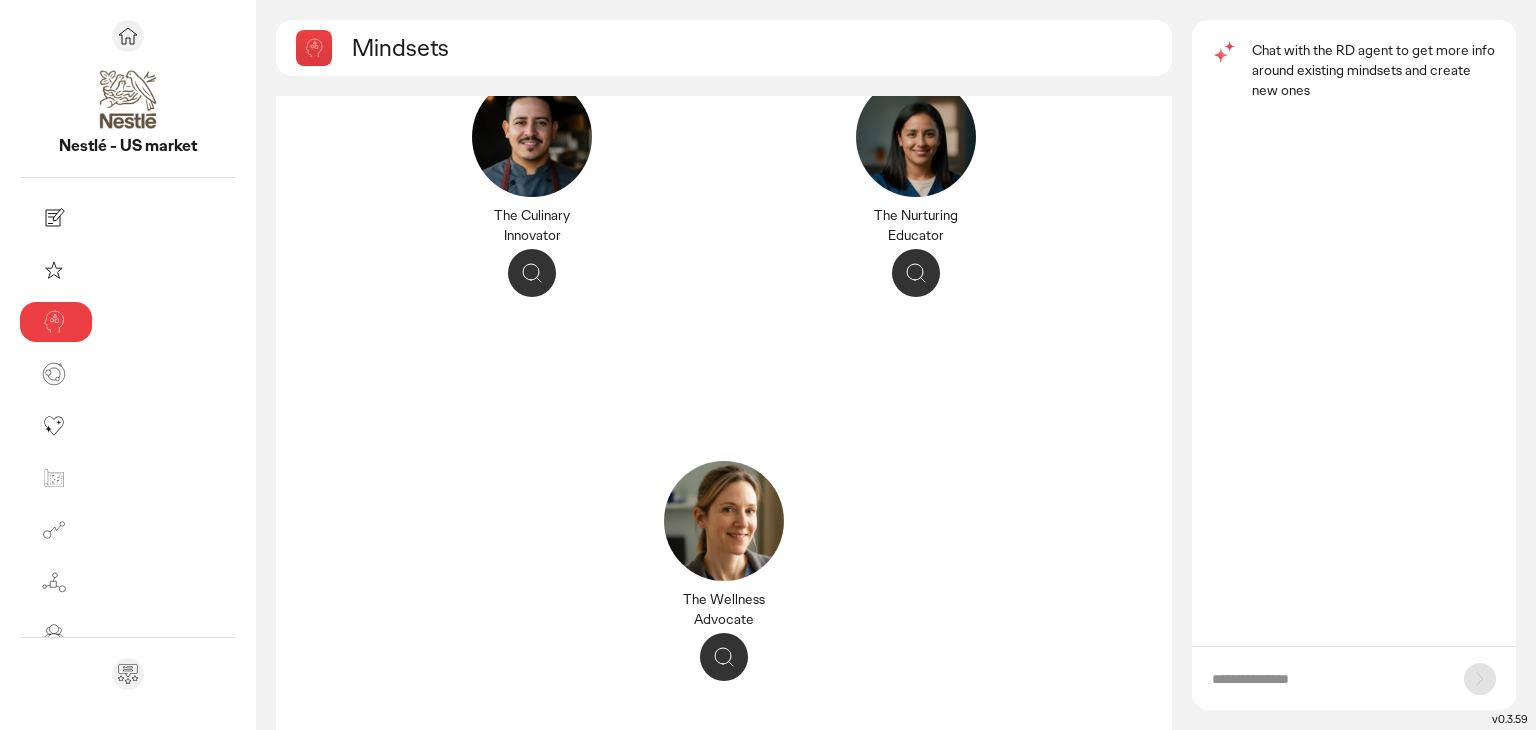 click at bounding box center [1328, 679] 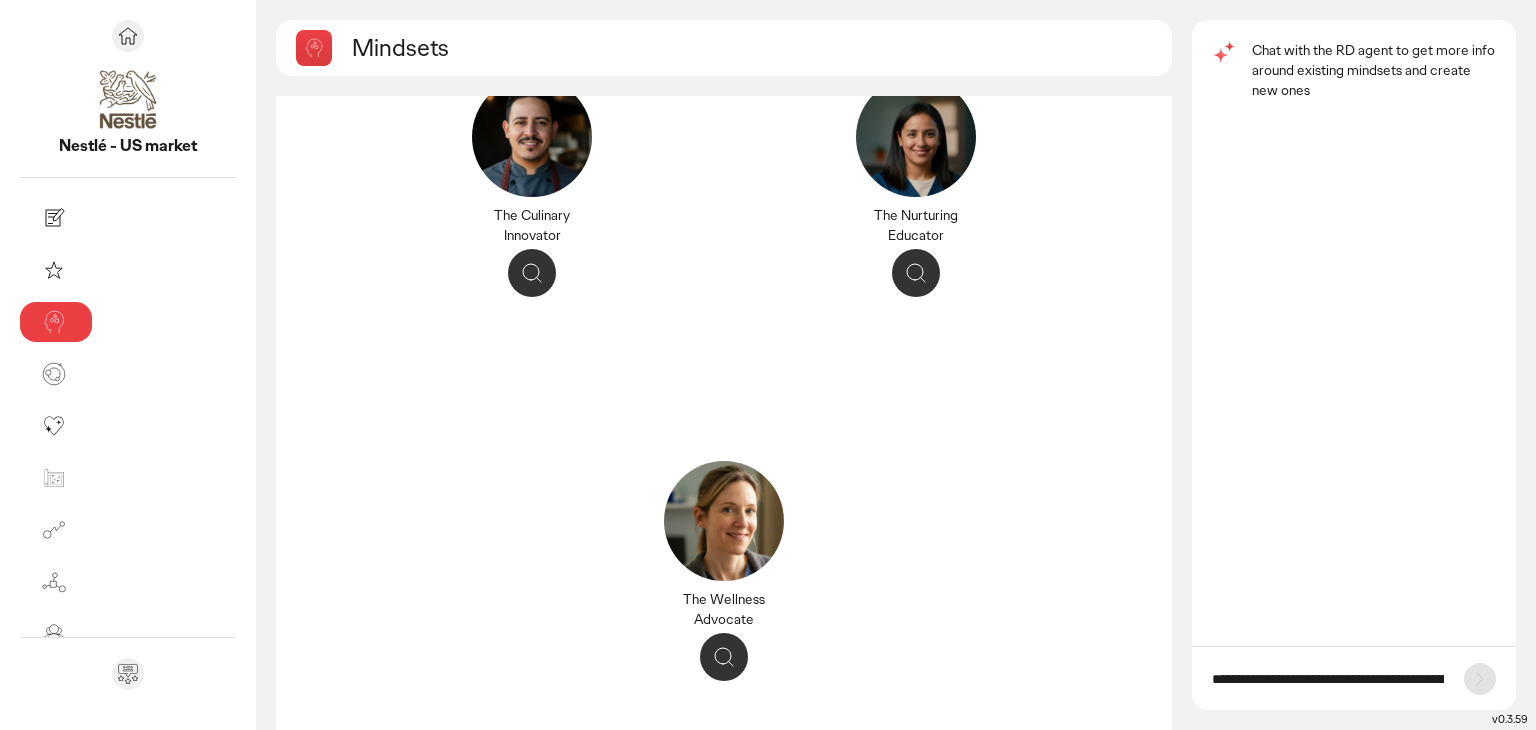 scroll, scrollTop: 0, scrollLeft: 1077, axis: horizontal 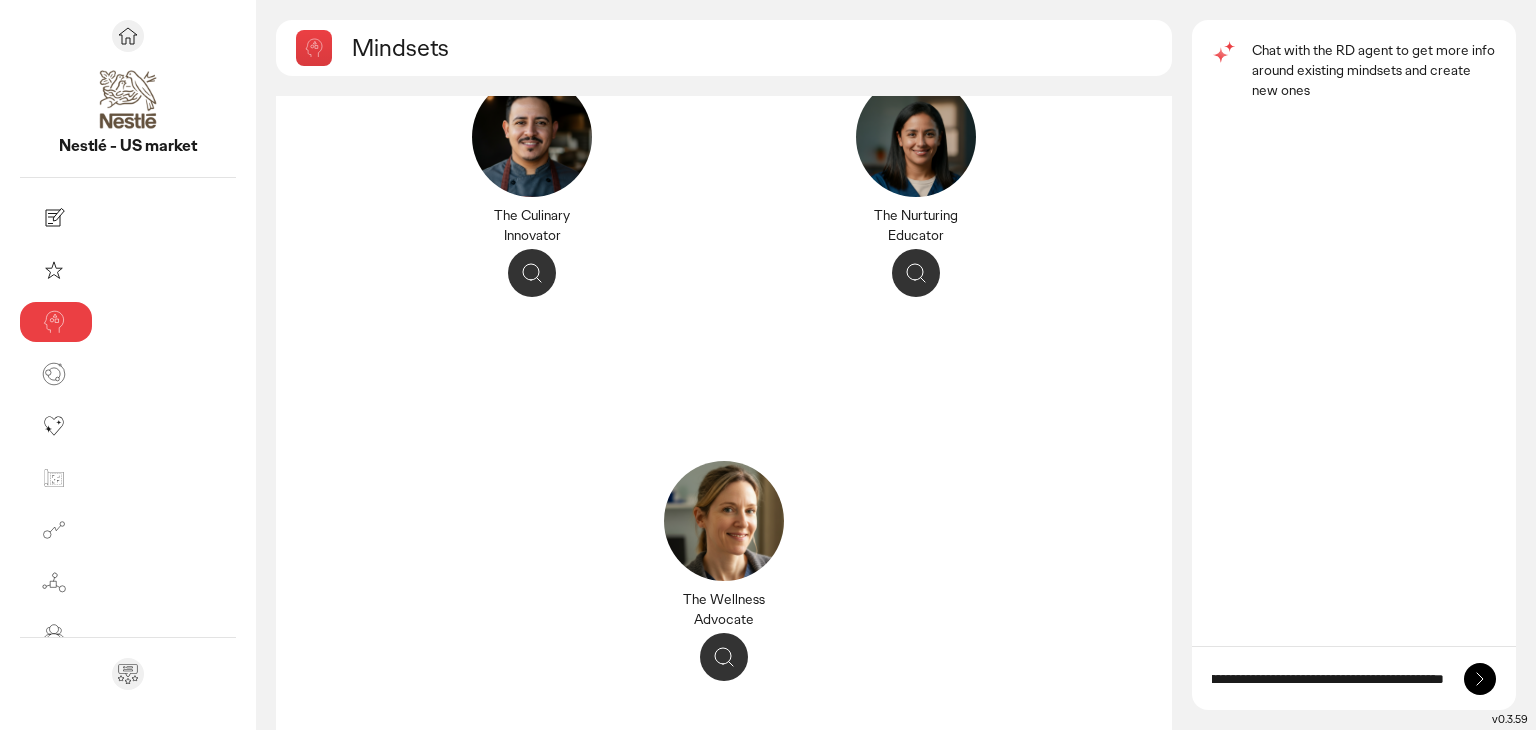 type on "**********" 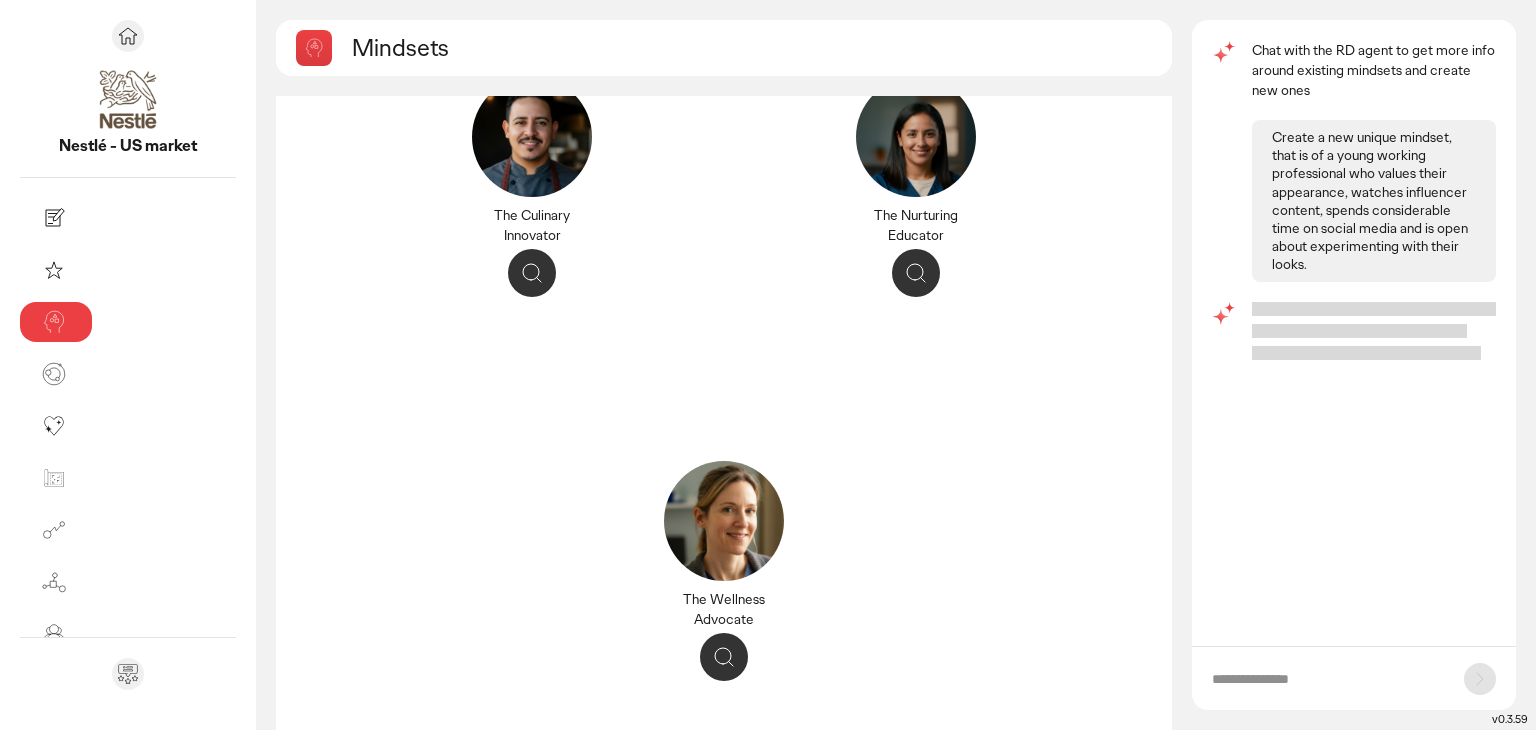 scroll, scrollTop: 0, scrollLeft: 0, axis: both 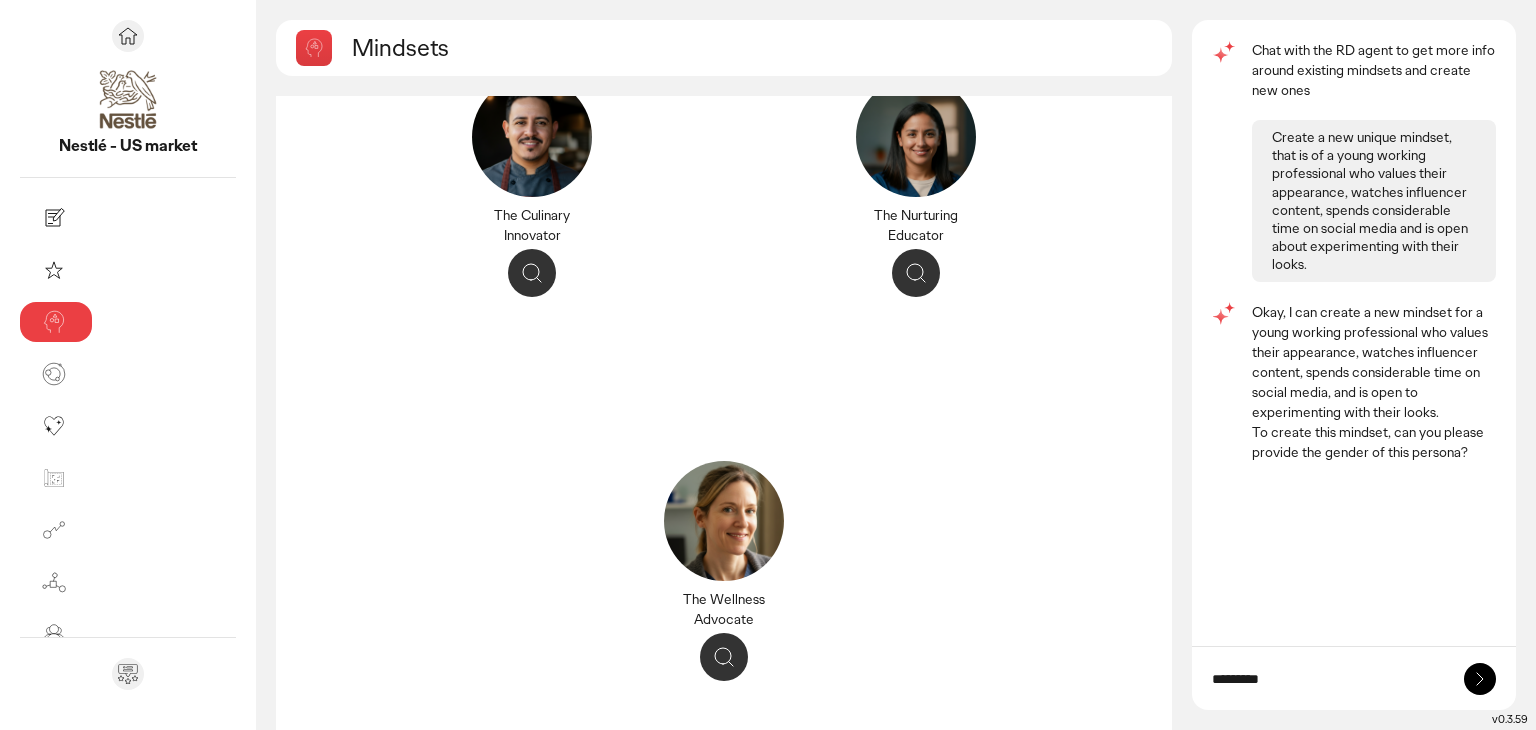 type on "*********" 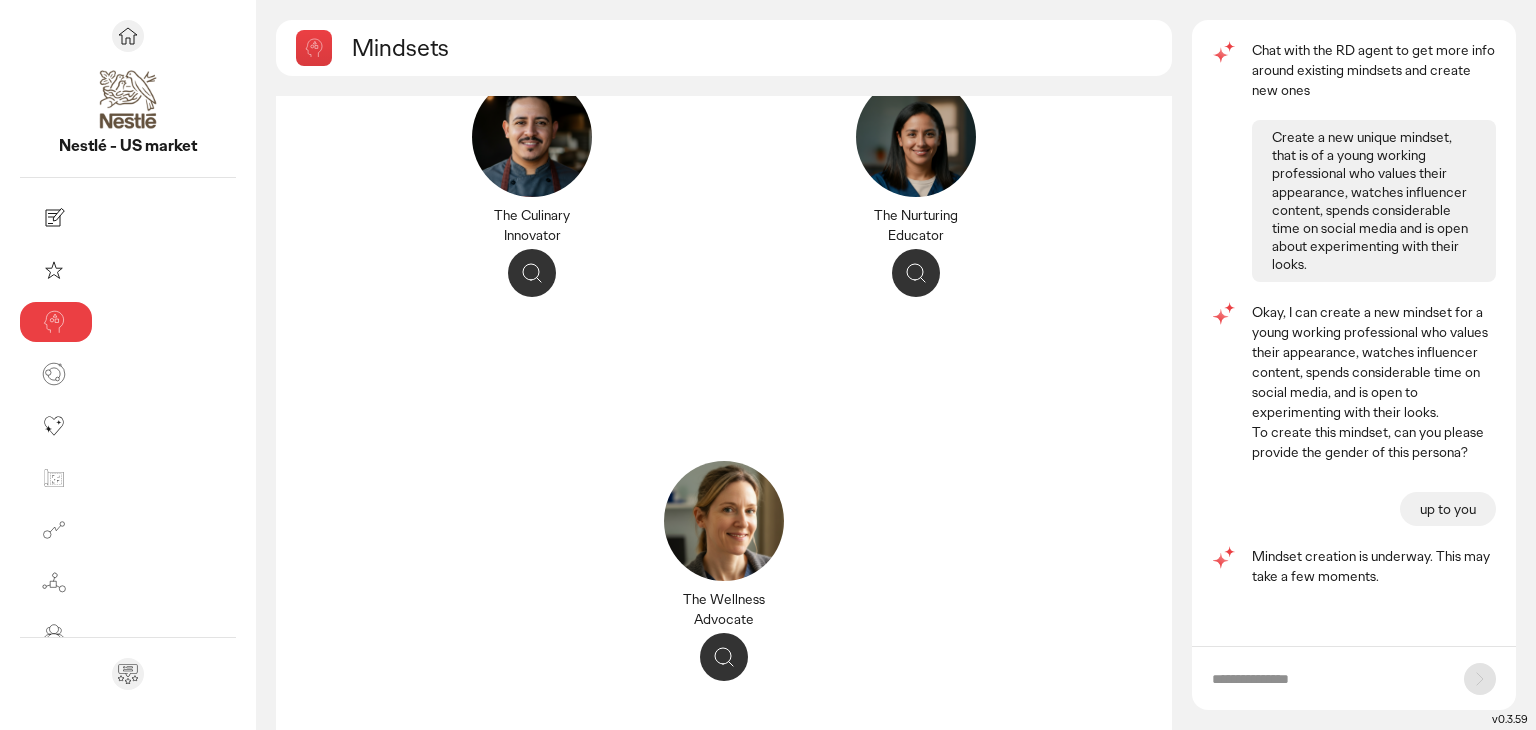 scroll, scrollTop: 0, scrollLeft: 0, axis: both 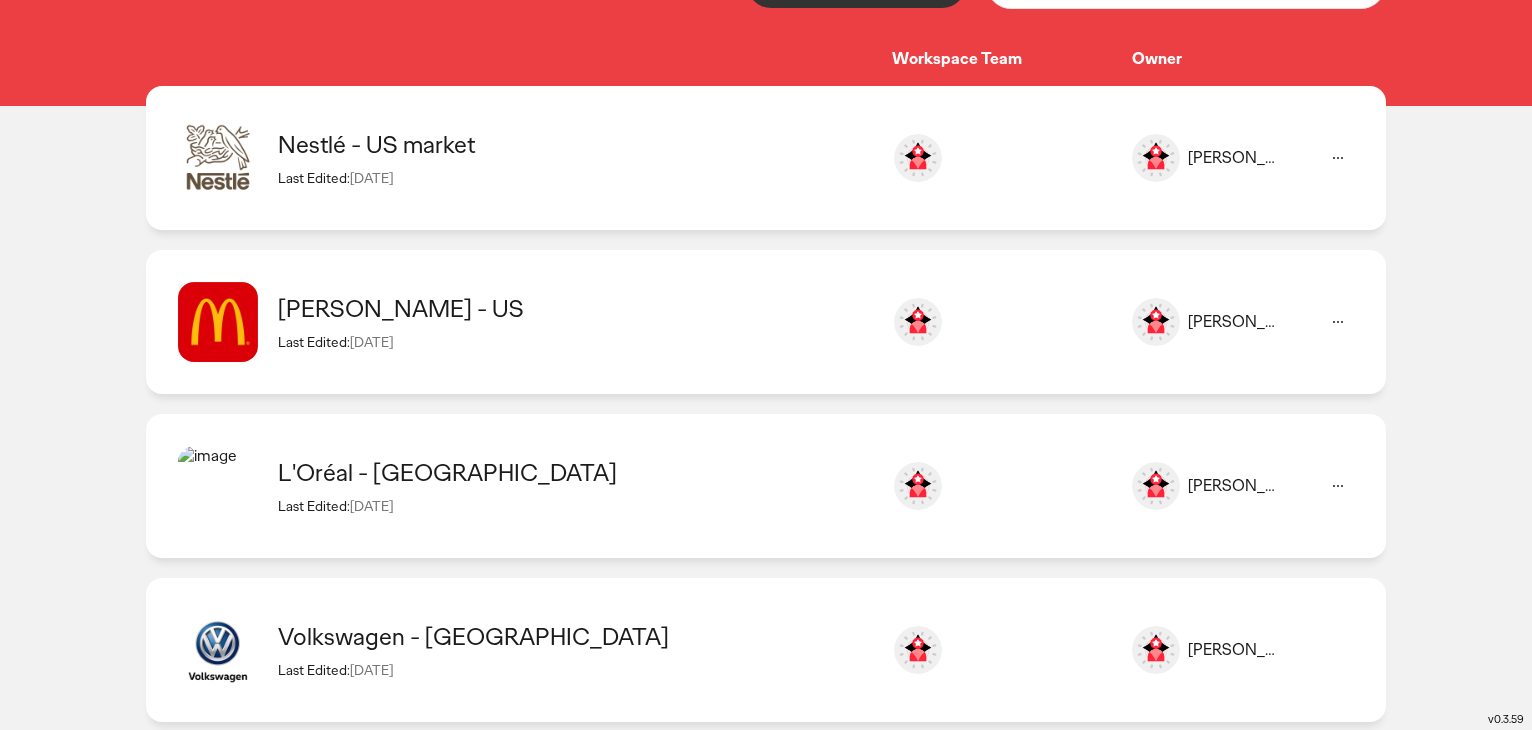 click on "22 Jul 2025" at bounding box center [371, 342] 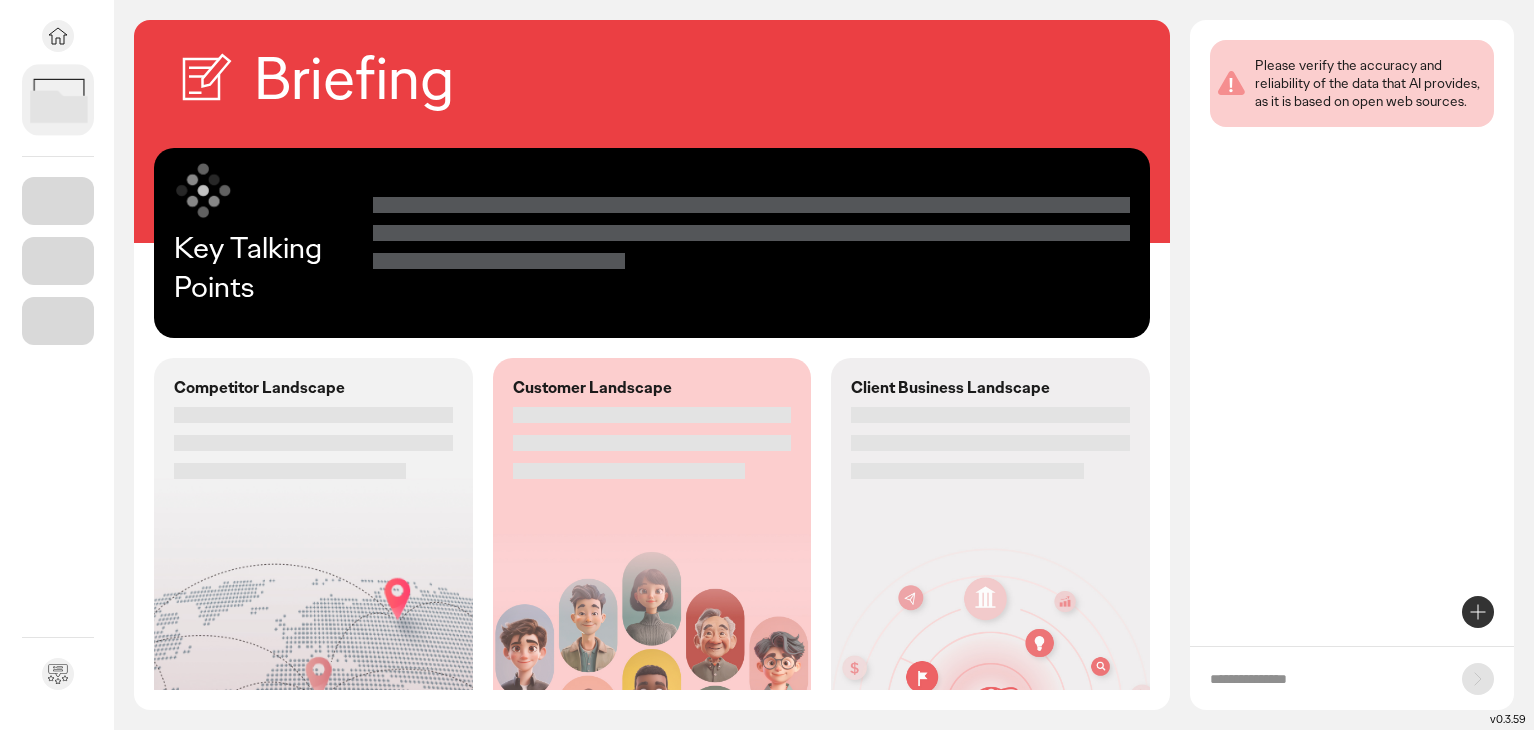 scroll, scrollTop: 0, scrollLeft: 0, axis: both 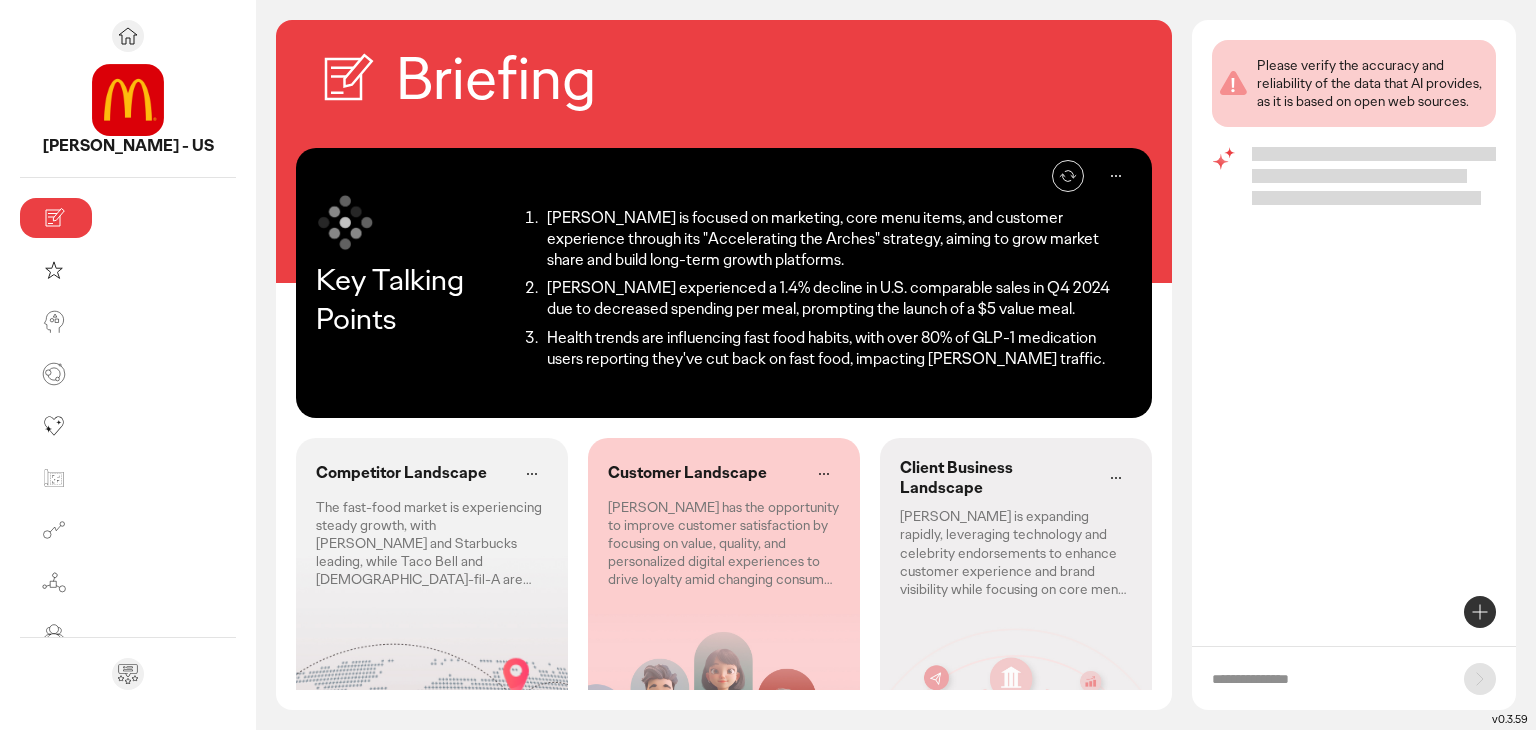 click on "The fast-food market is experiencing steady growth, with McDonald's and Starbucks leading, while Taco Bell and Chick-fil-A are implementing growth strategies." 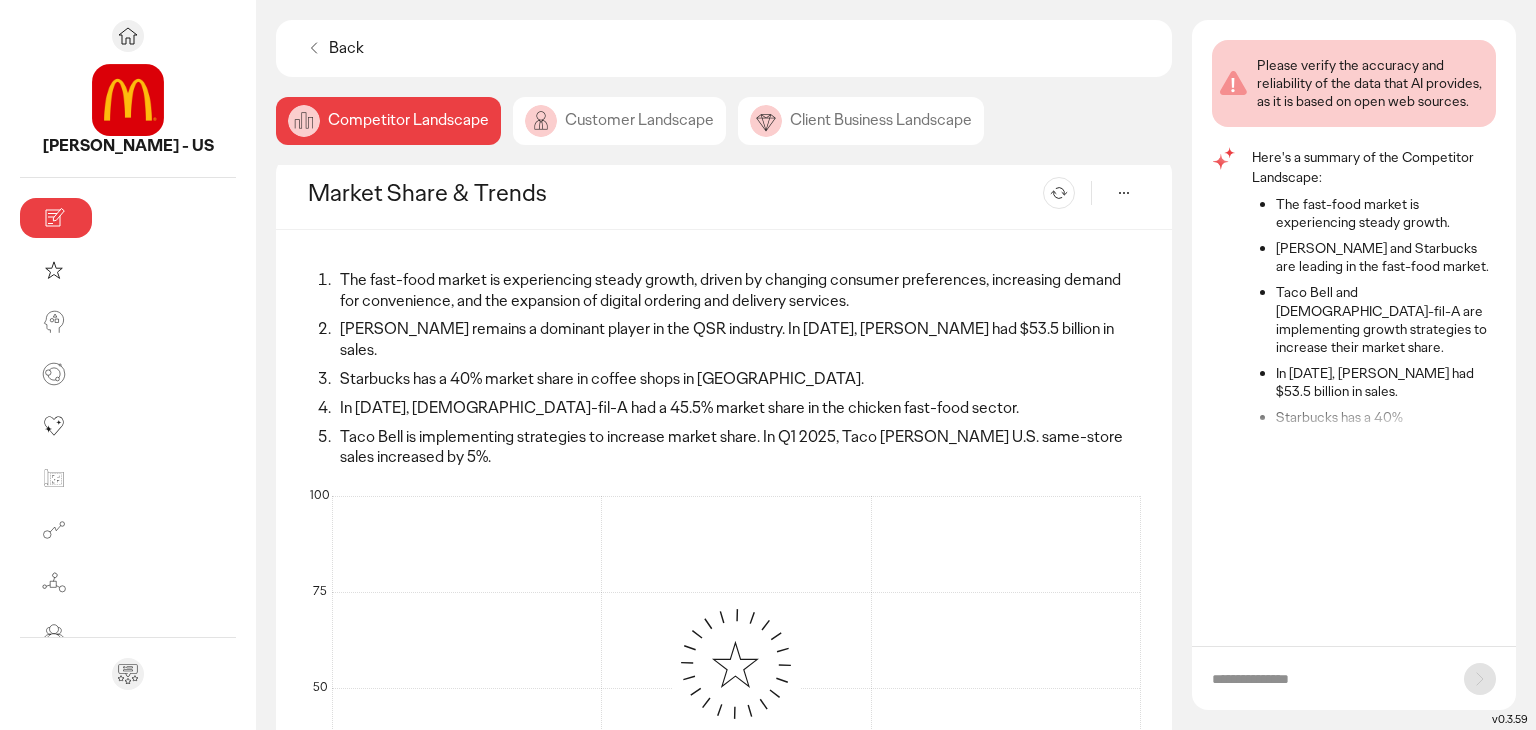 scroll, scrollTop: 0, scrollLeft: 0, axis: both 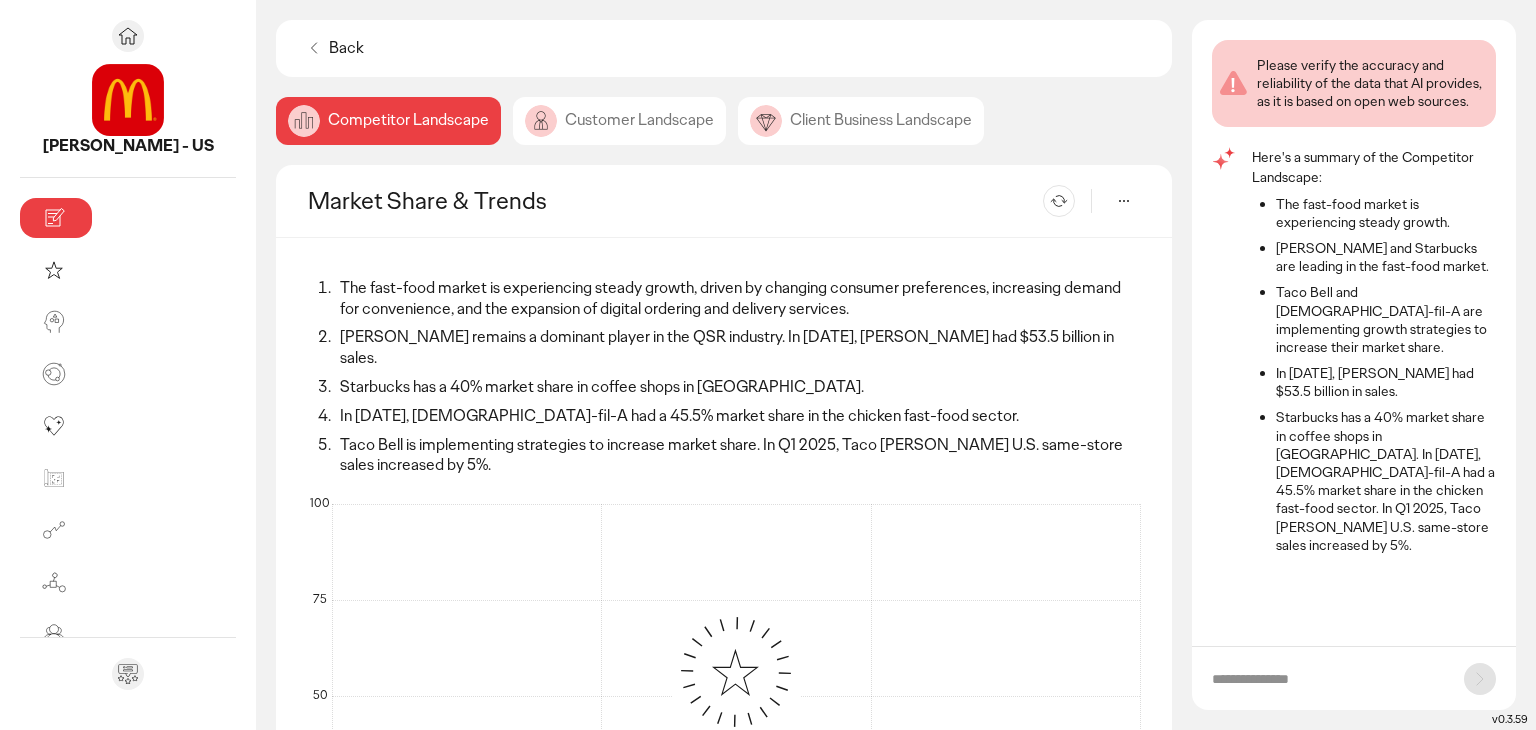 click on "Customer Landscape" 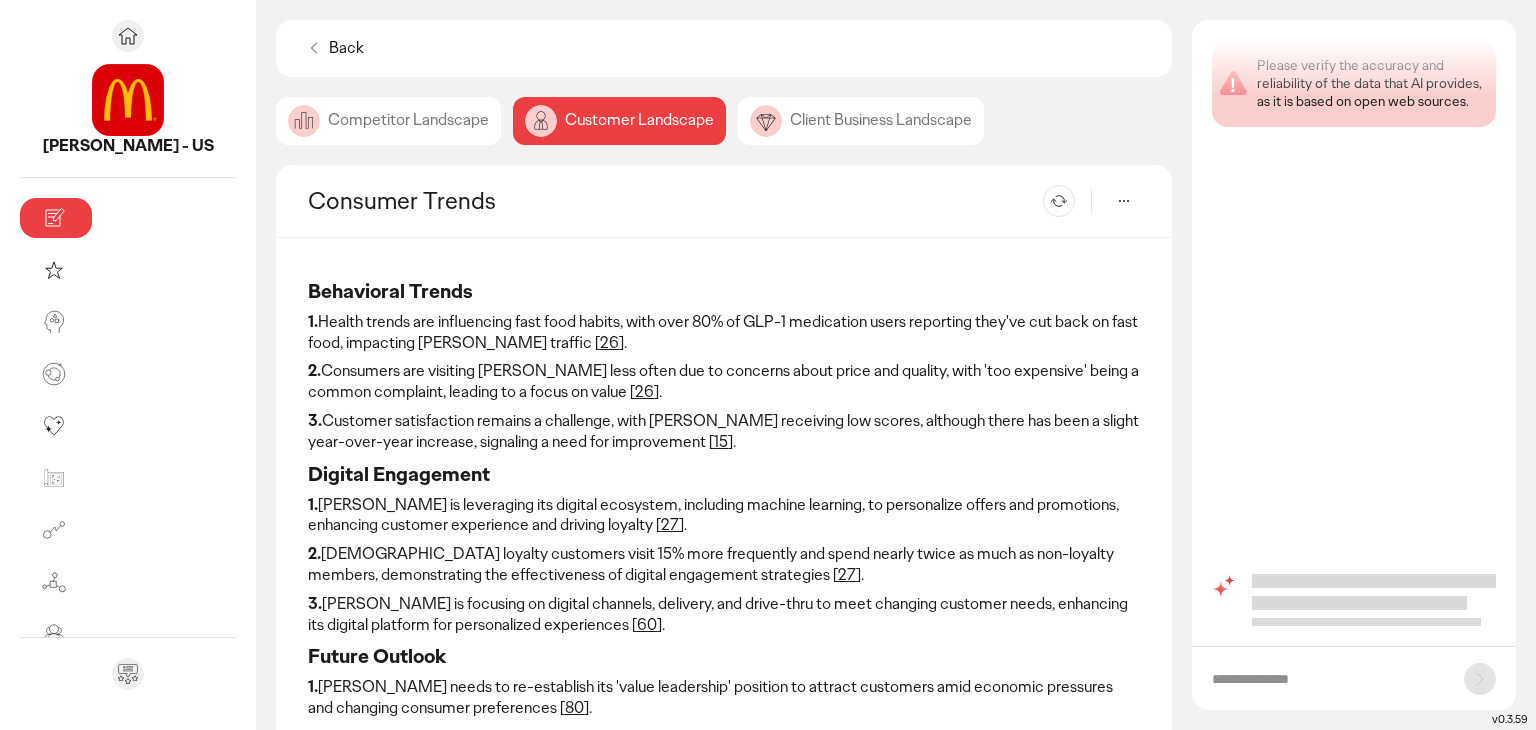scroll, scrollTop: 2, scrollLeft: 0, axis: vertical 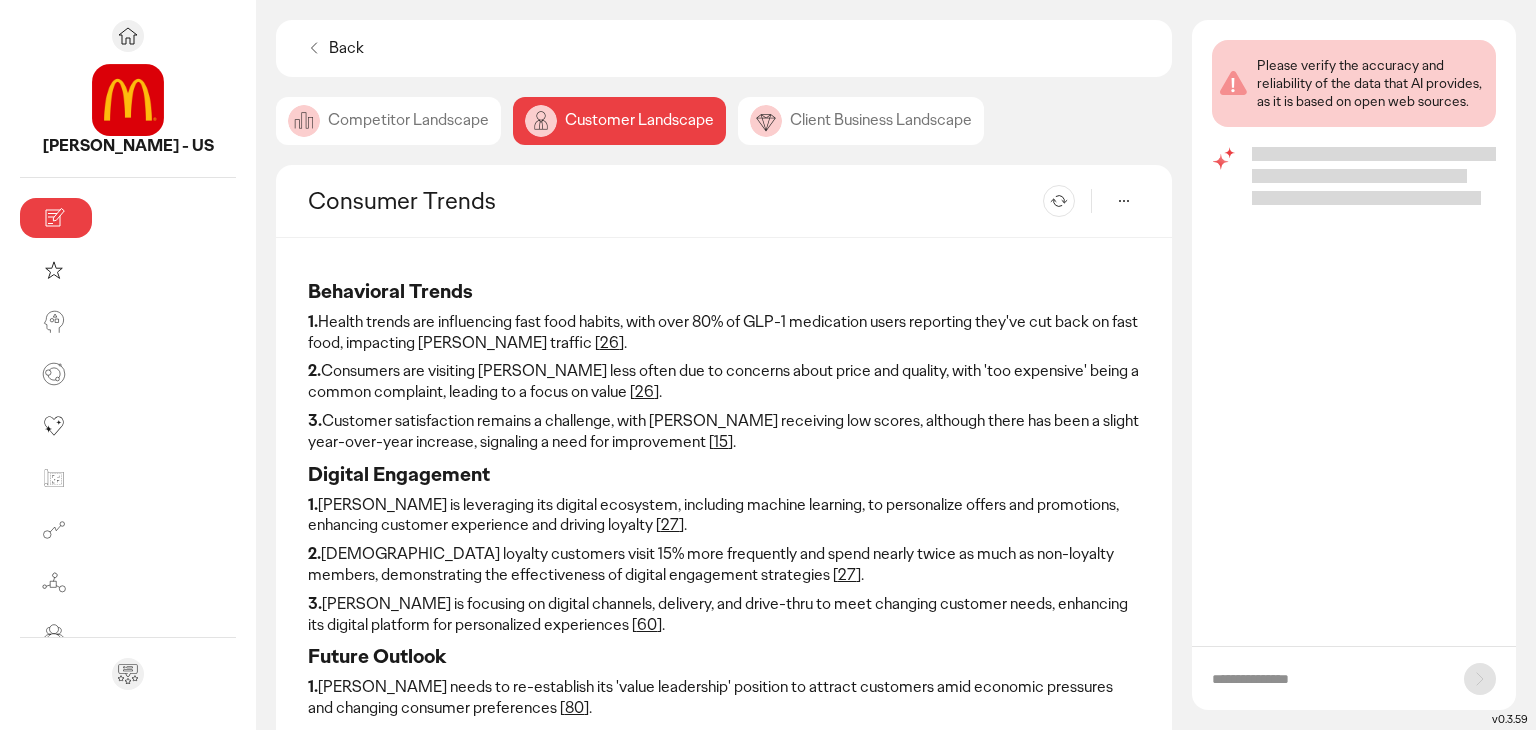 click on "Client Business Landscape" 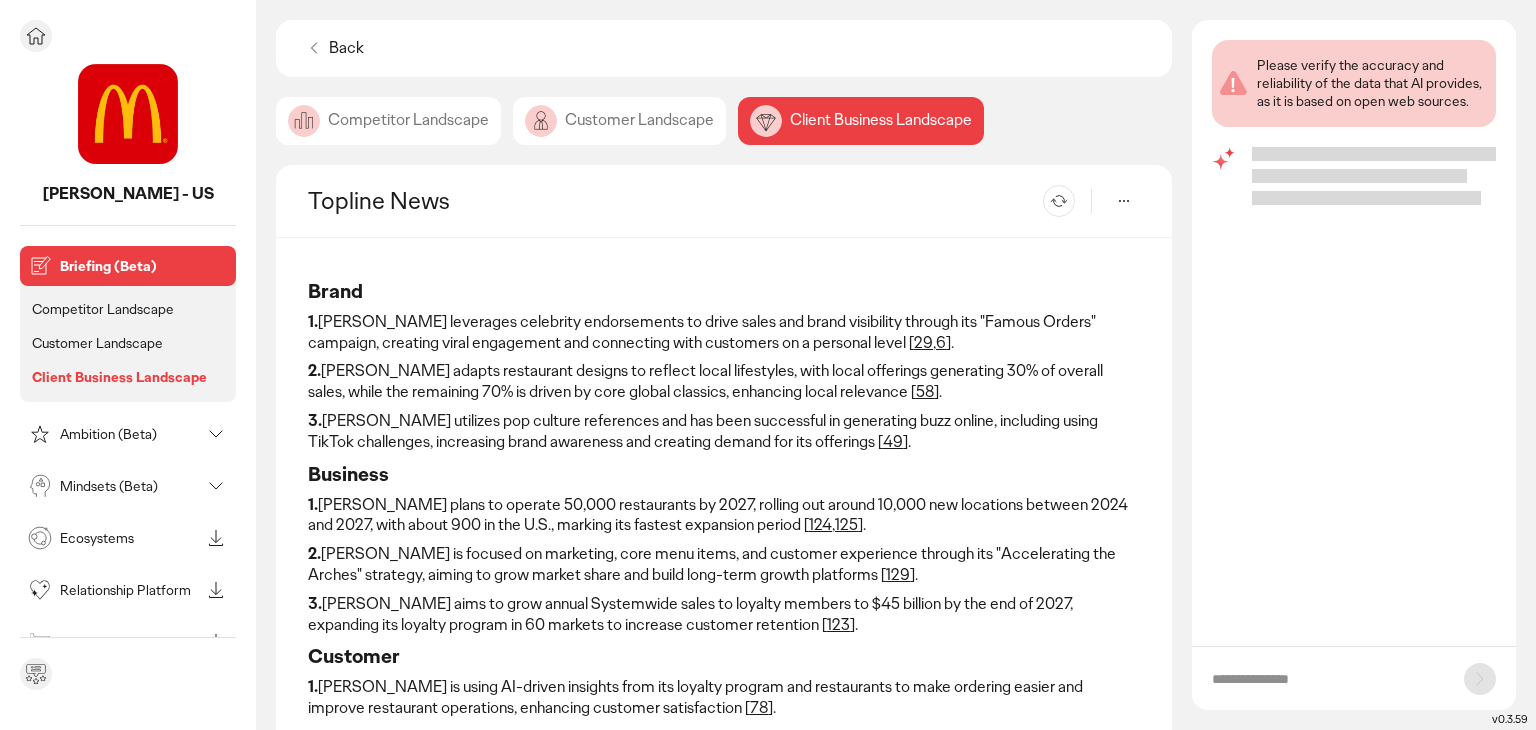 click on "Mindsets (Beta)" at bounding box center [130, 486] 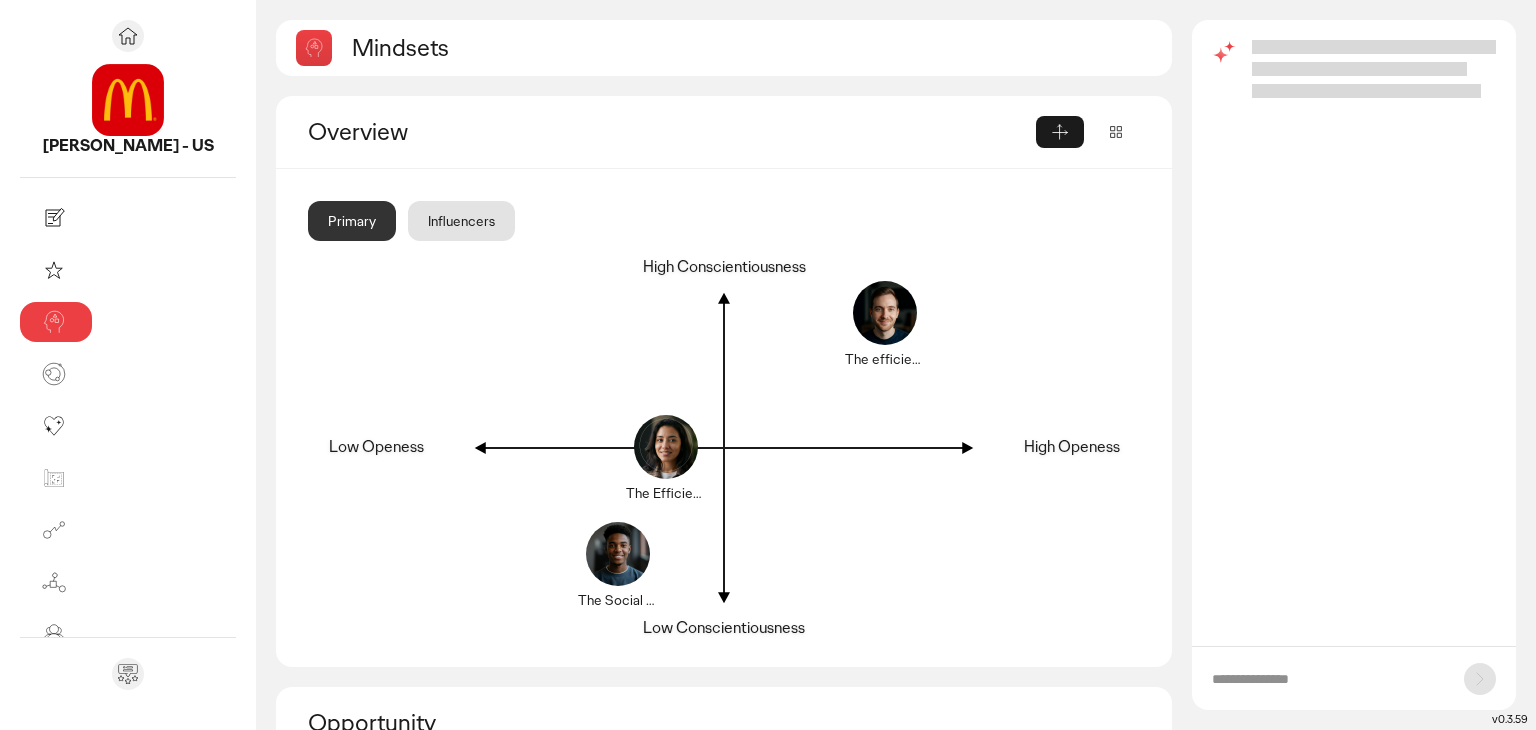 click on "Influencers" 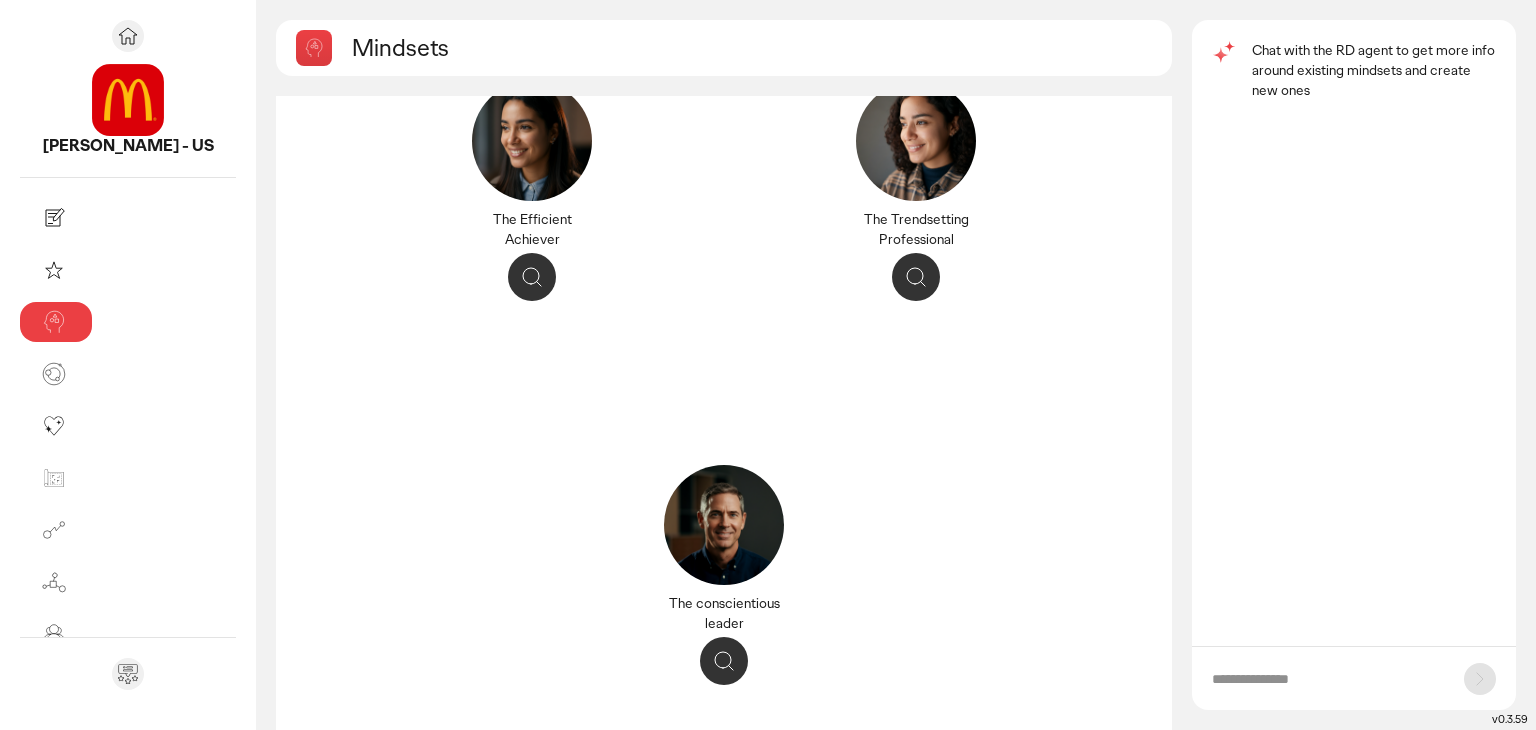 scroll, scrollTop: 300, scrollLeft: 0, axis: vertical 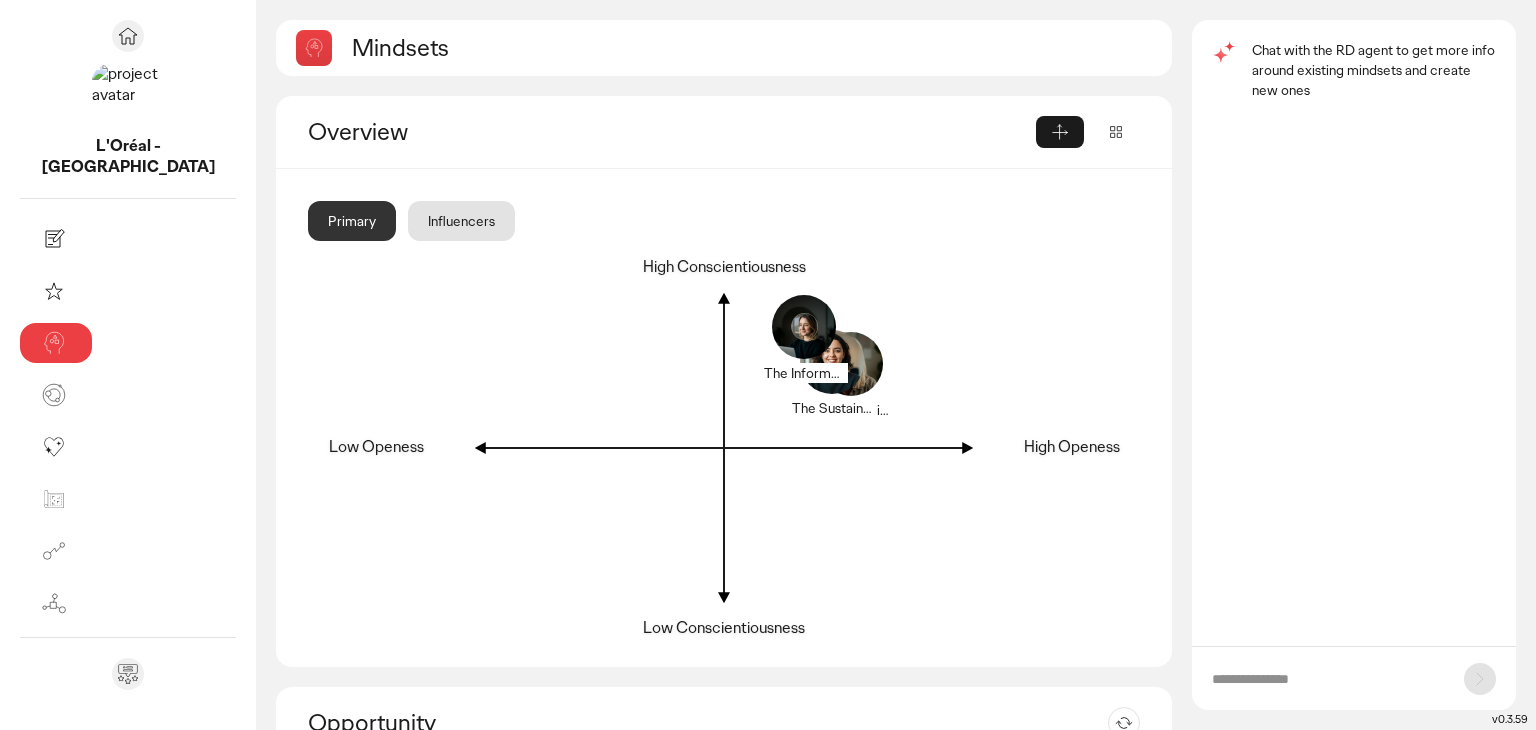click on "Influencers" 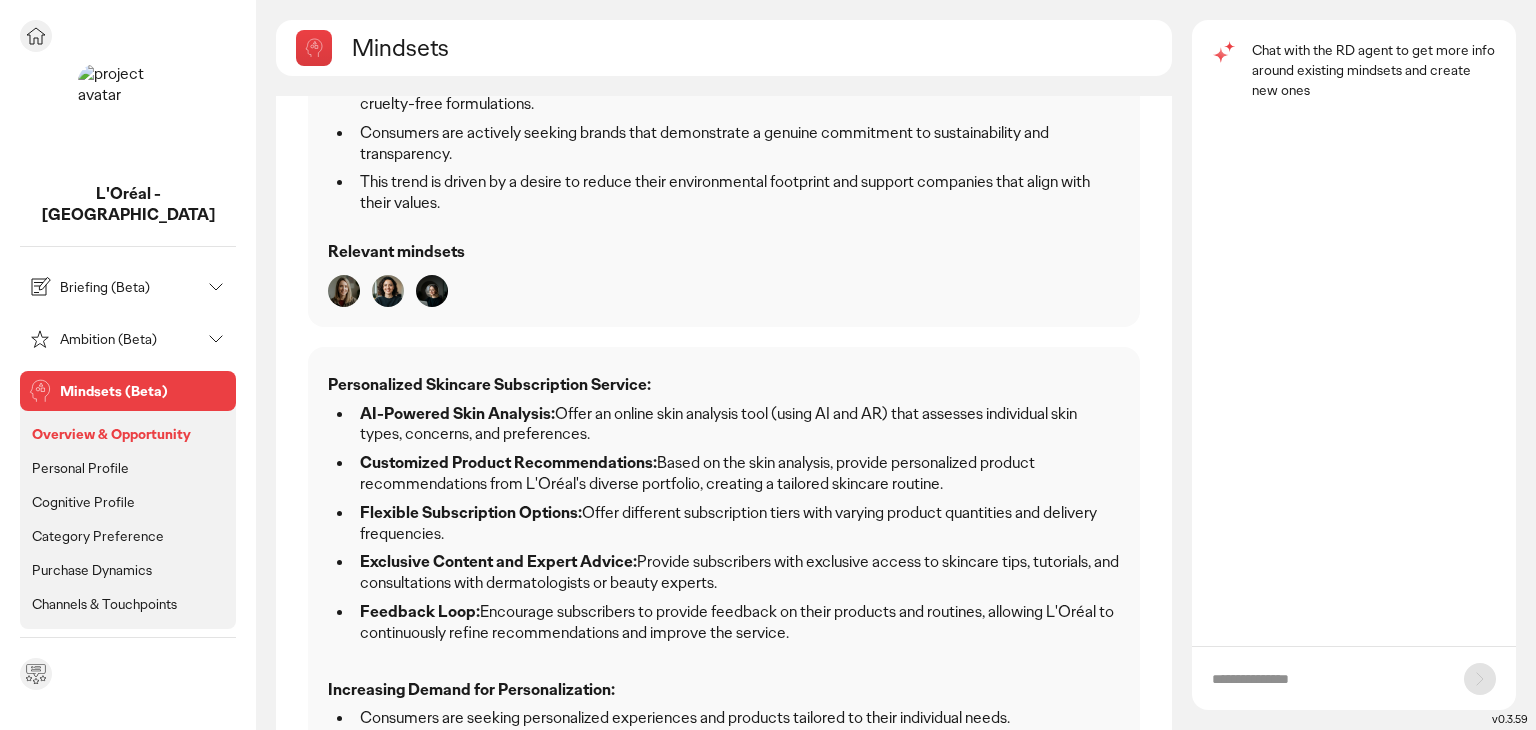 scroll, scrollTop: 1520, scrollLeft: 0, axis: vertical 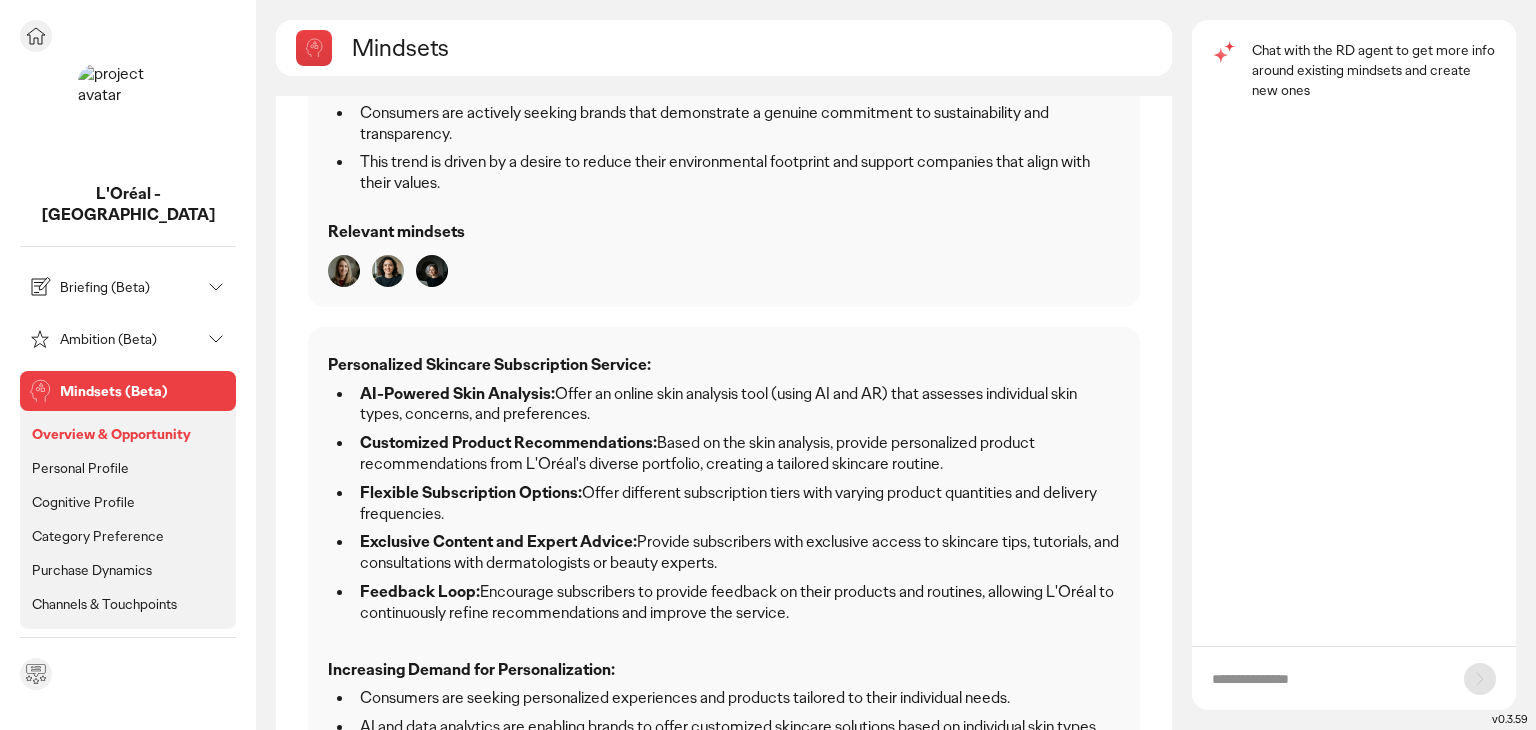 click on "Briefing (Beta)" at bounding box center (130, 287) 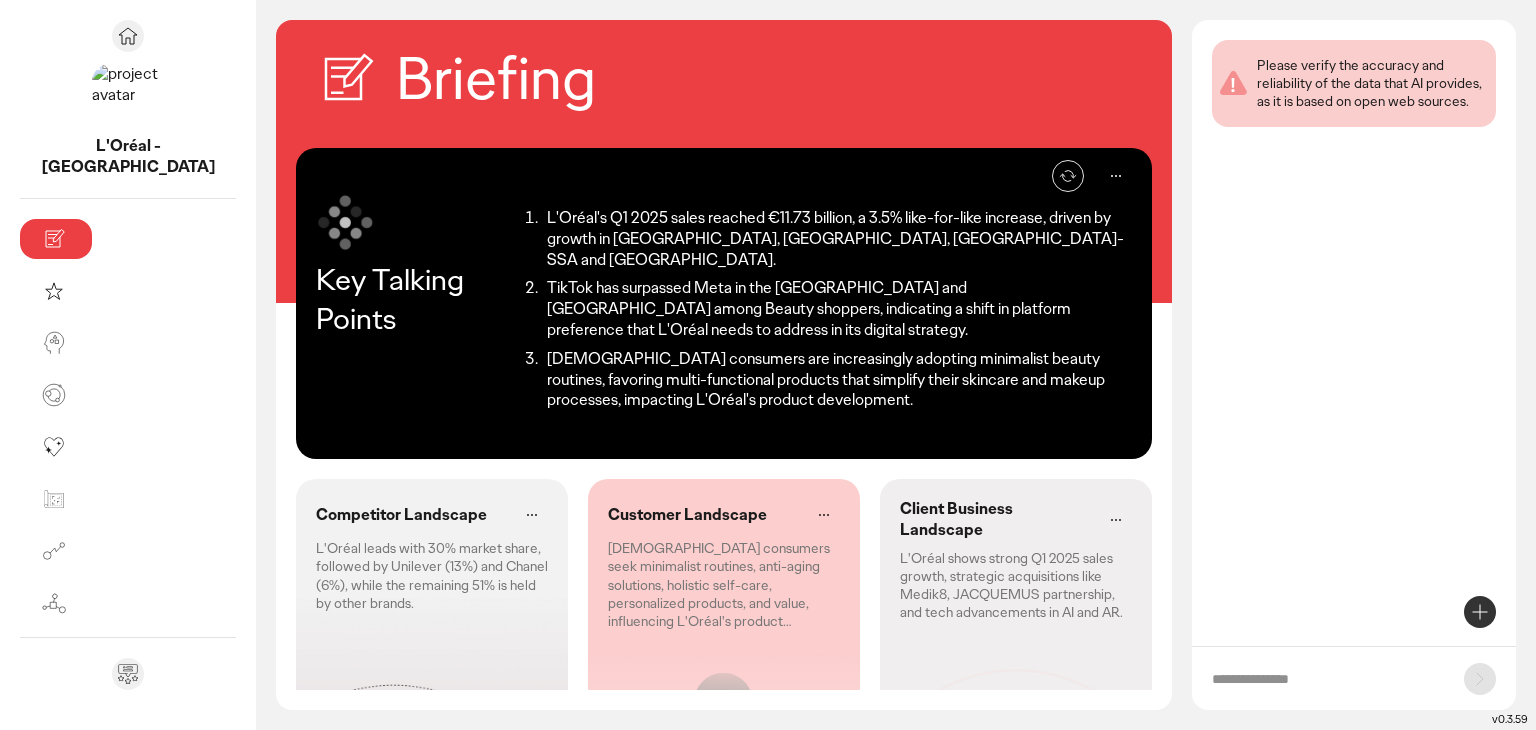 click on "L'Oréal leads with 30% market share, followed by Unilever (13%) and Chanel (6%), while the remaining 51% is held by other brands." 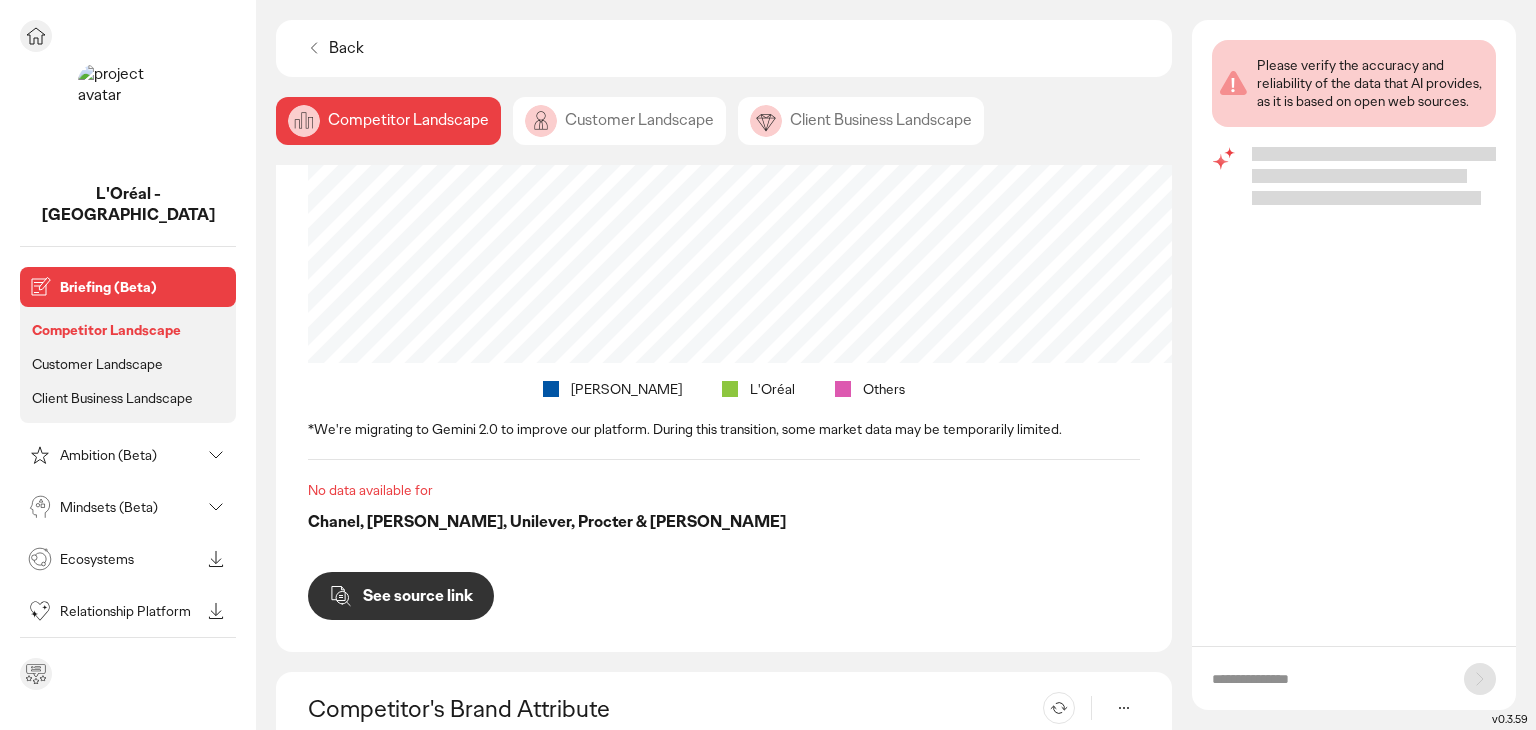 scroll, scrollTop: 420, scrollLeft: 0, axis: vertical 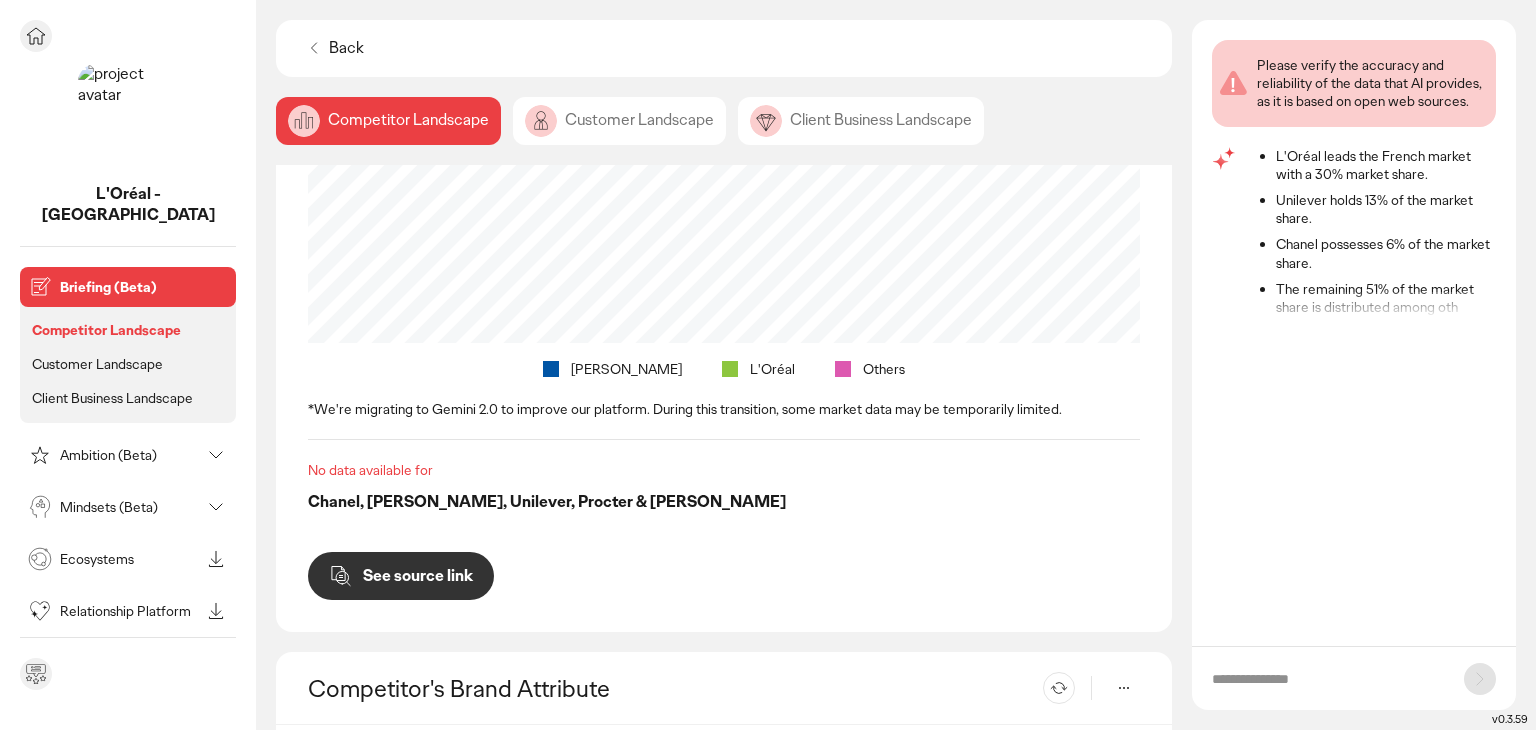 click 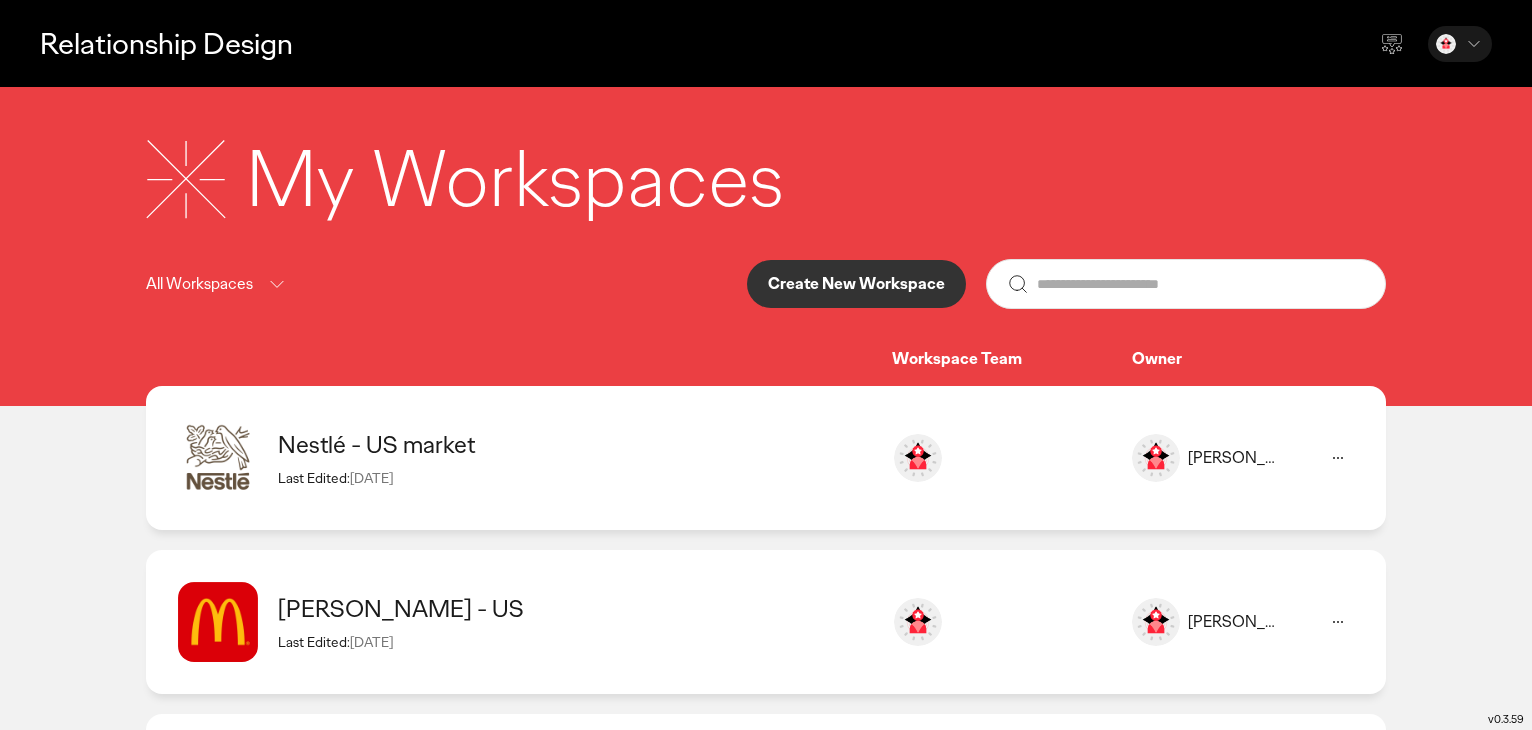 click on "Nestlé - US market" at bounding box center (575, 444) 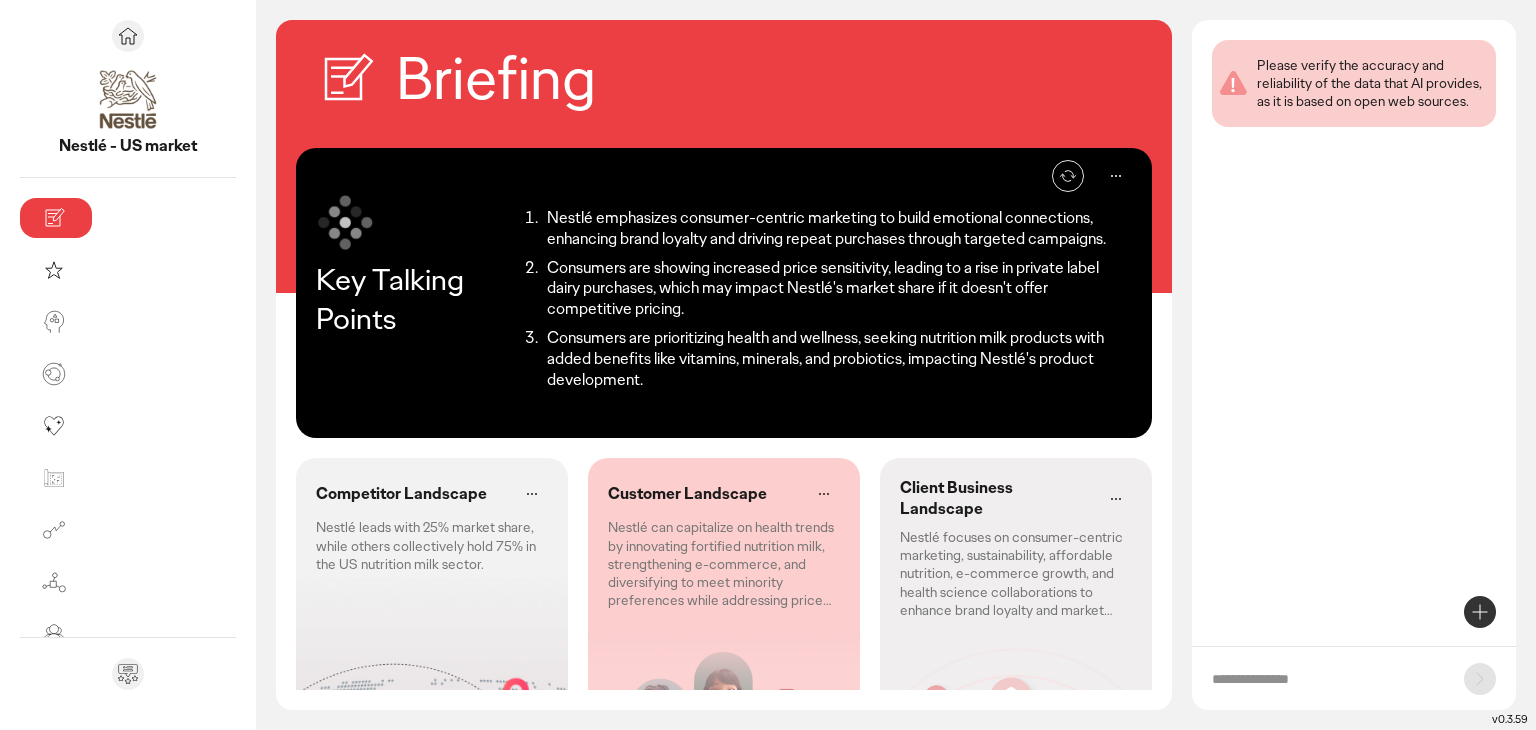 click at bounding box center (1480, 612) 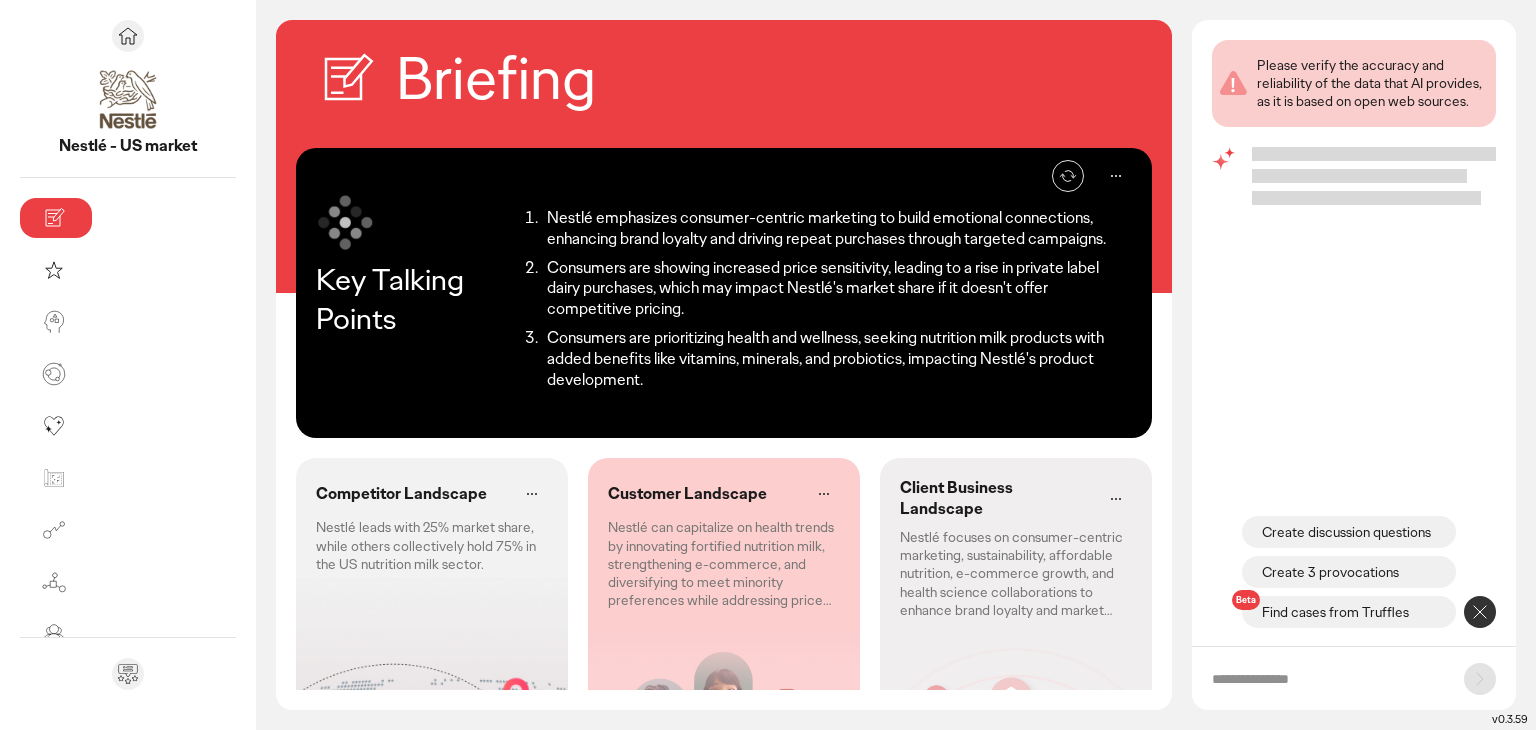 click on "Create discussion questions" at bounding box center (1346, 532) 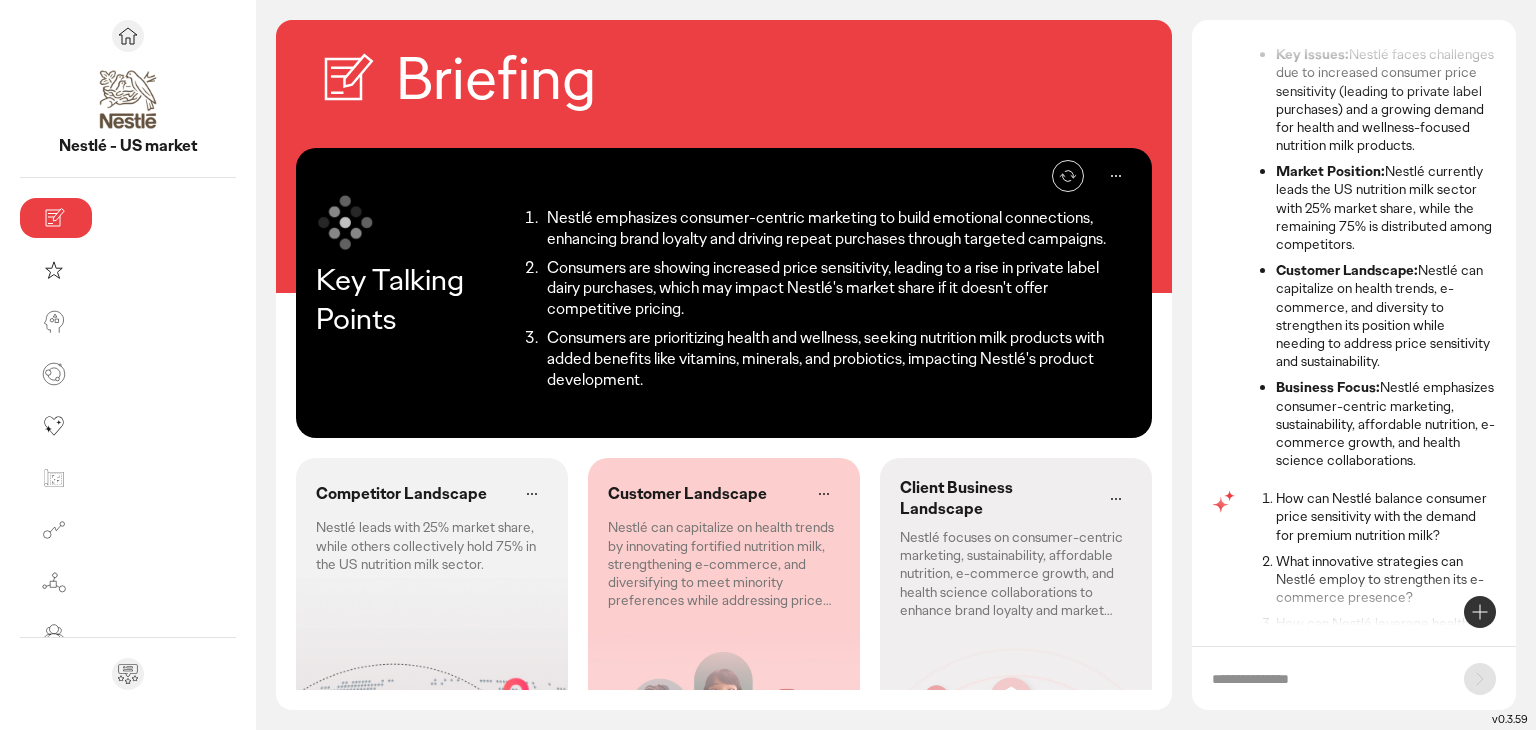 scroll, scrollTop: 467, scrollLeft: 0, axis: vertical 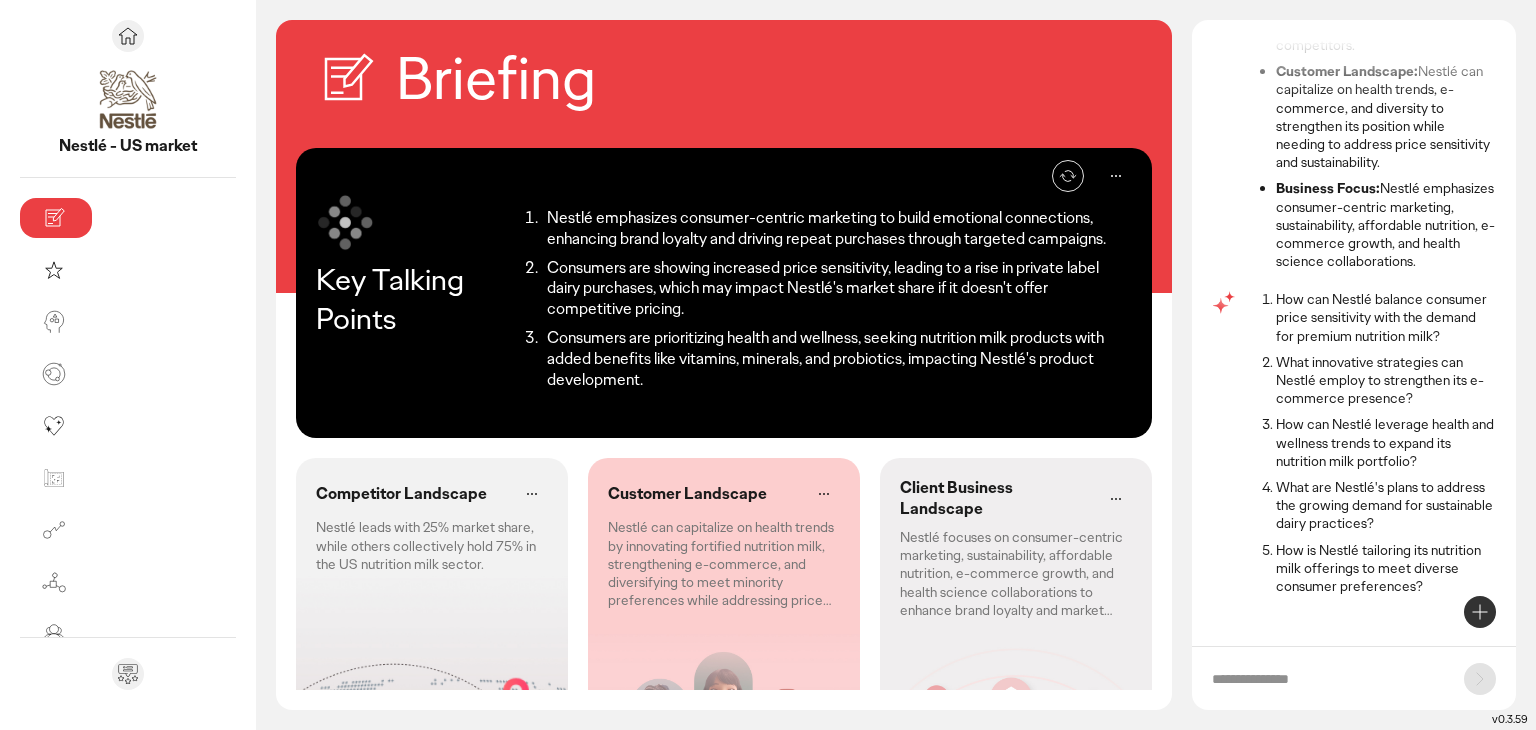 click 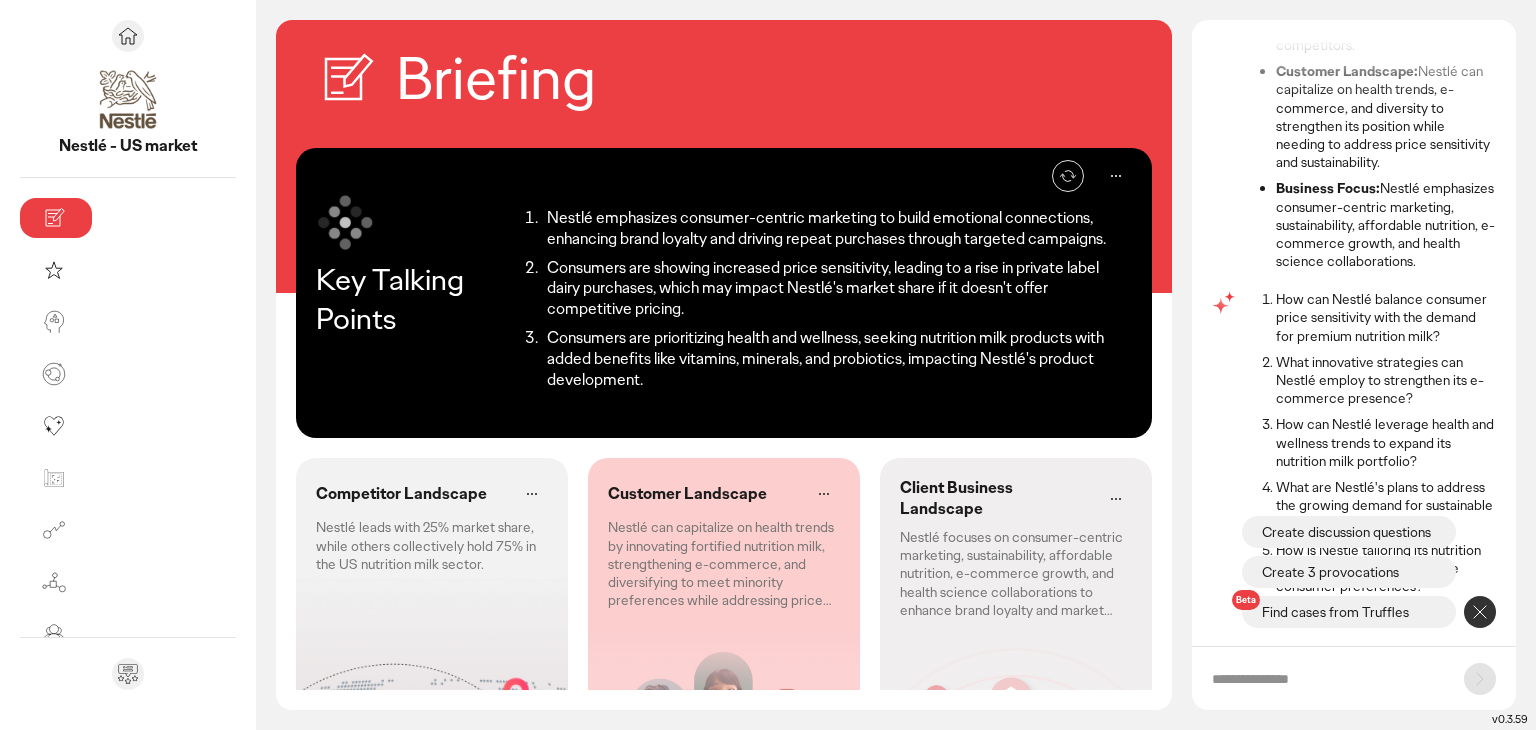 click on "Create 3 provocations" at bounding box center (1330, 572) 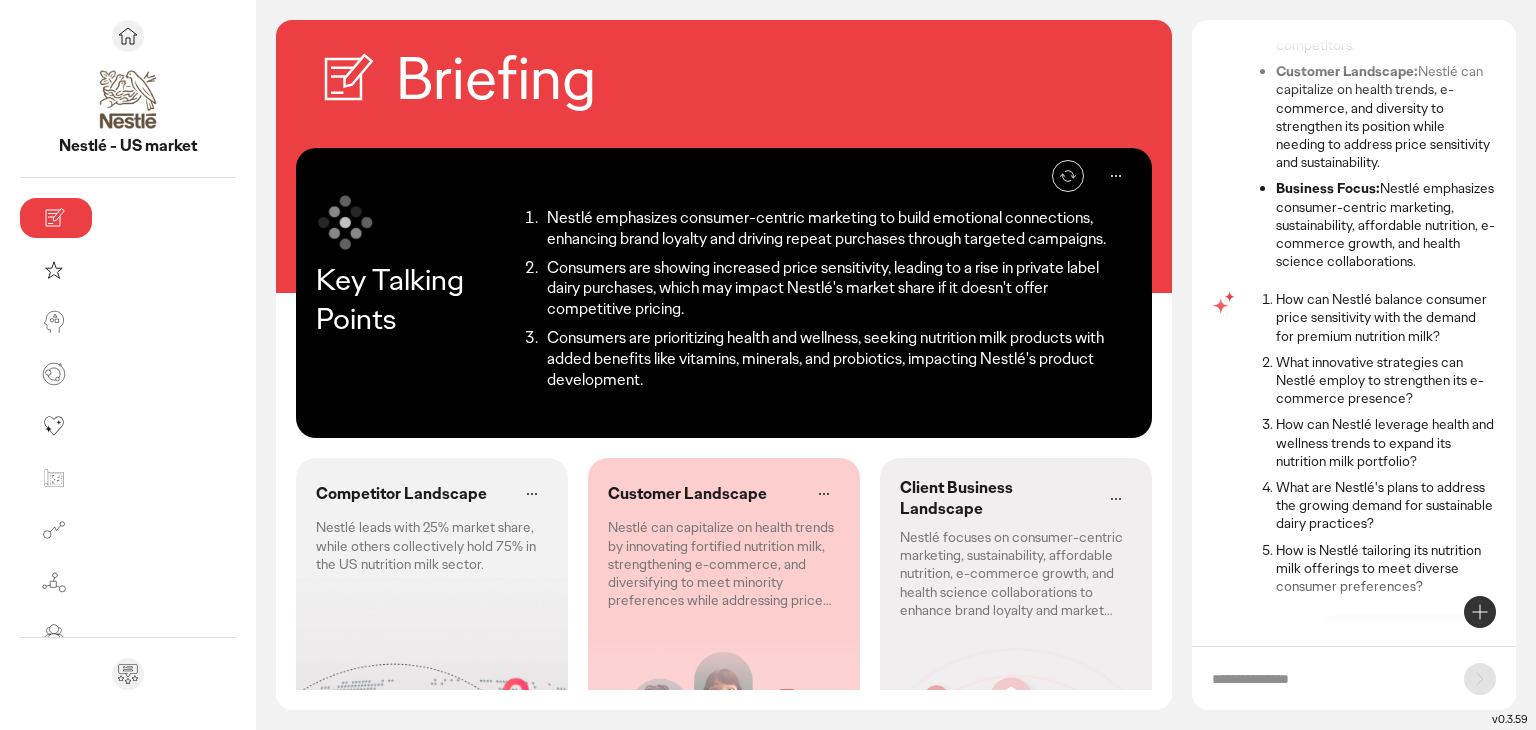scroll, scrollTop: 599, scrollLeft: 0, axis: vertical 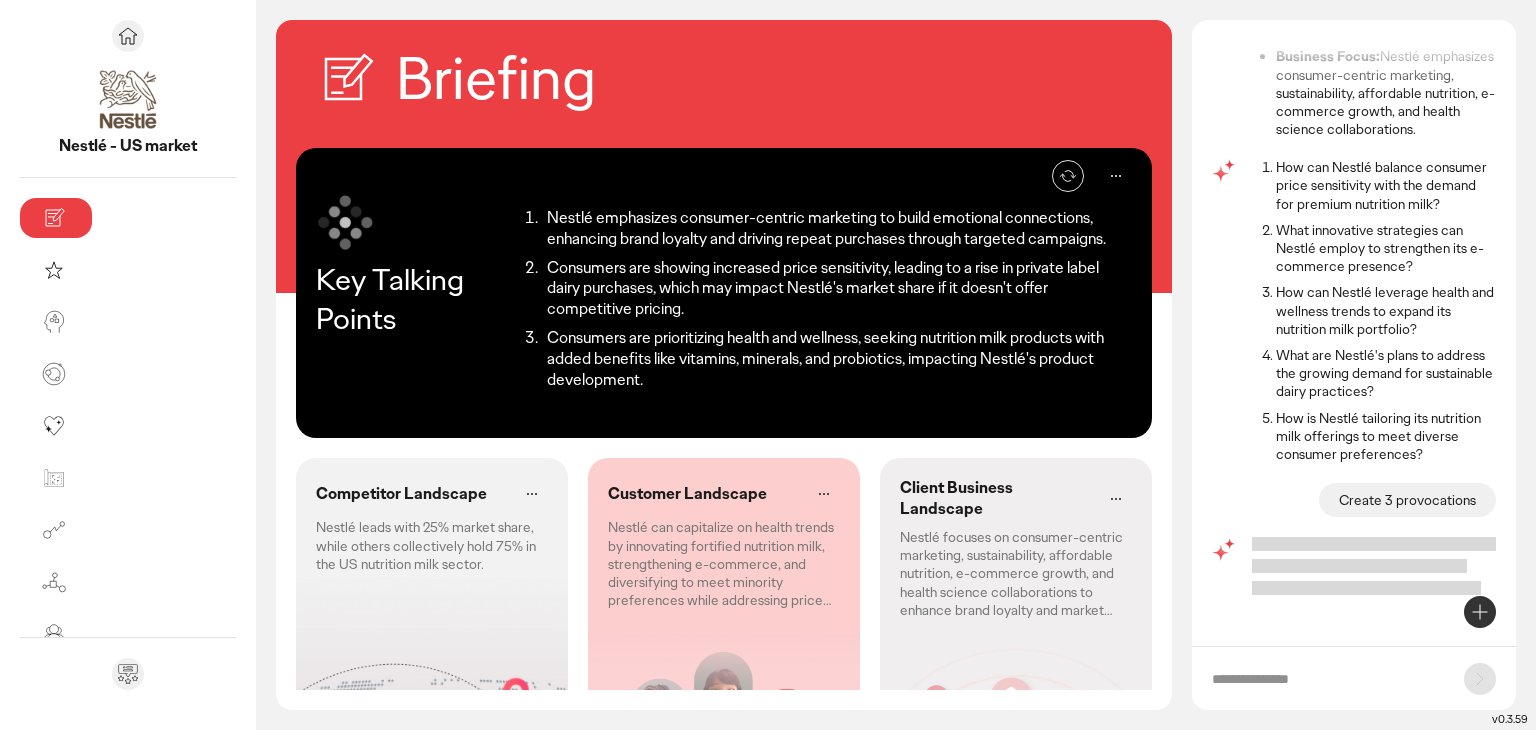click on "Competitor Landscape Nestlé leads with 25% market share, while others collectively hold 75% in the US nutrition milk sector." at bounding box center (432, 525) 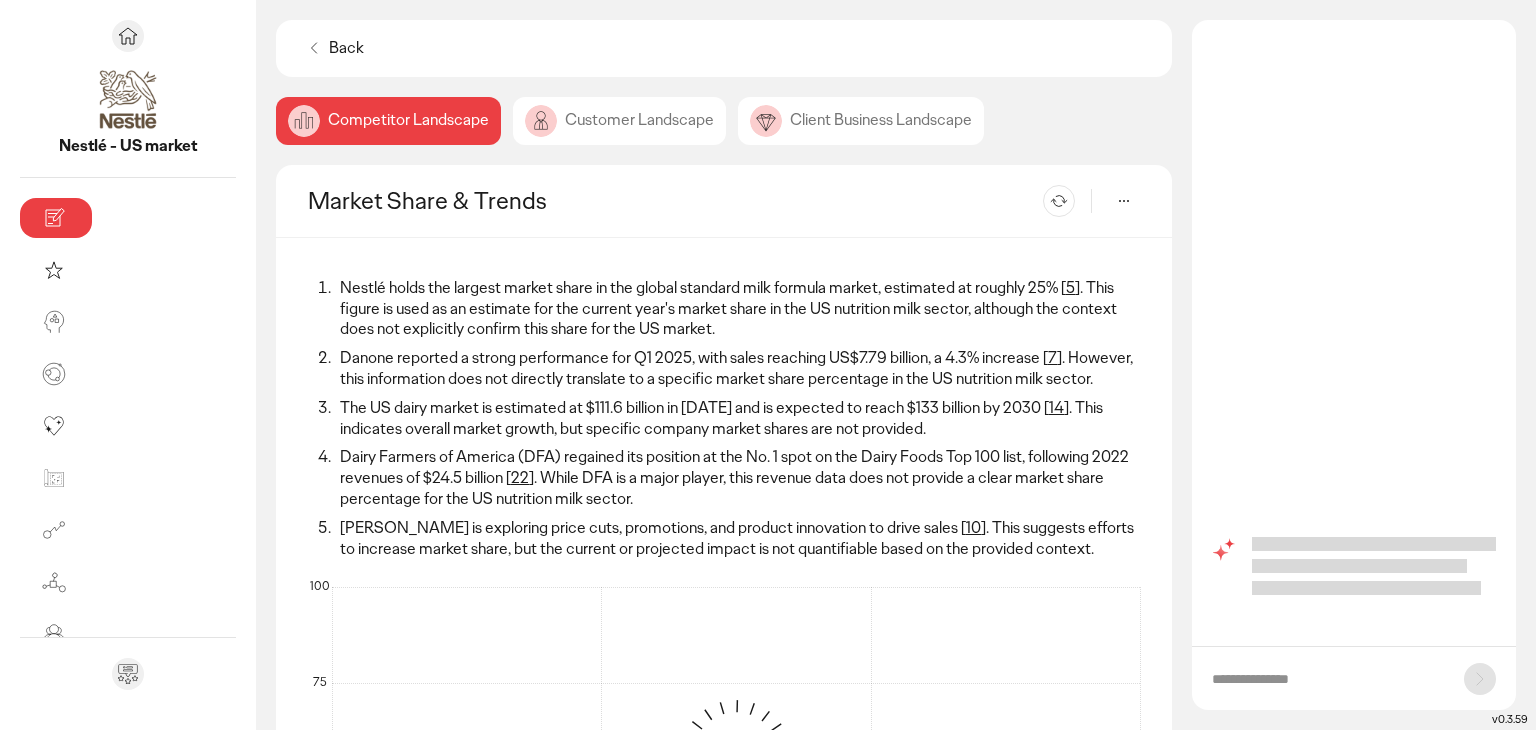 scroll, scrollTop: 65, scrollLeft: 0, axis: vertical 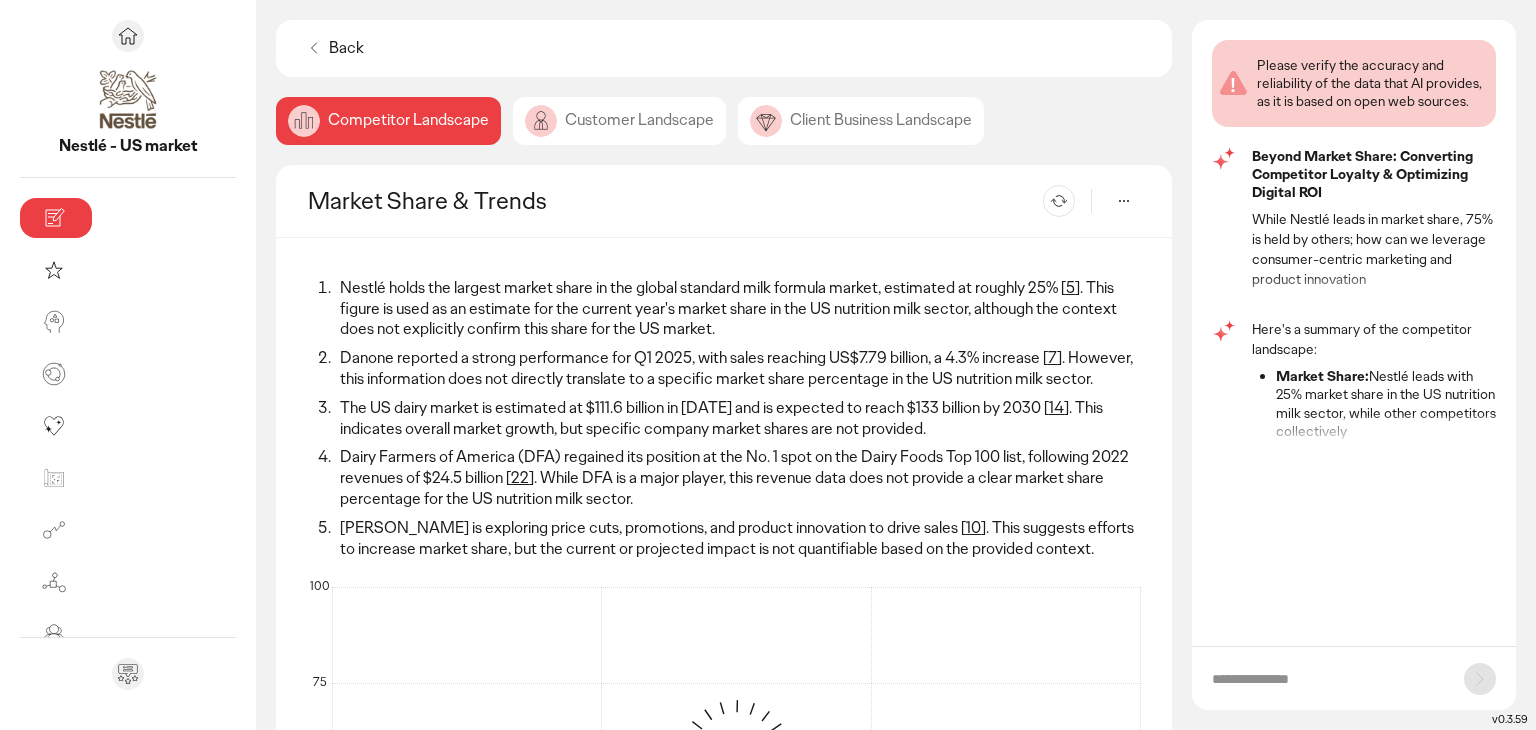 click on "Re-generate" at bounding box center [1035, 201] 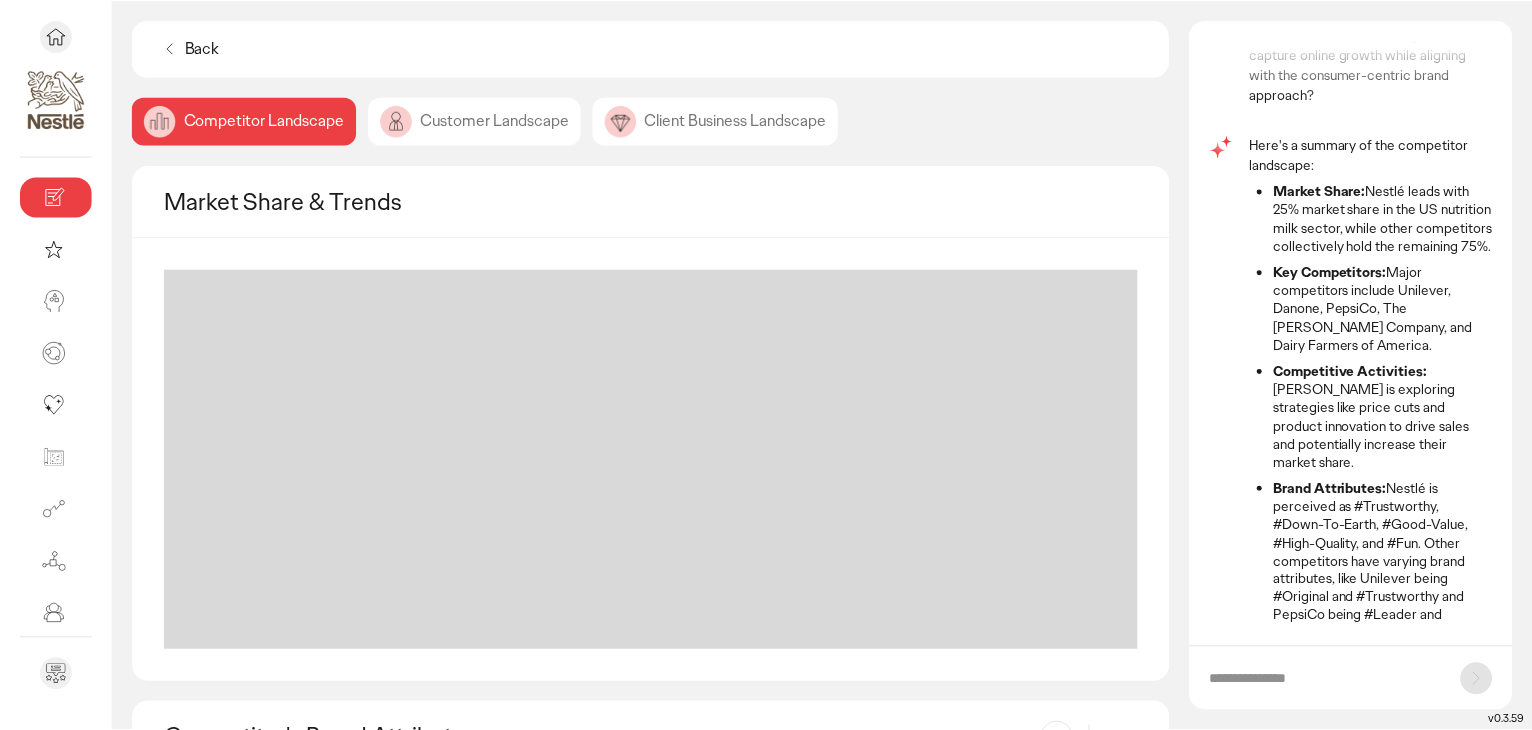 scroll, scrollTop: 1096, scrollLeft: 0, axis: vertical 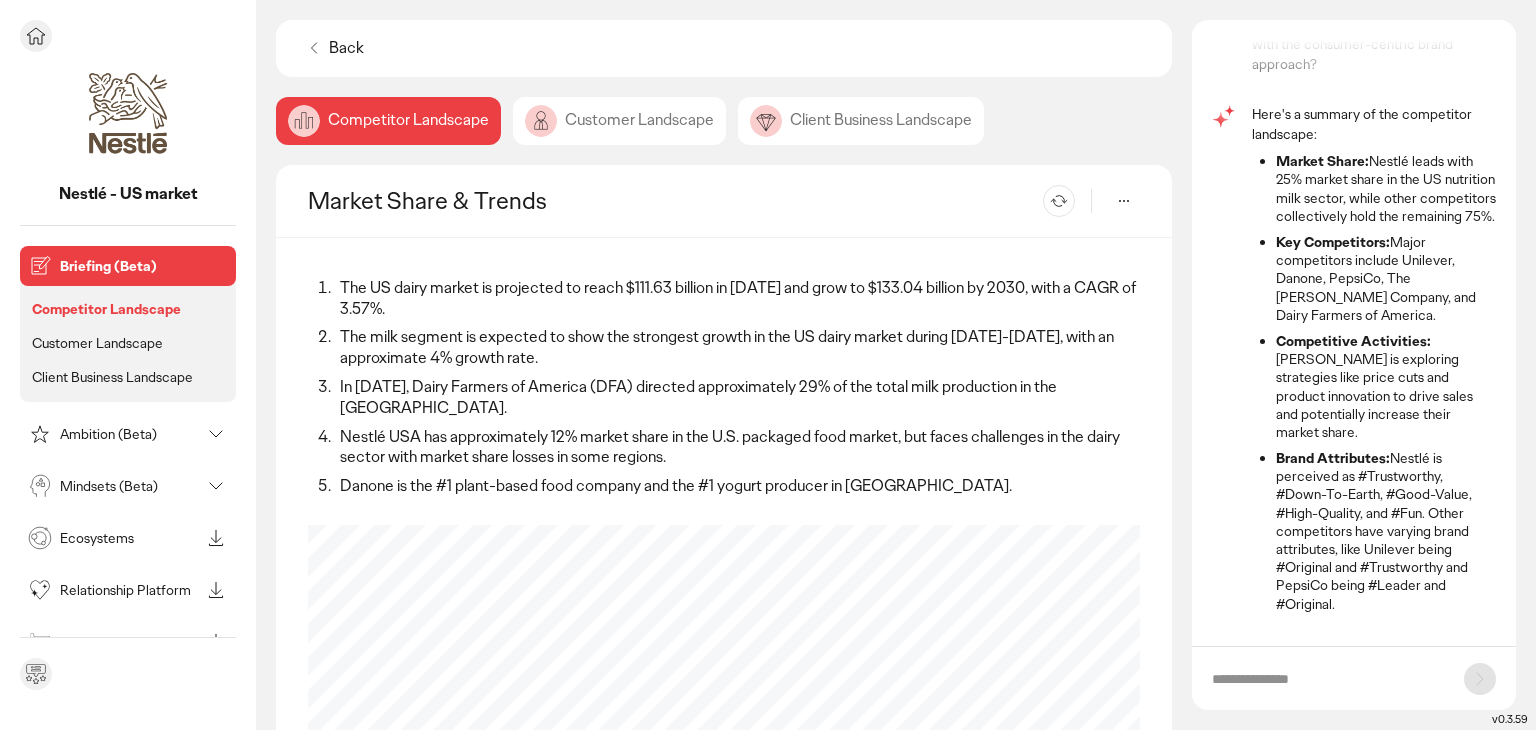 click 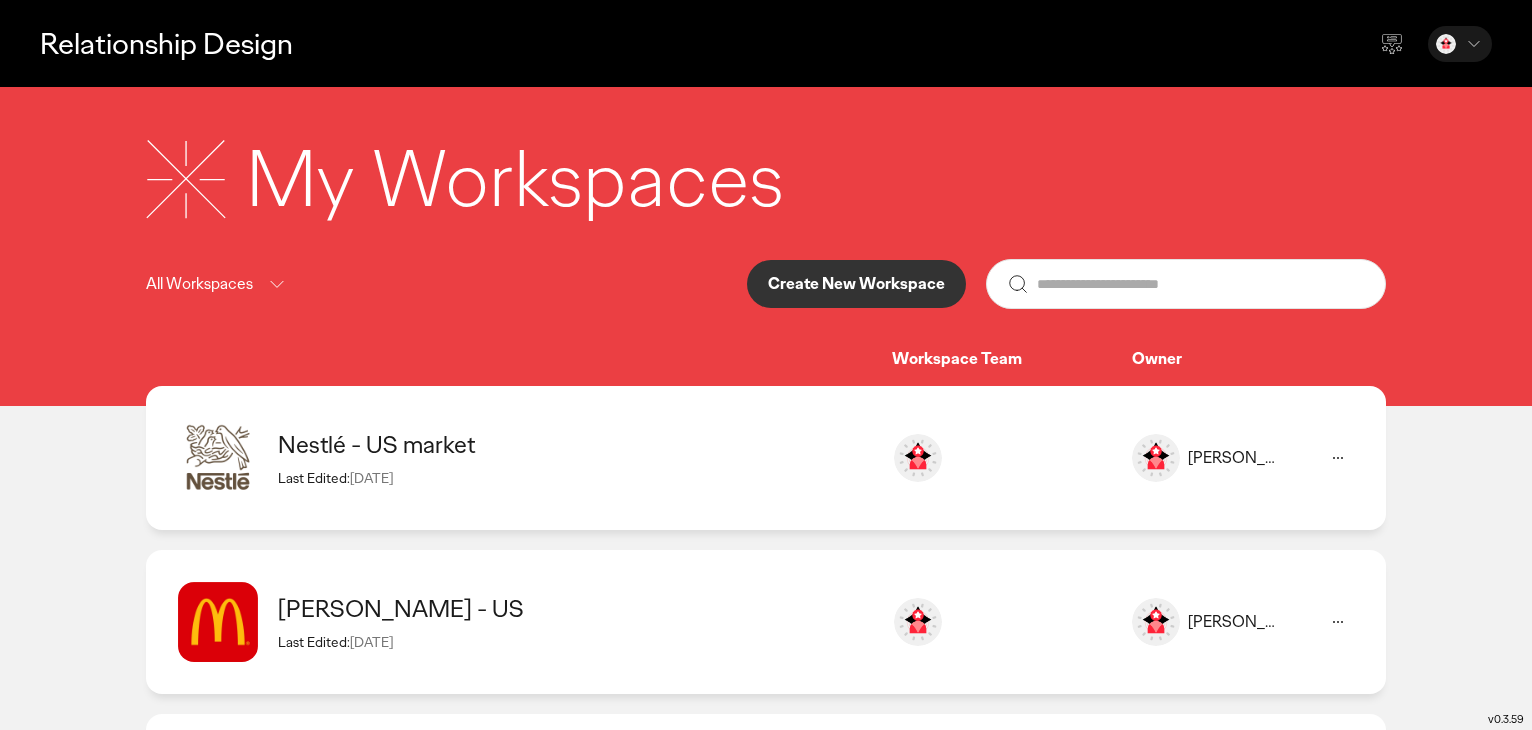 click 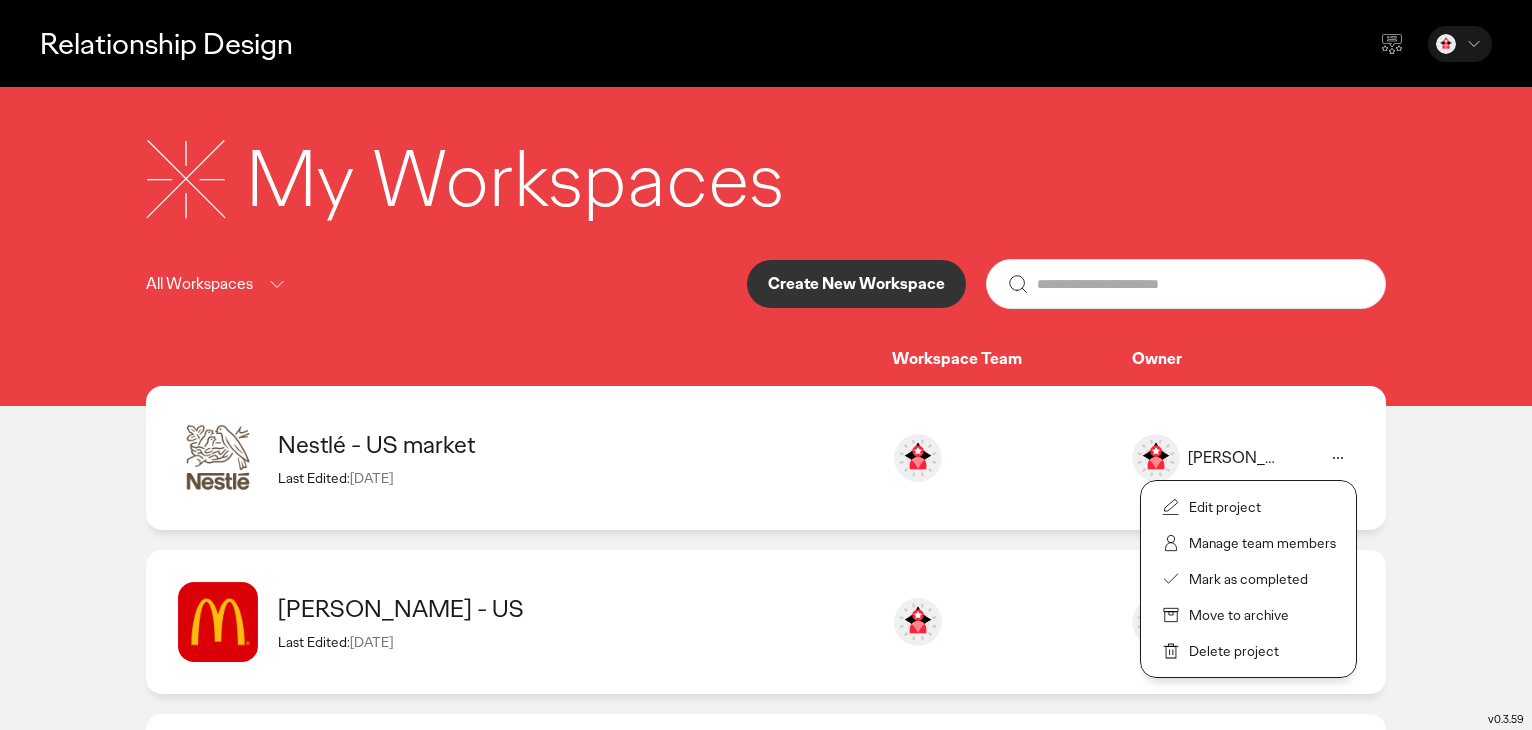 click on "Delete project" 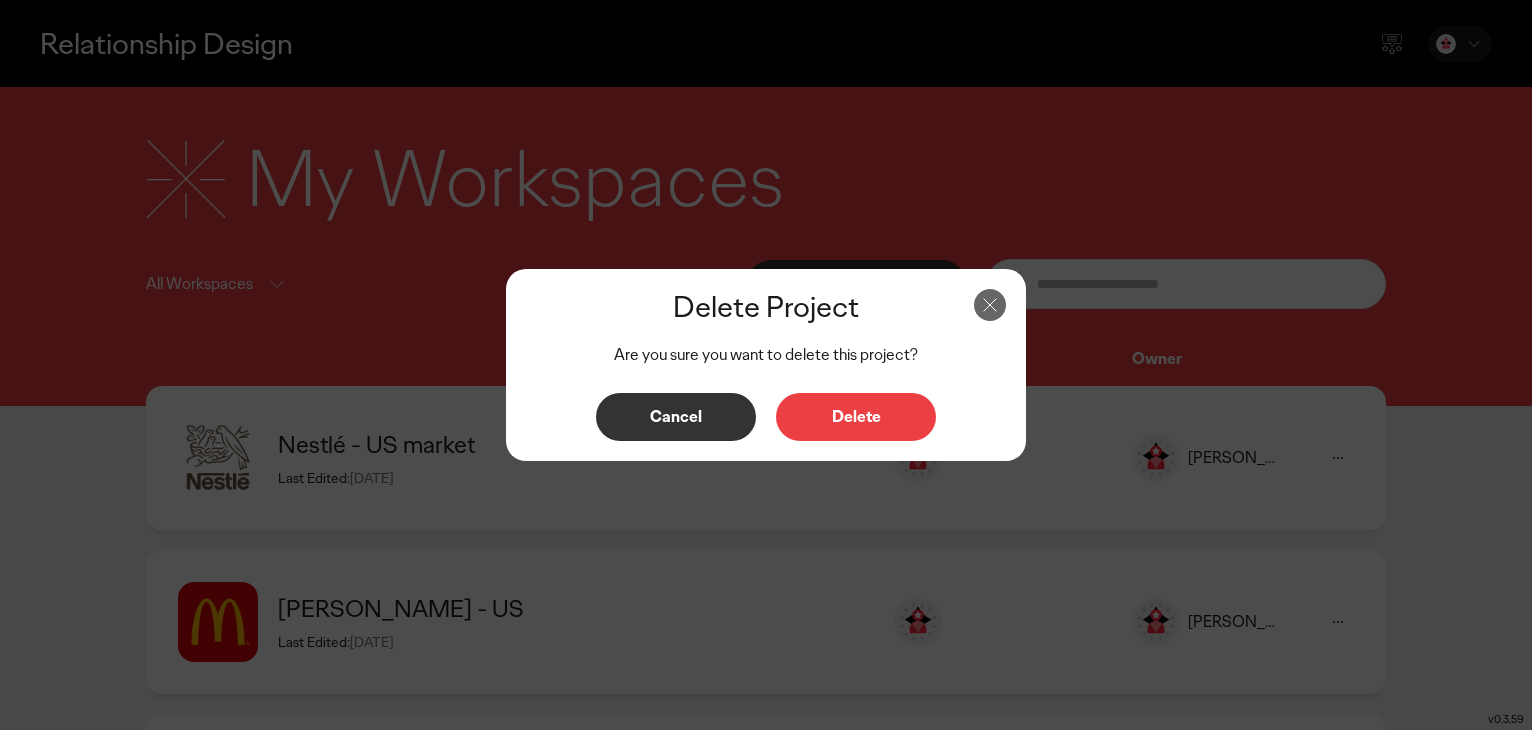 click on "Delete" at bounding box center [856, 417] 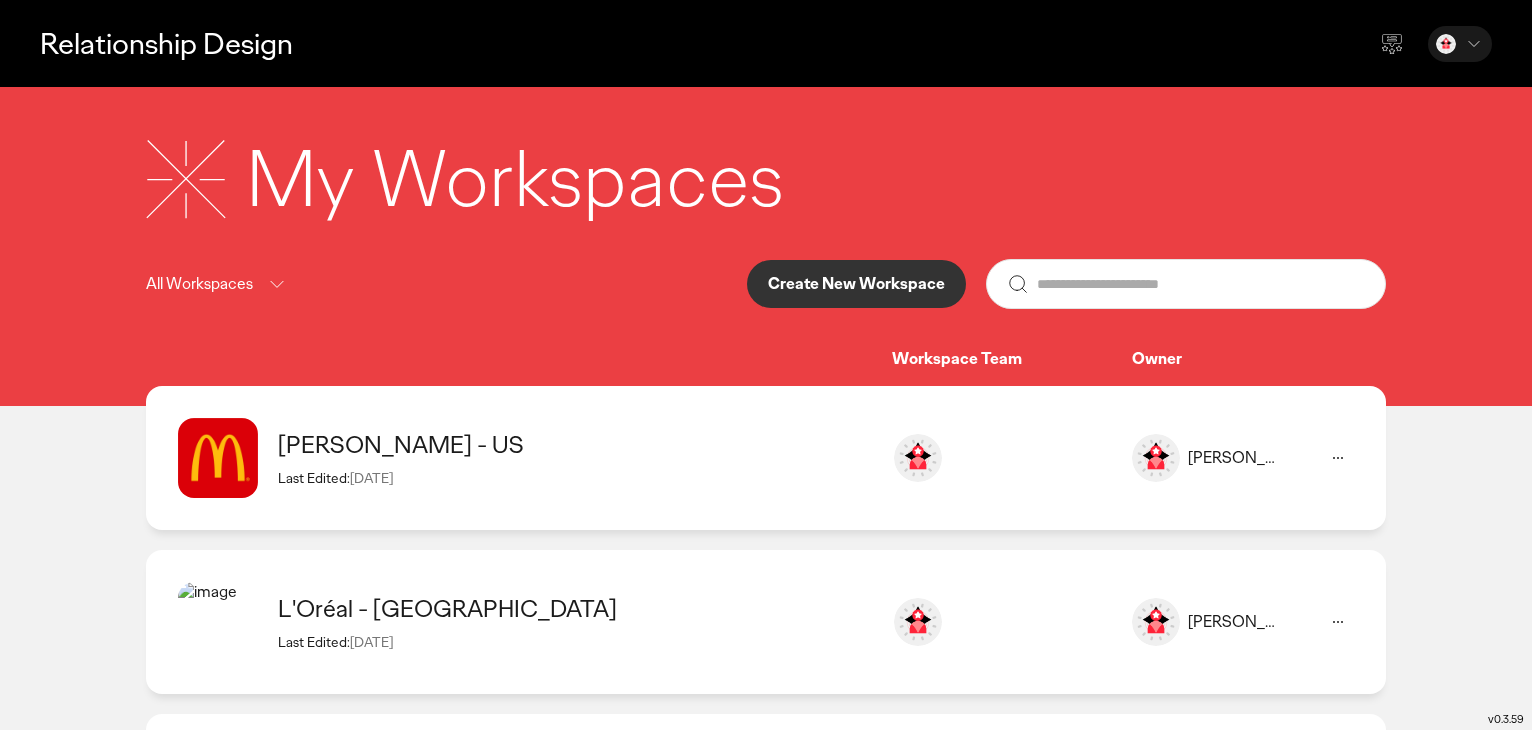 click 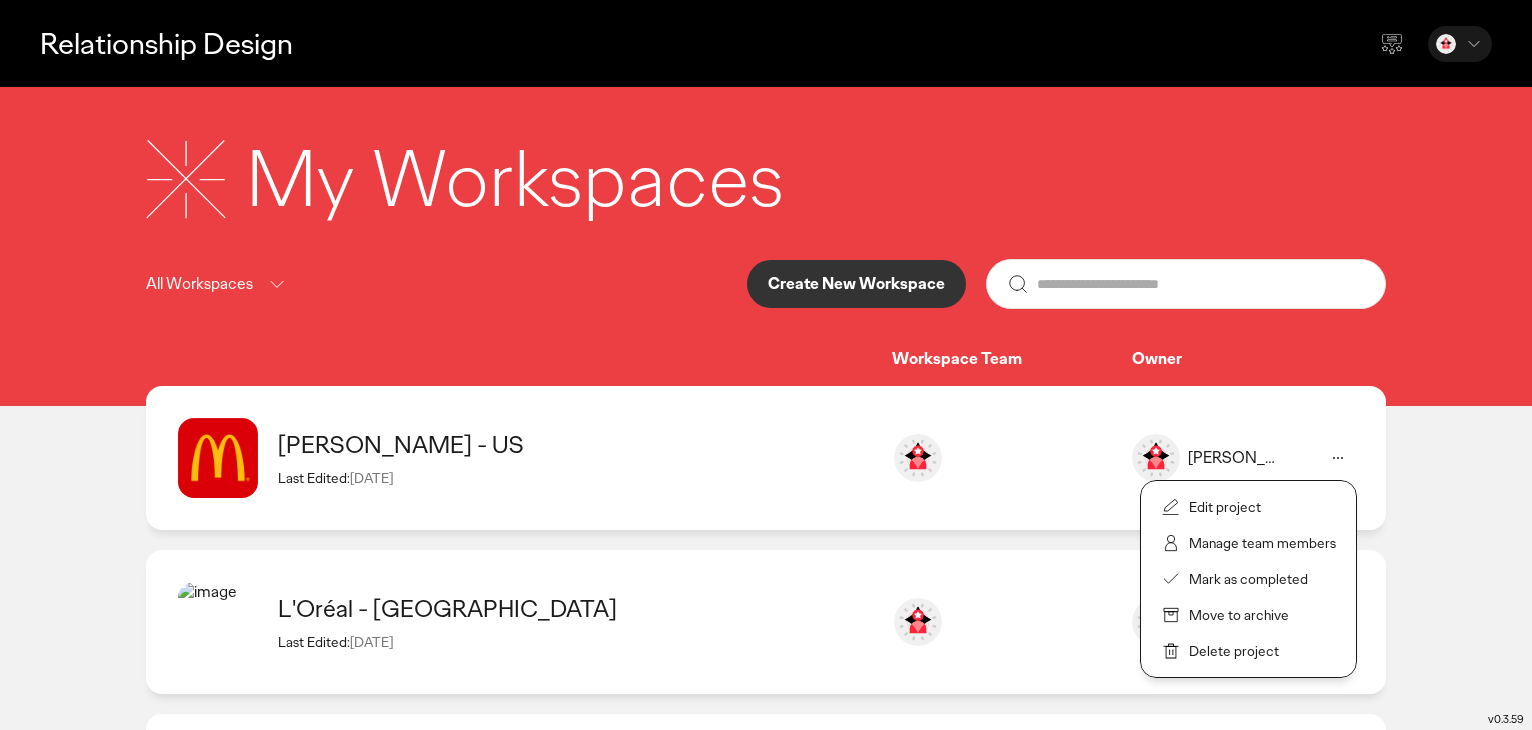 click on "Delete project" 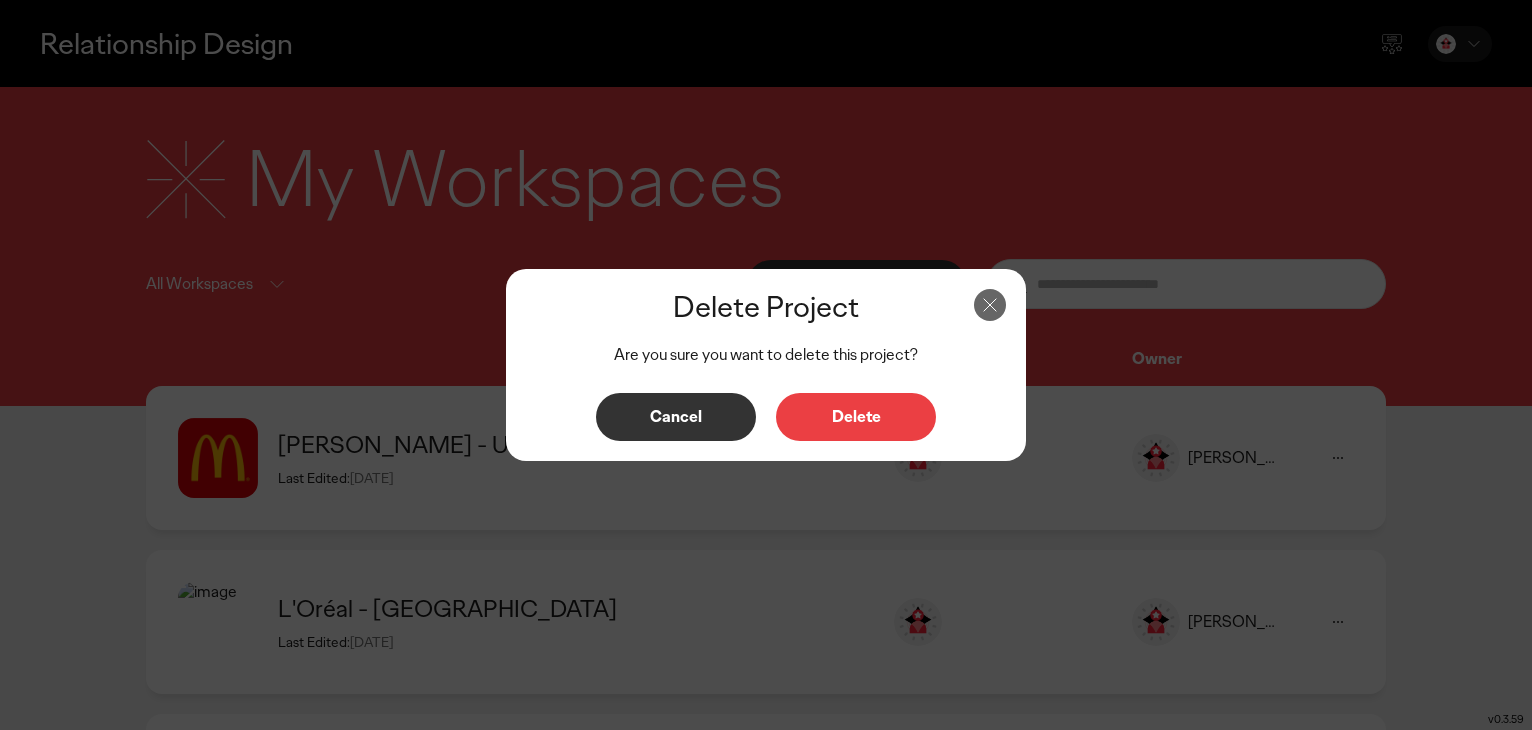 click on "Delete" at bounding box center [856, 417] 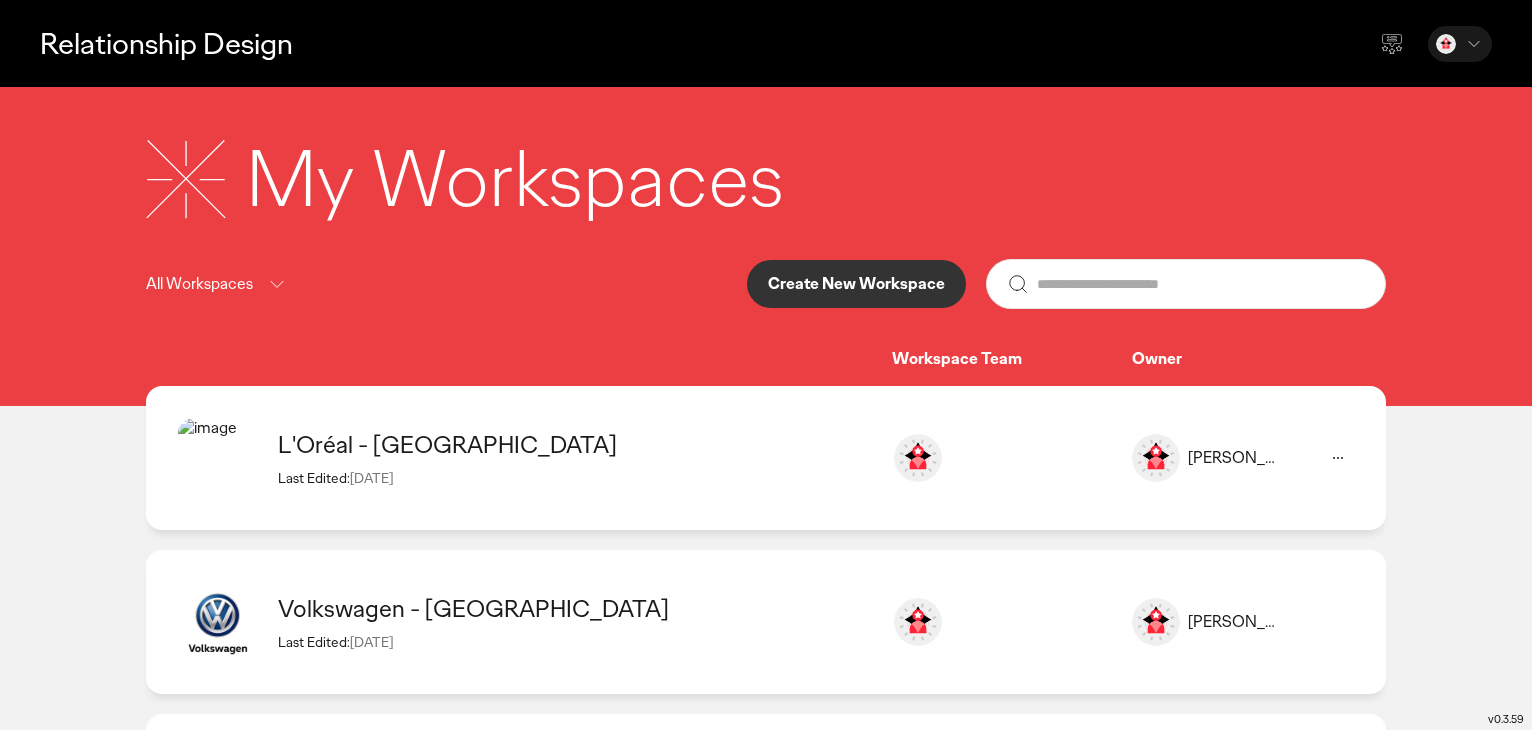 click 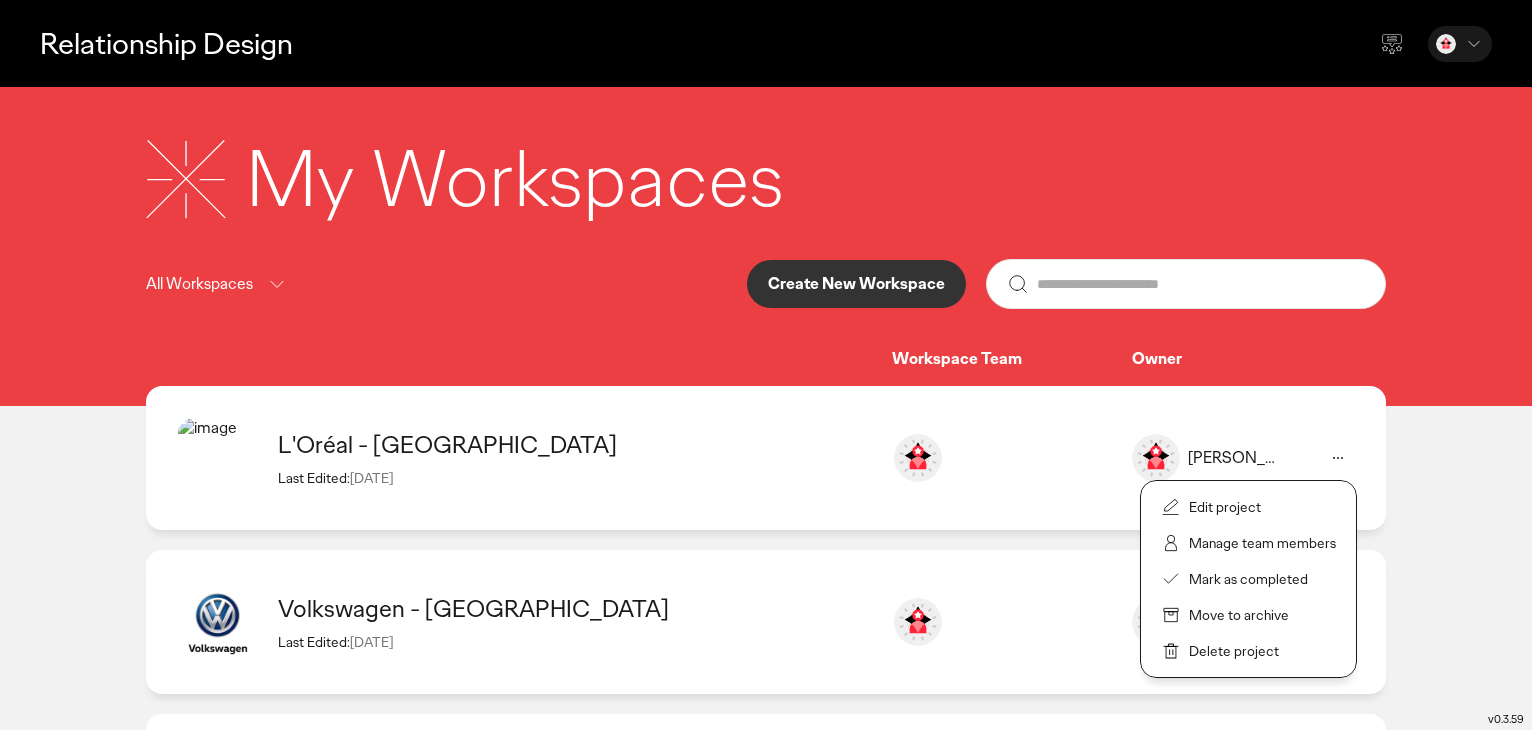 click on "Delete project" 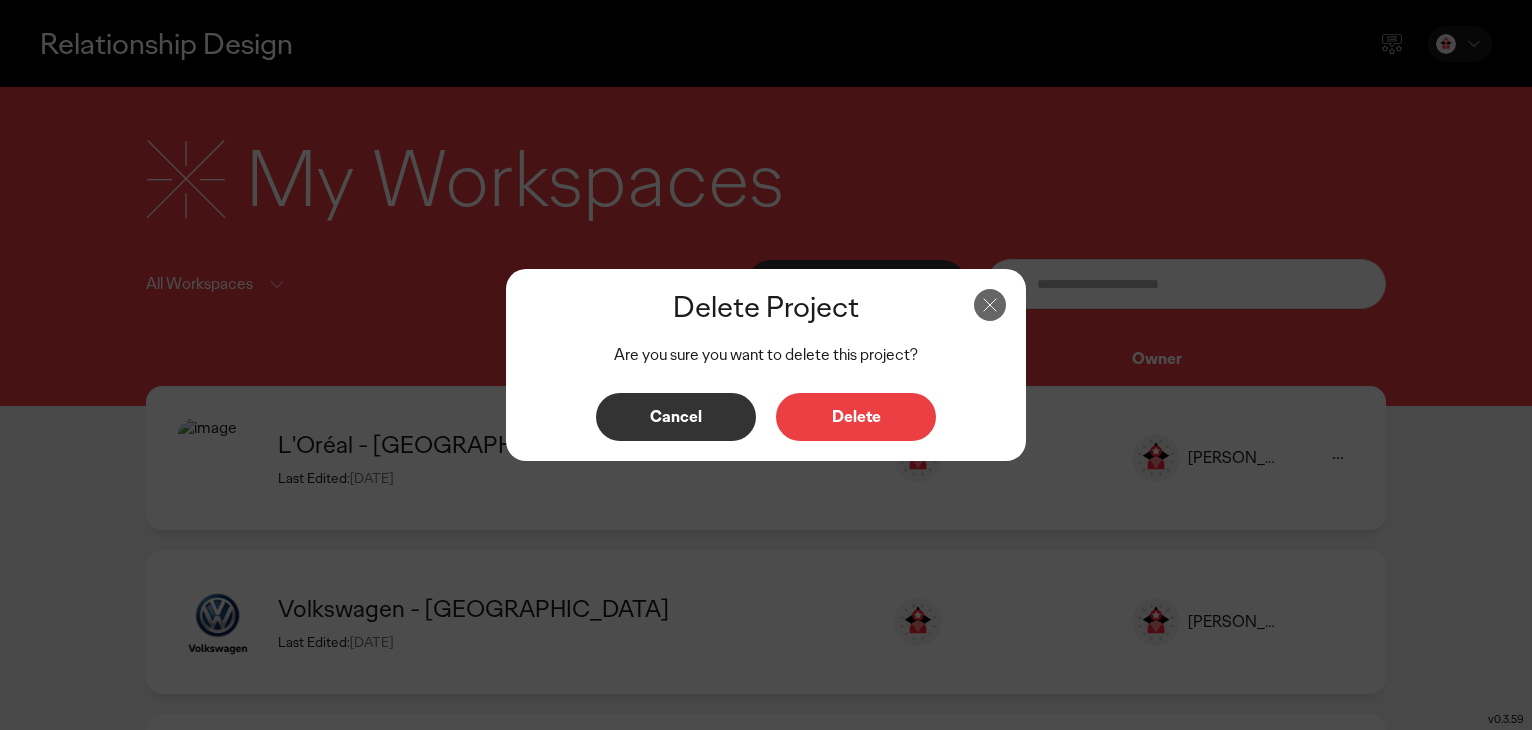 click on "Delete" at bounding box center (856, 417) 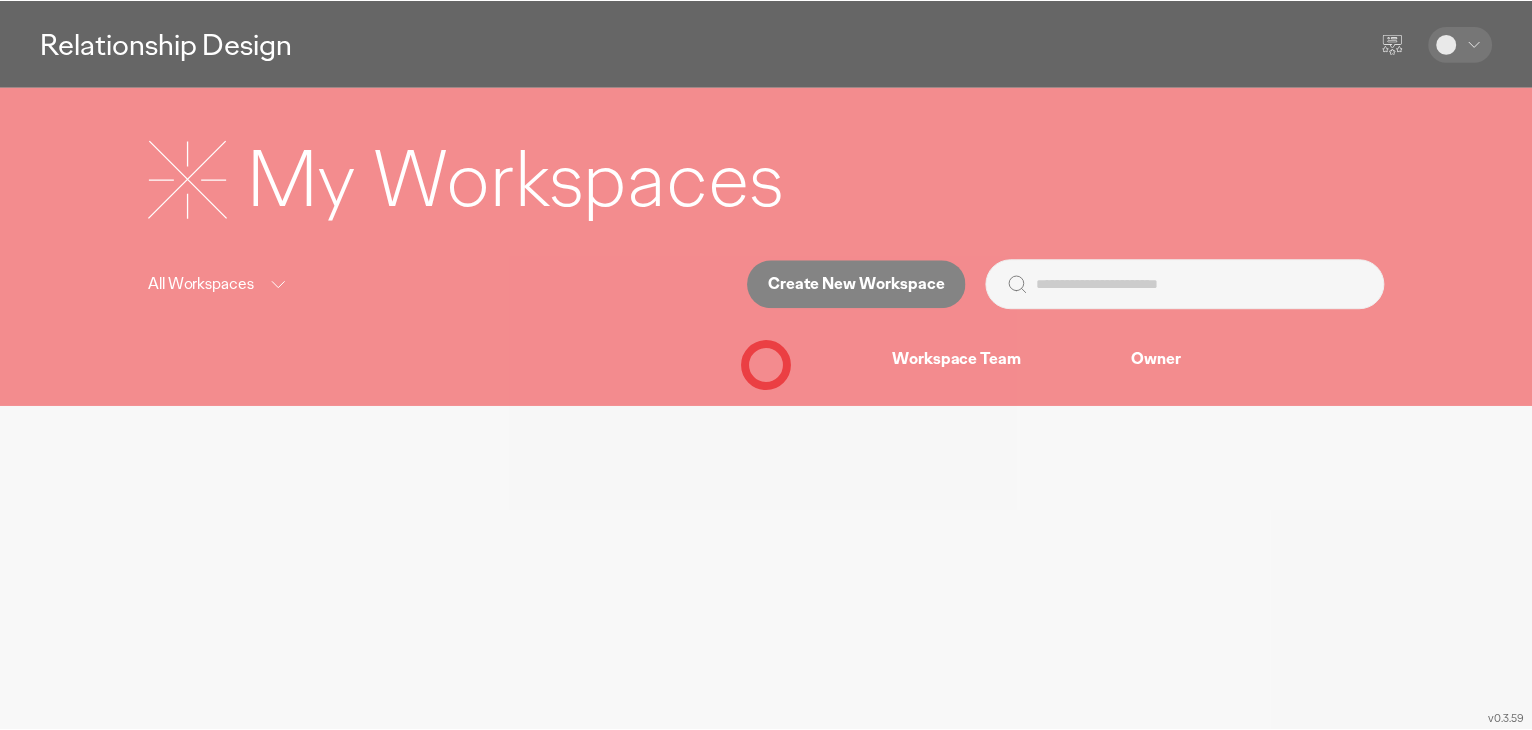 scroll, scrollTop: 0, scrollLeft: 0, axis: both 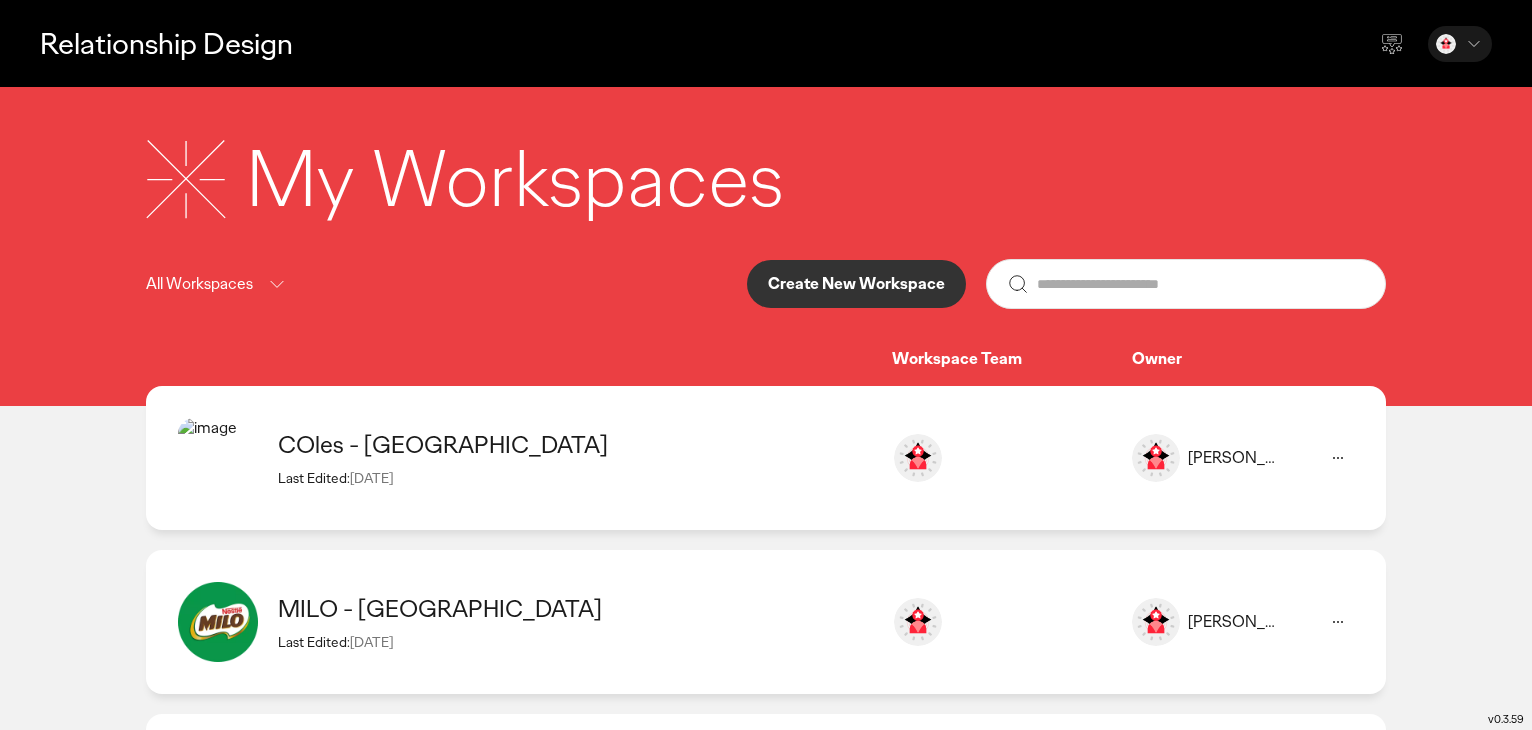click on "Last Edited:  [DATE]" at bounding box center [575, 478] 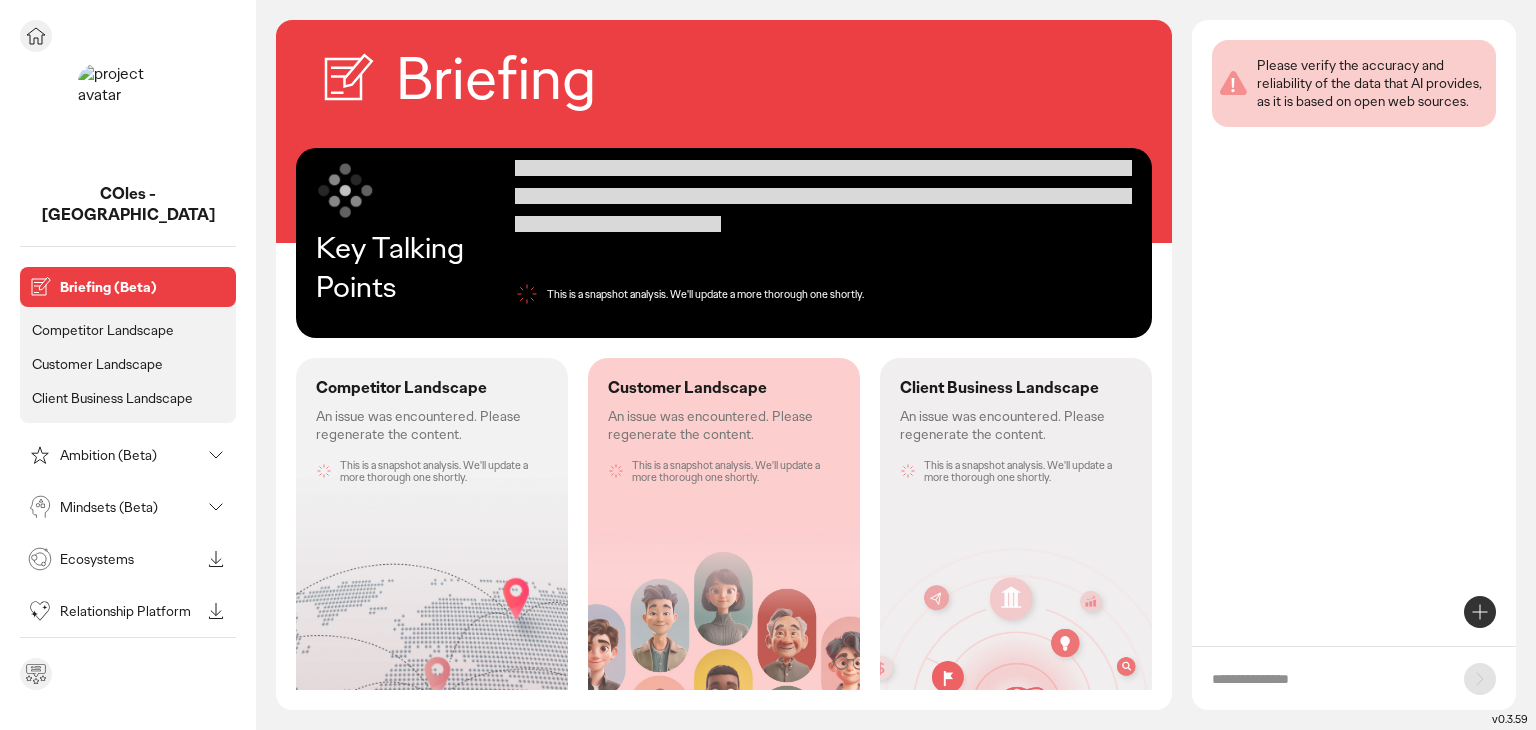 click 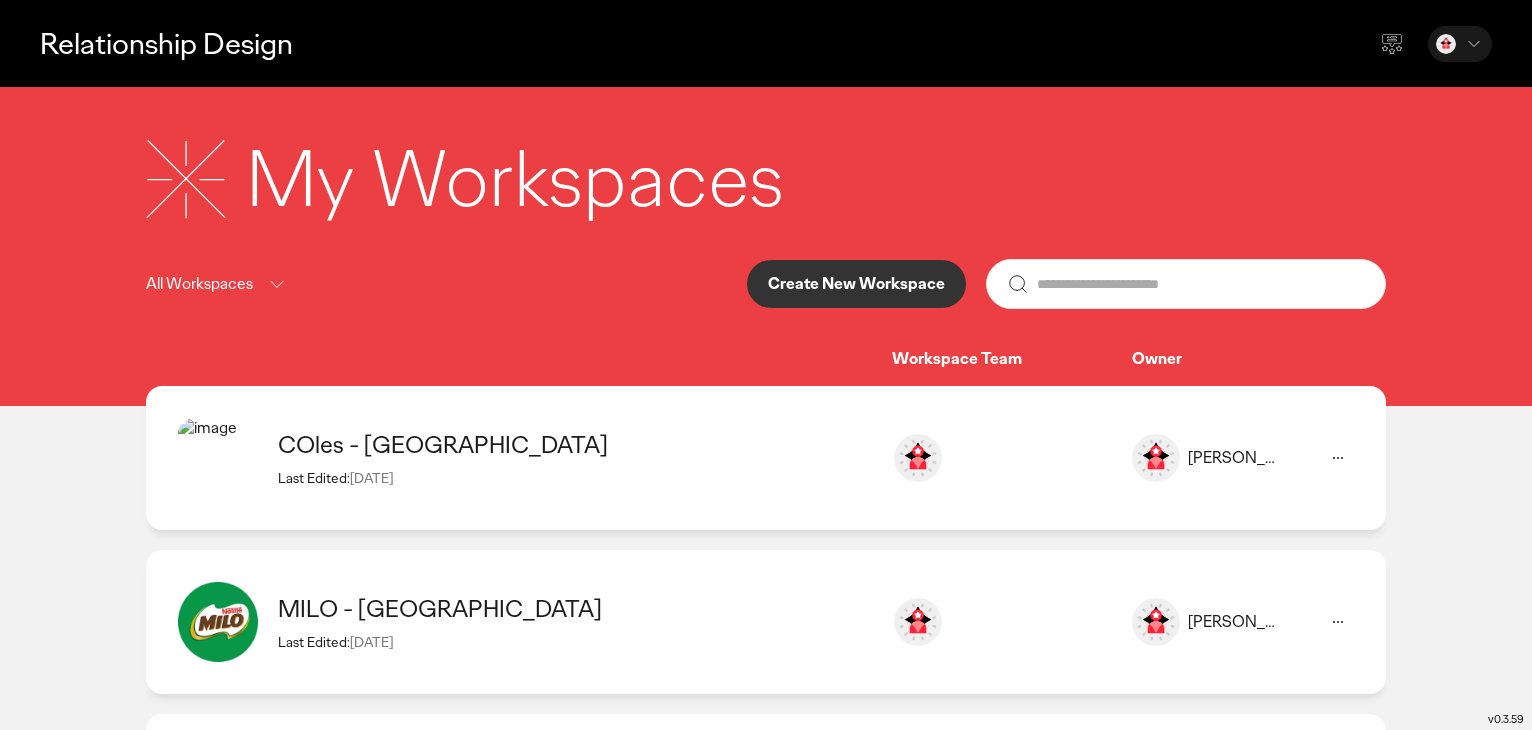 click on "Last Edited:  [DATE]" at bounding box center (575, 642) 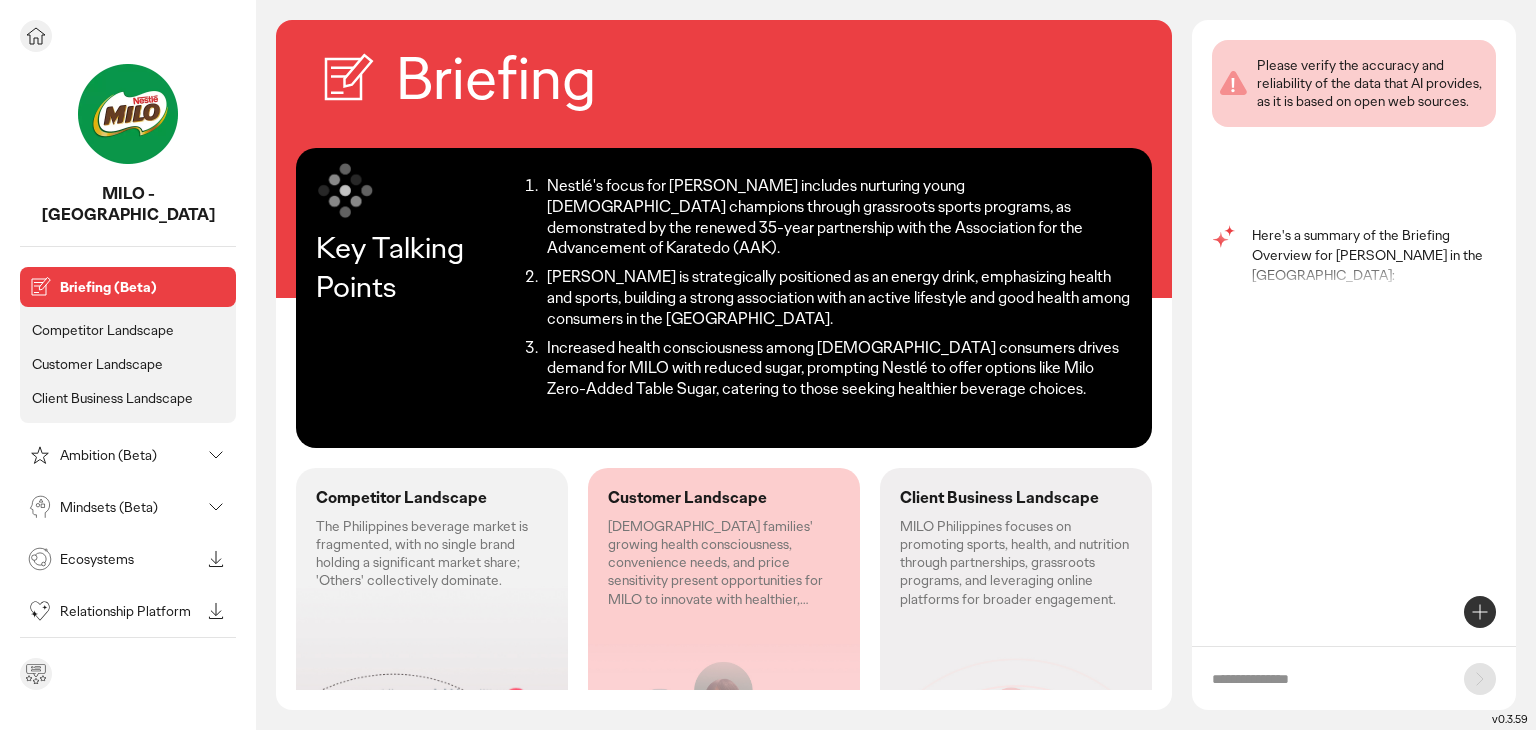 click 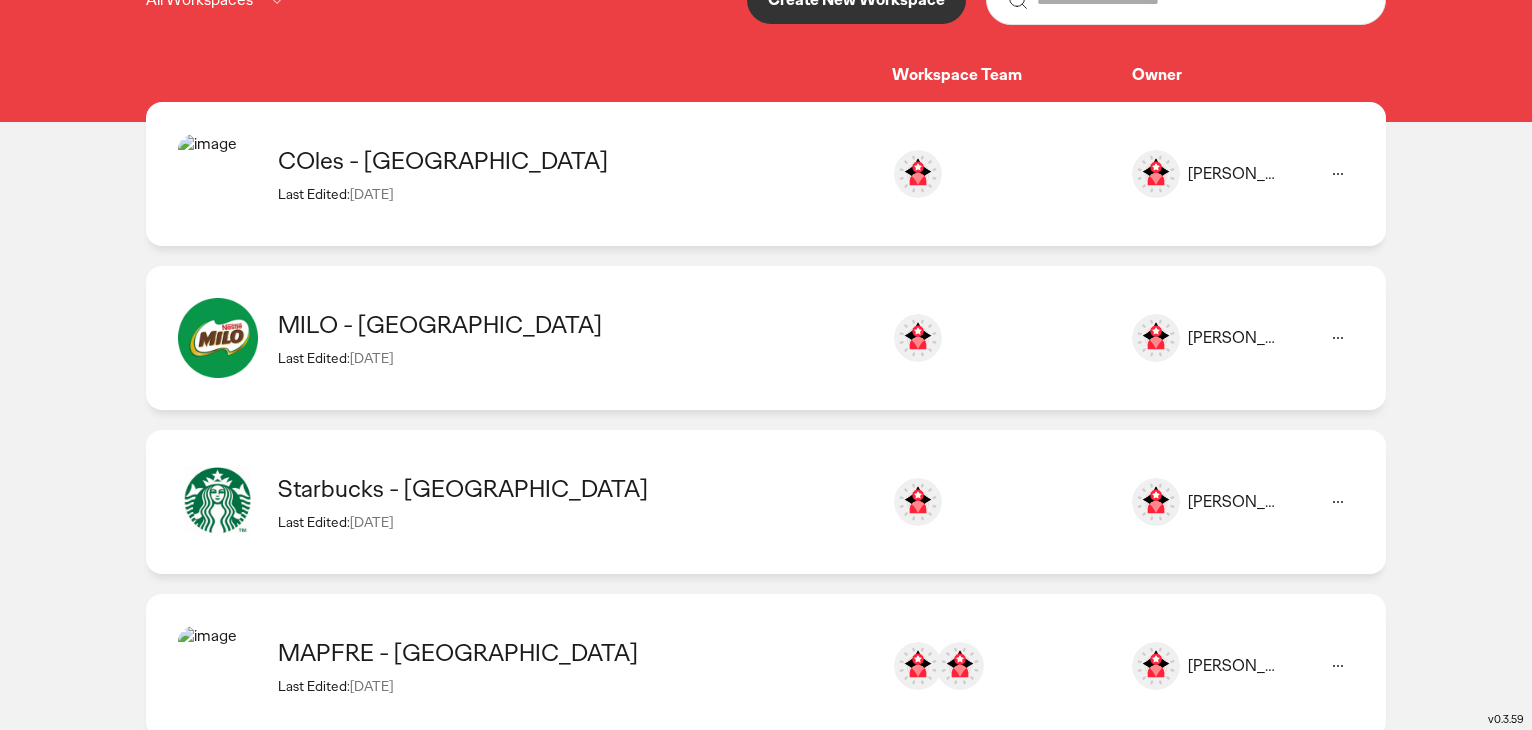 scroll, scrollTop: 300, scrollLeft: 0, axis: vertical 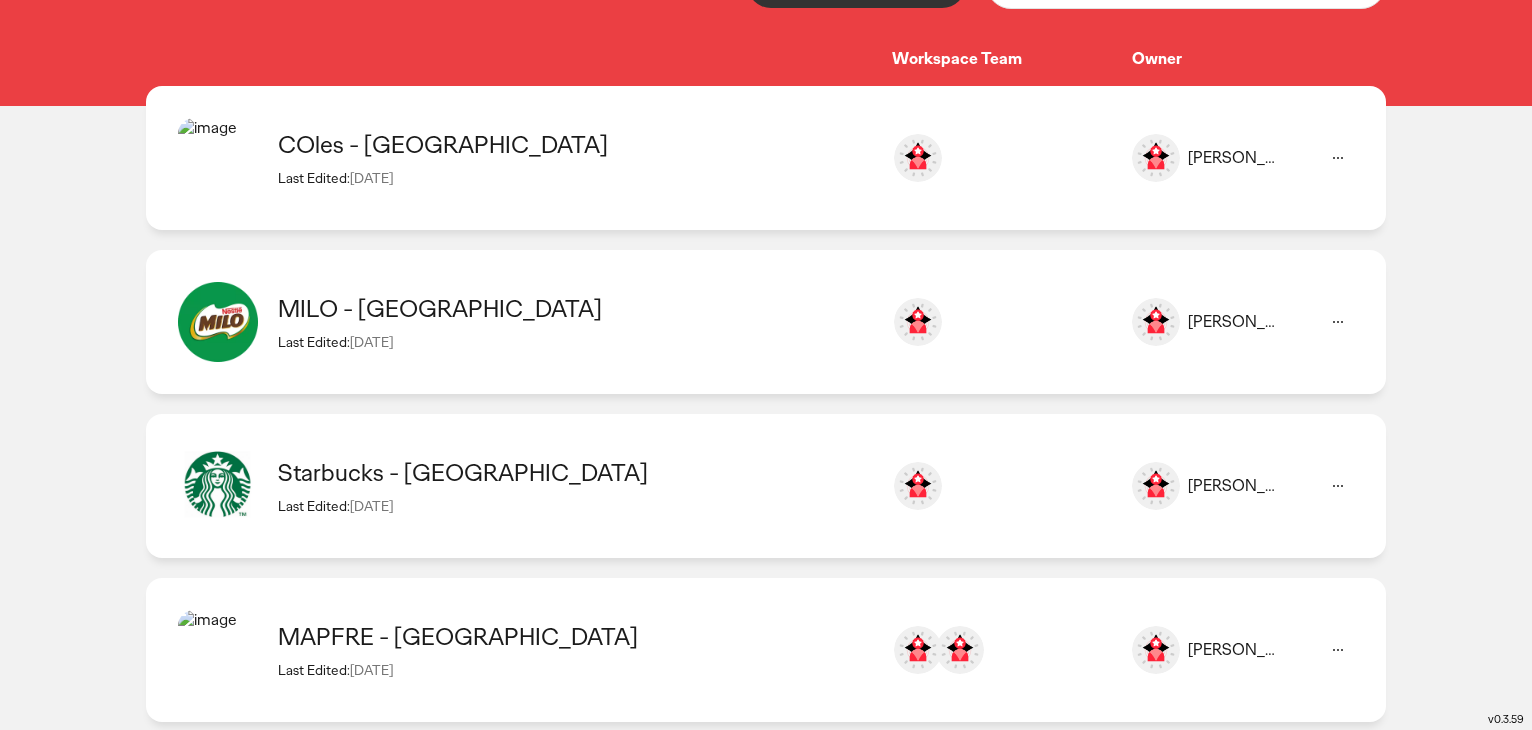 click on "Starbucks - [GEOGRAPHIC_DATA]" at bounding box center (575, 472) 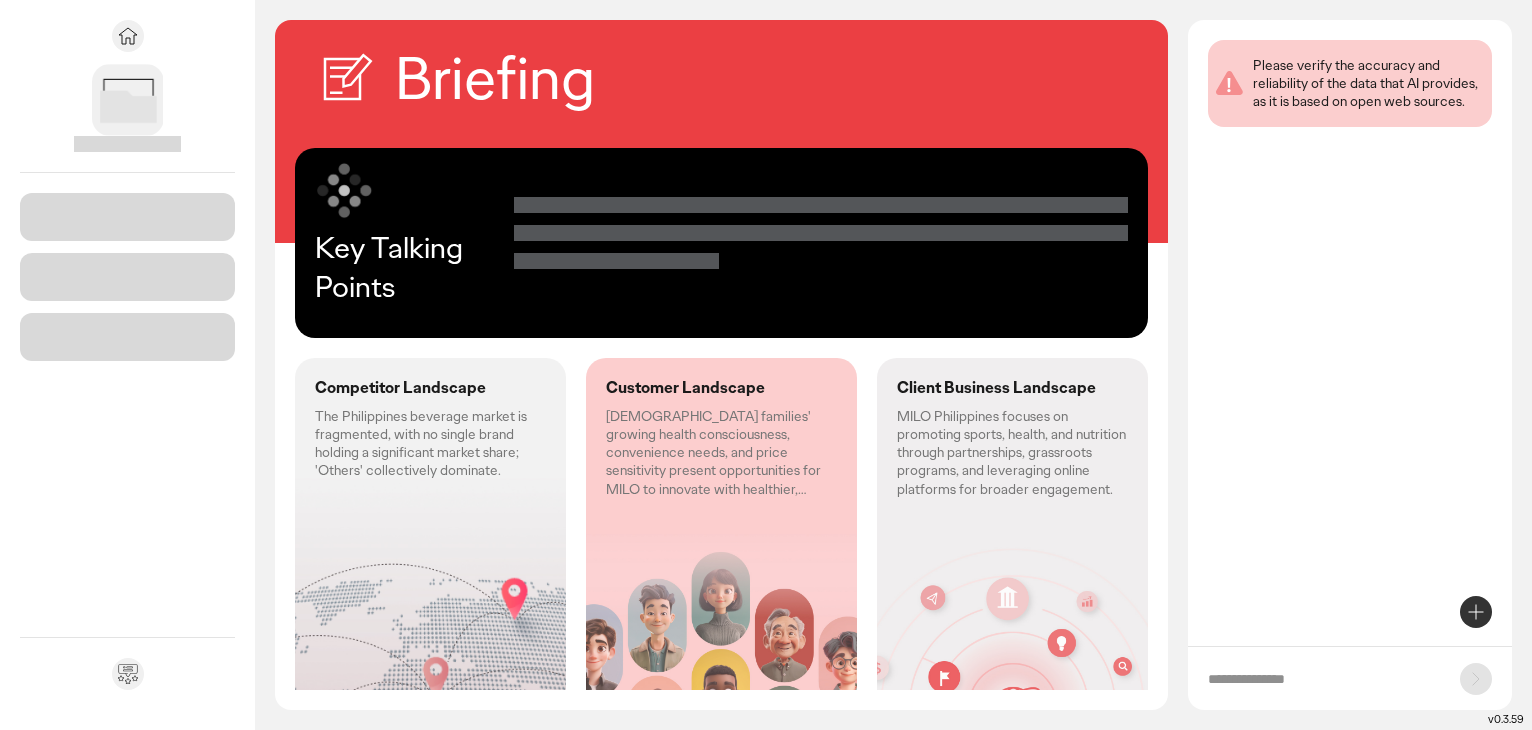 scroll, scrollTop: 0, scrollLeft: 0, axis: both 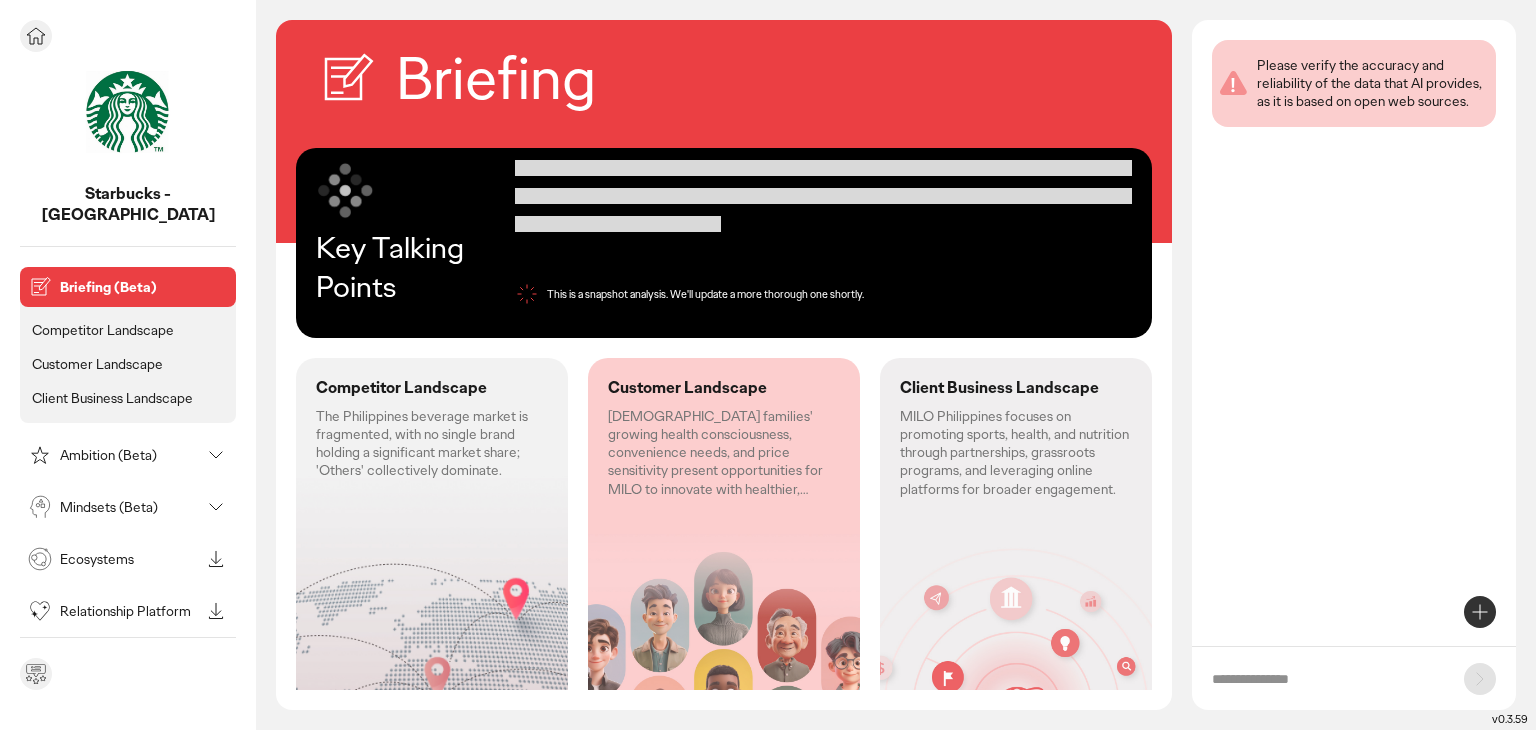 click 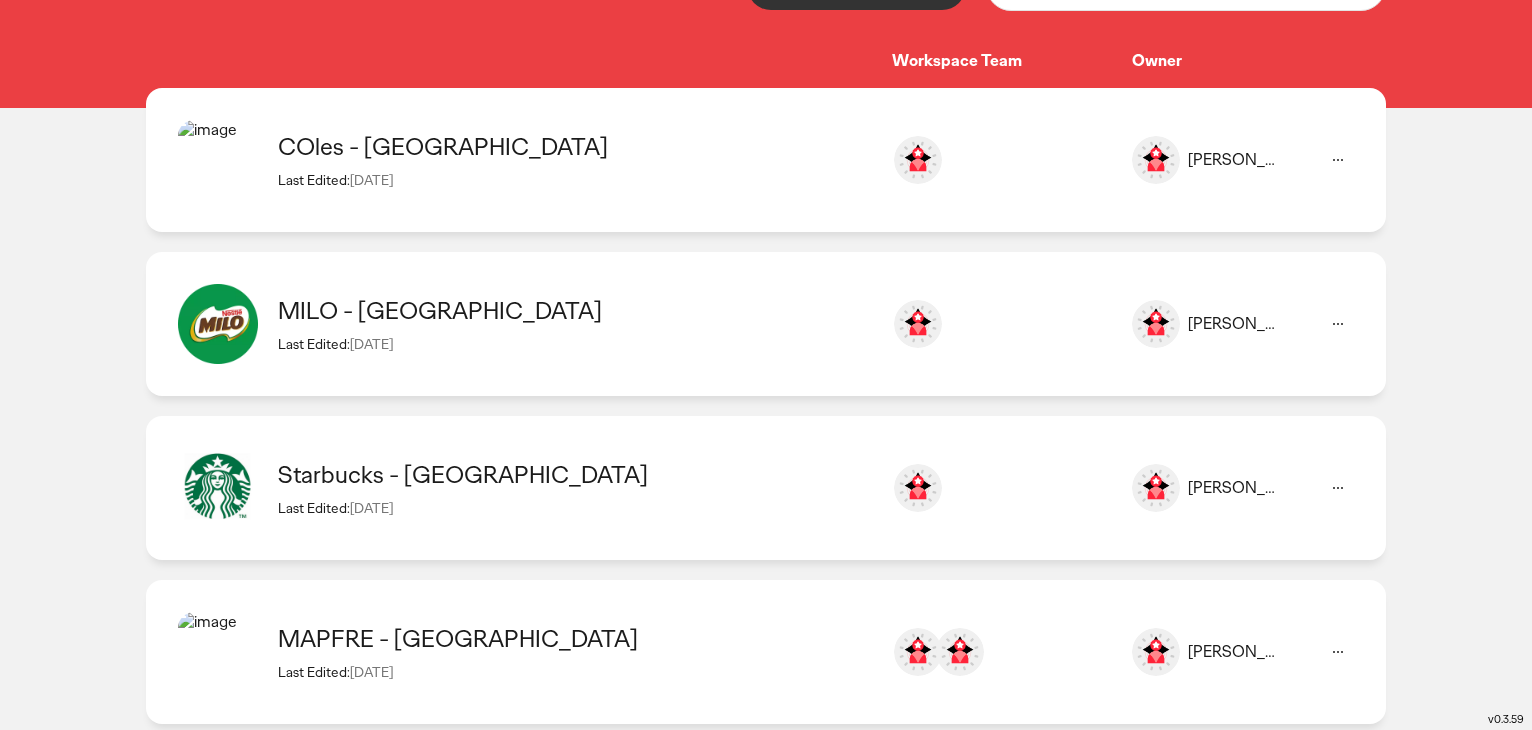 scroll, scrollTop: 300, scrollLeft: 0, axis: vertical 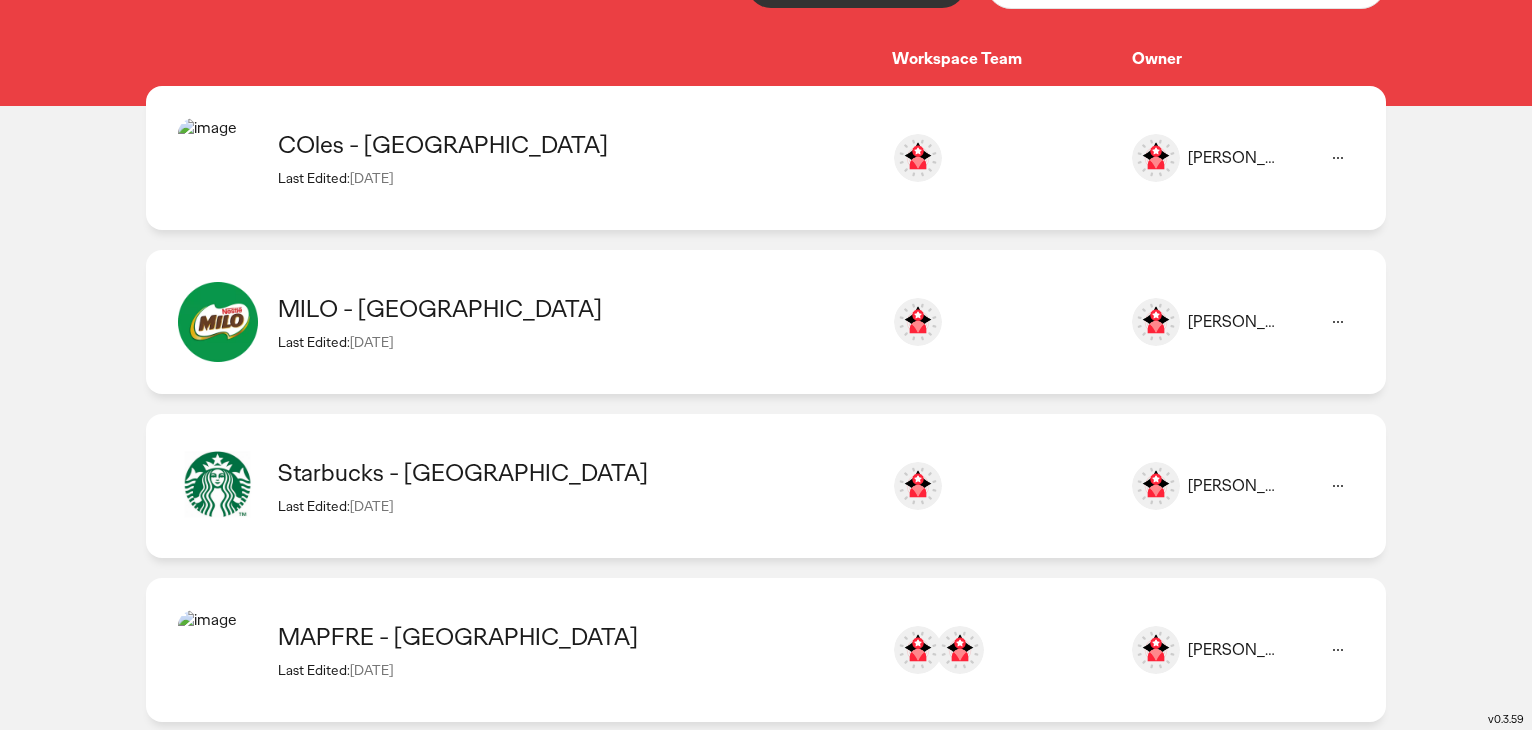 click on "Starbucks - Mexico" at bounding box center (575, 472) 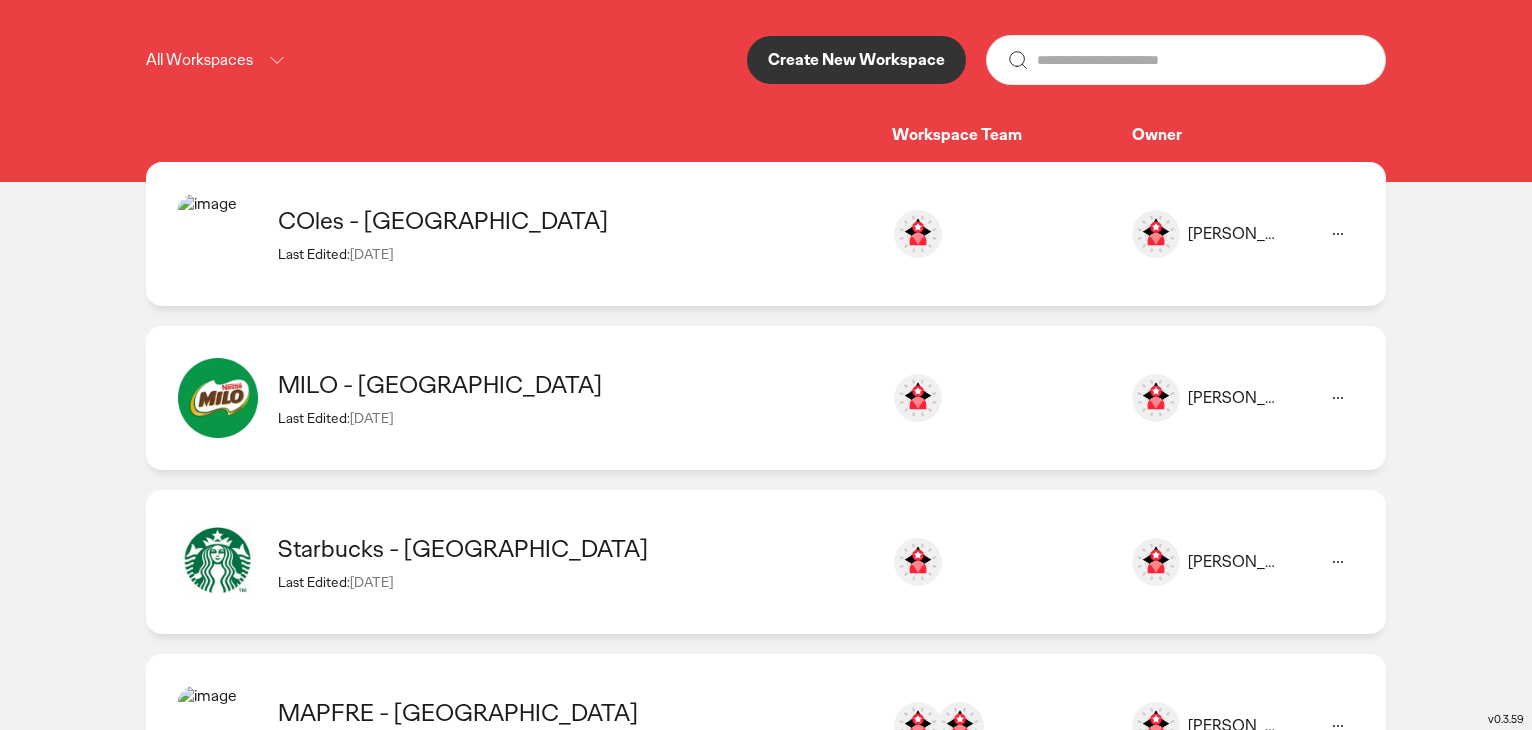 scroll, scrollTop: 300, scrollLeft: 0, axis: vertical 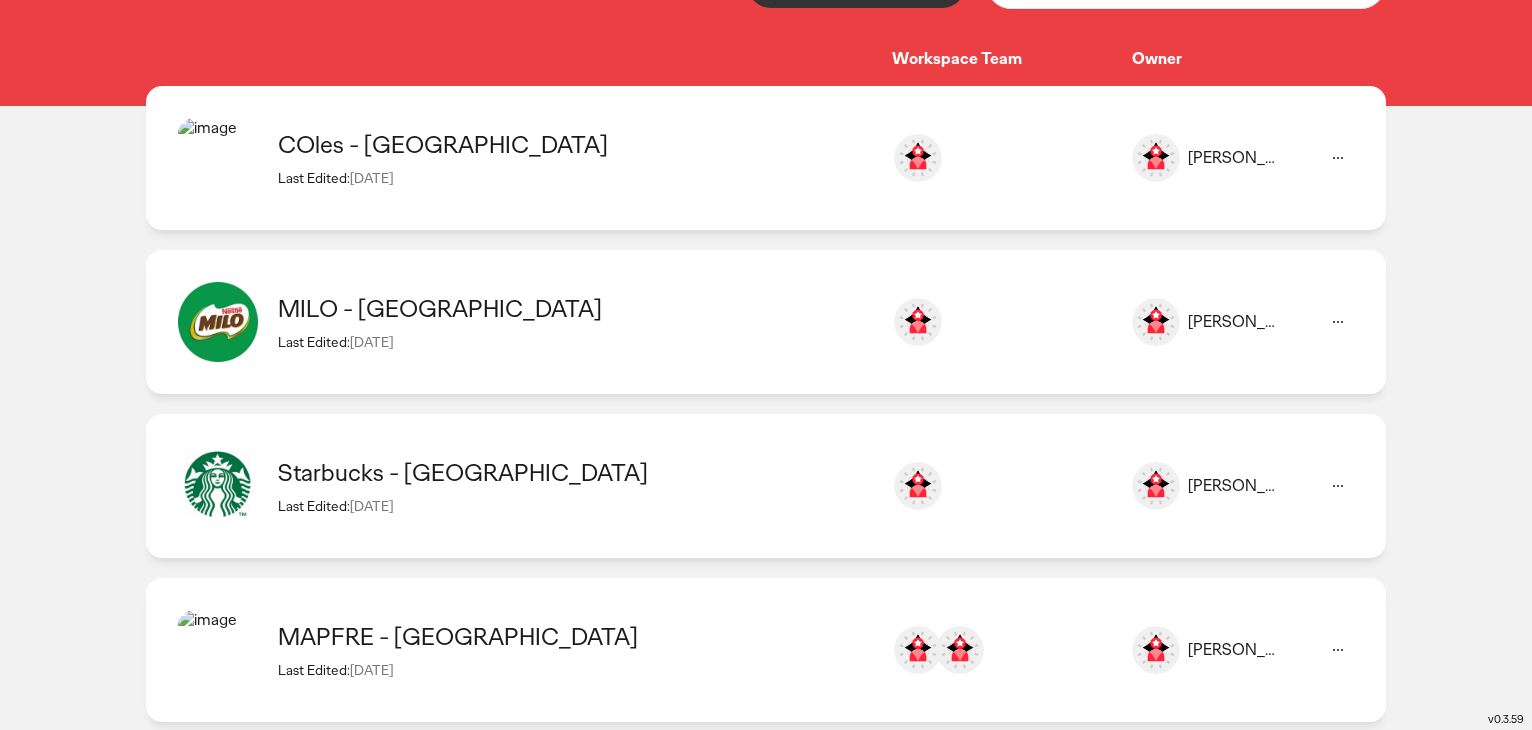 click on "MAPFRE - Mexico" at bounding box center (575, 636) 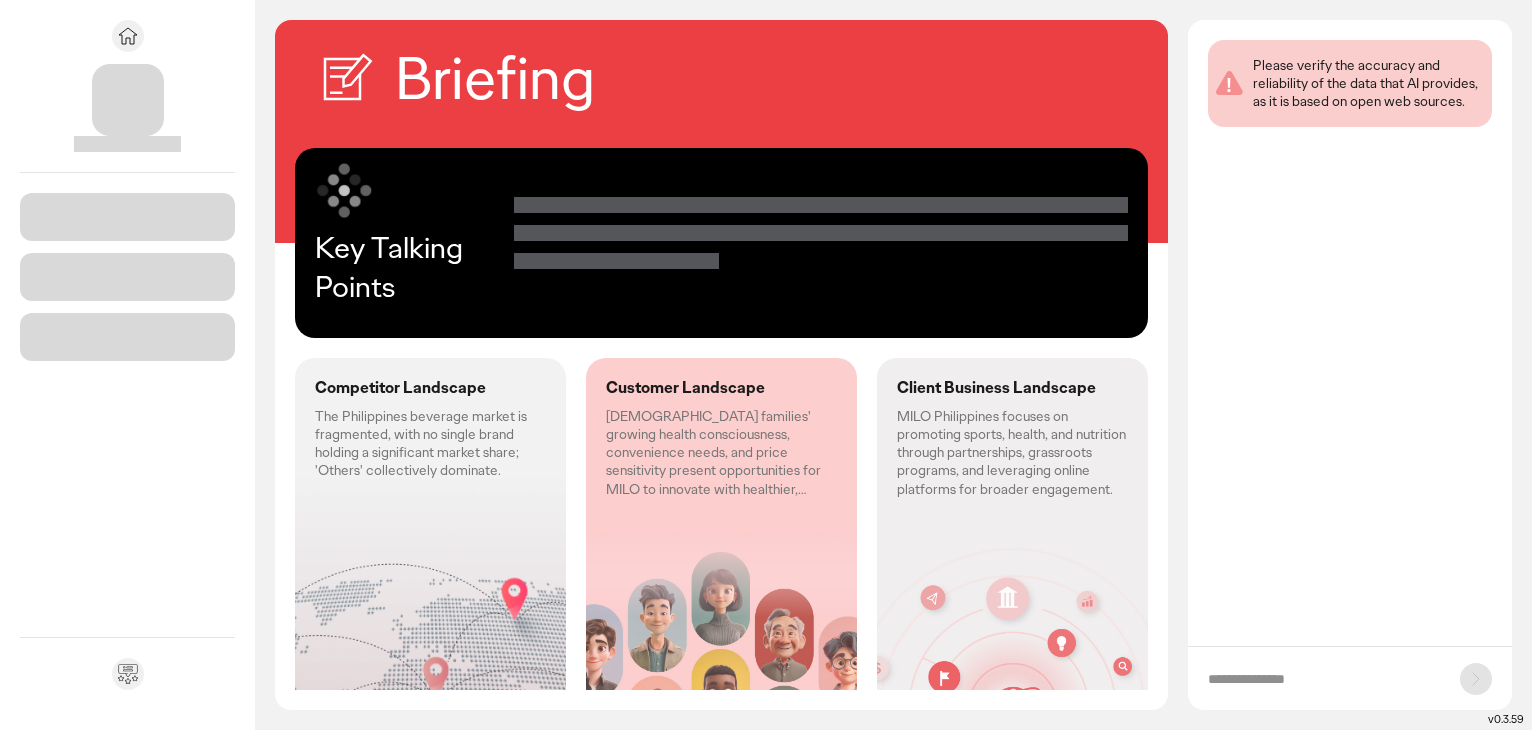 scroll, scrollTop: 0, scrollLeft: 0, axis: both 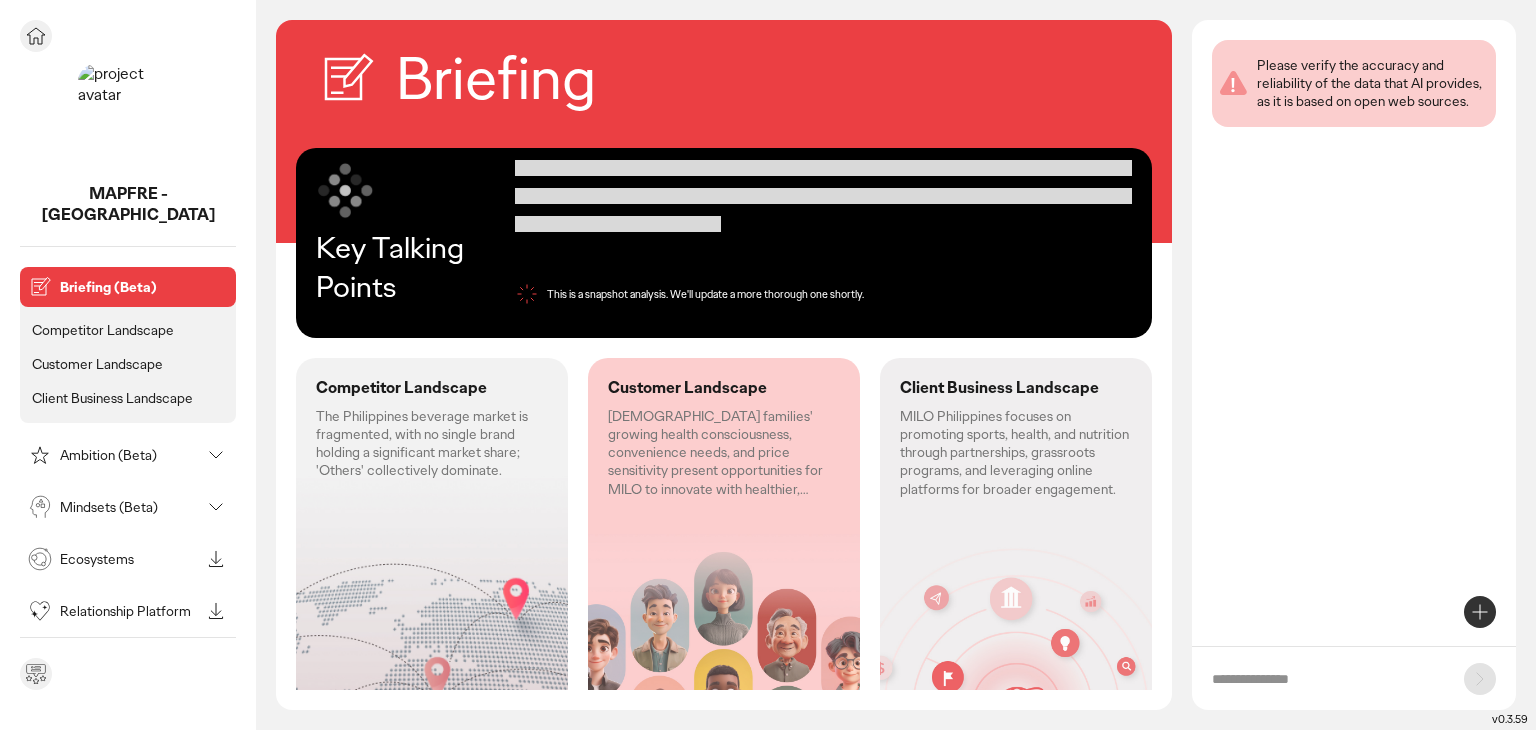 click 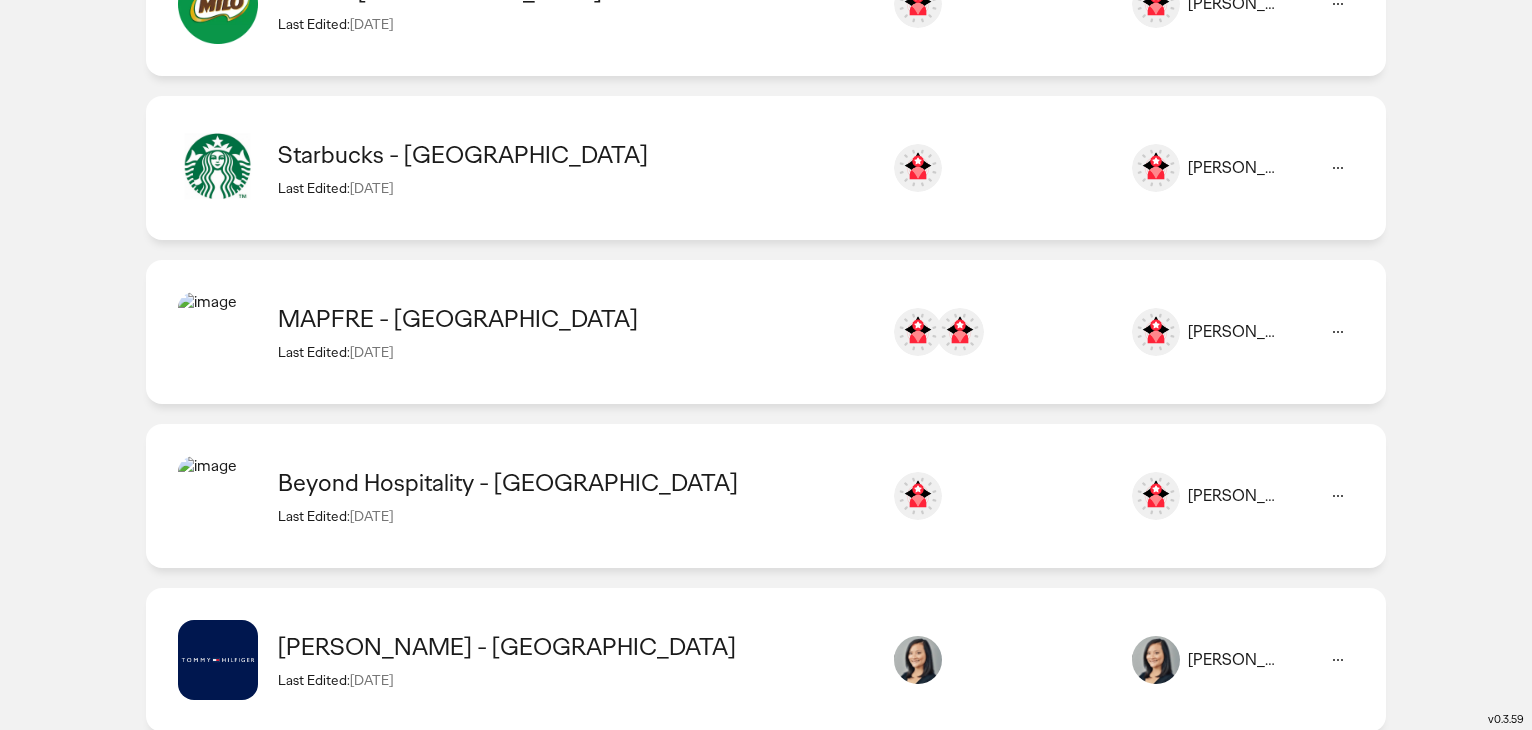 scroll, scrollTop: 700, scrollLeft: 0, axis: vertical 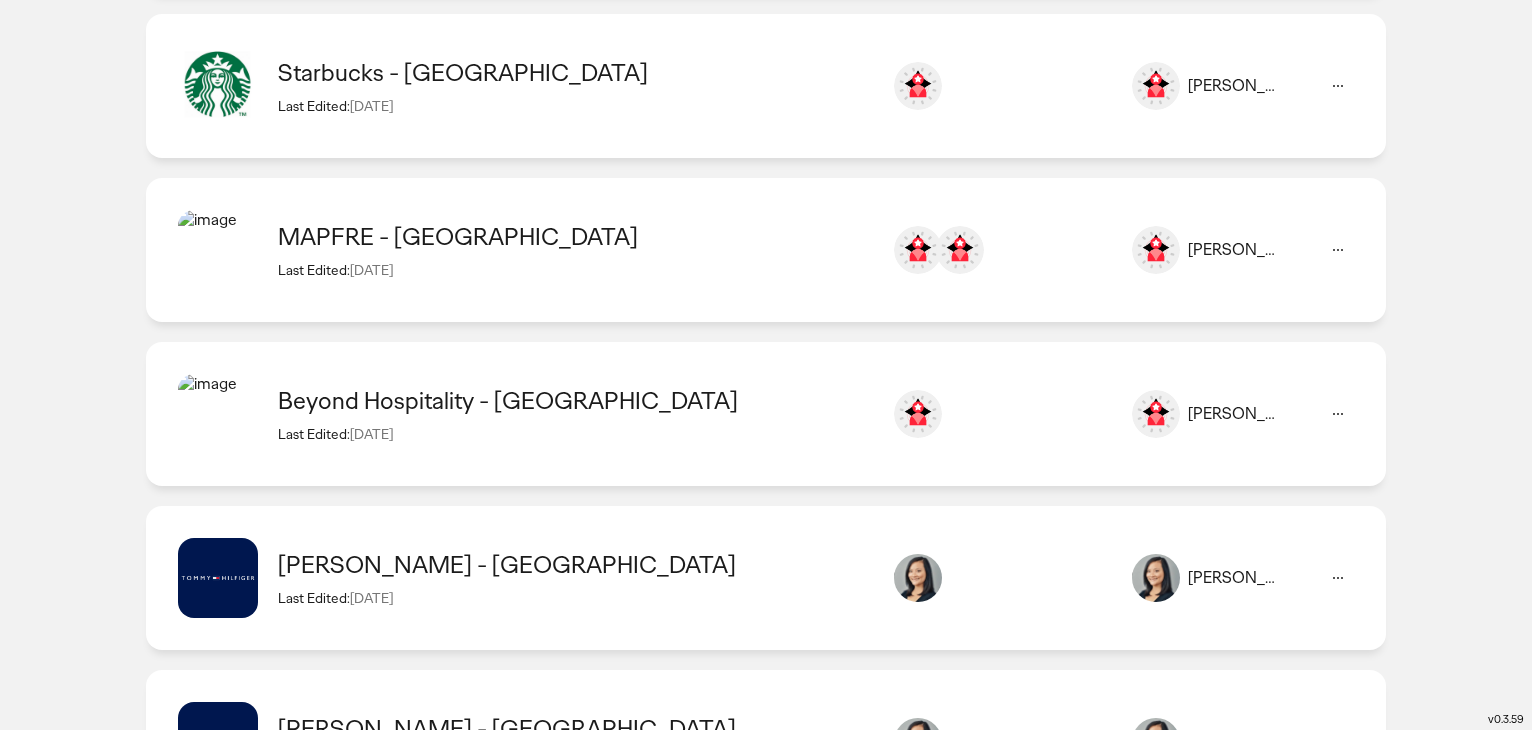 click on "Beyond Hospitality - UK  Last Edited:  15 Jul 2025" 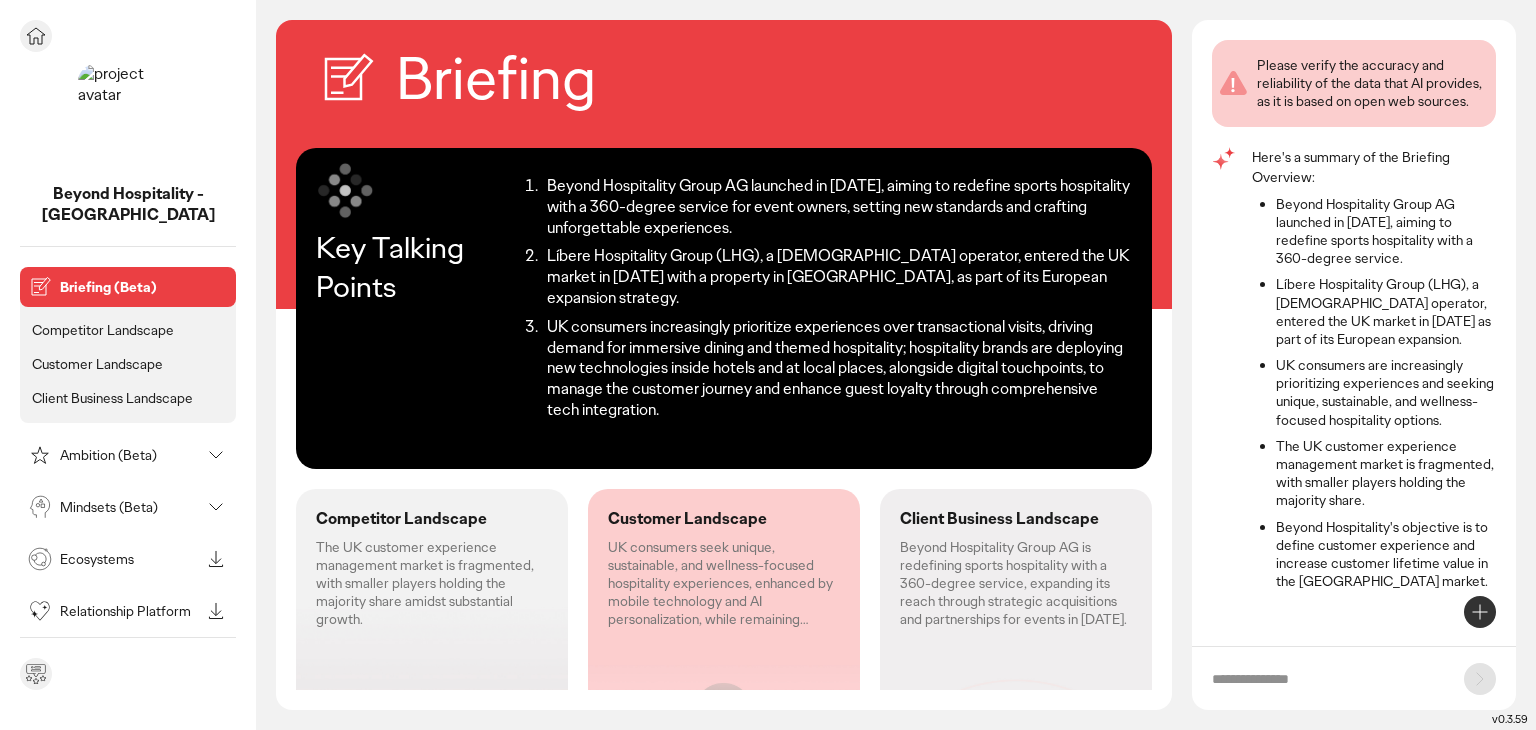 click 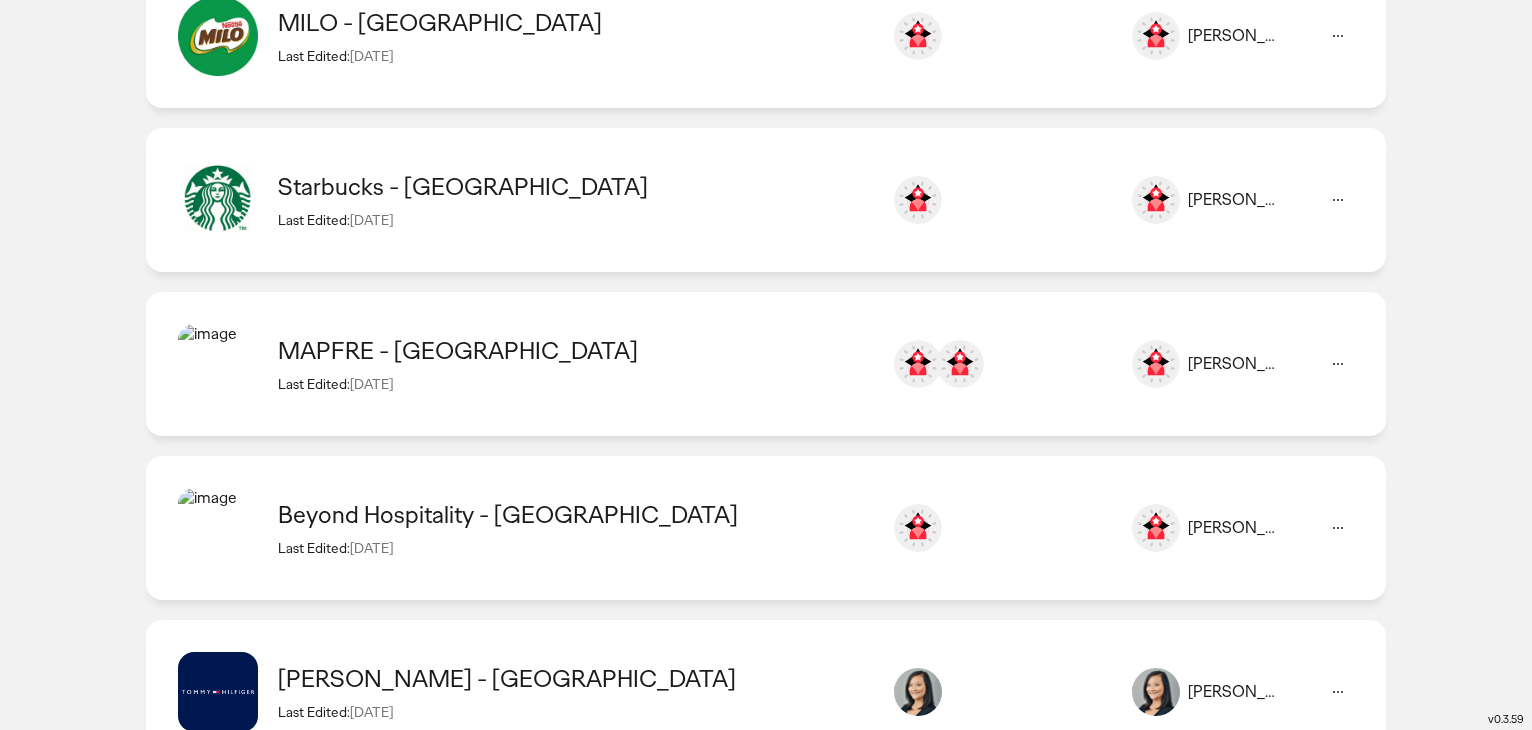scroll, scrollTop: 600, scrollLeft: 0, axis: vertical 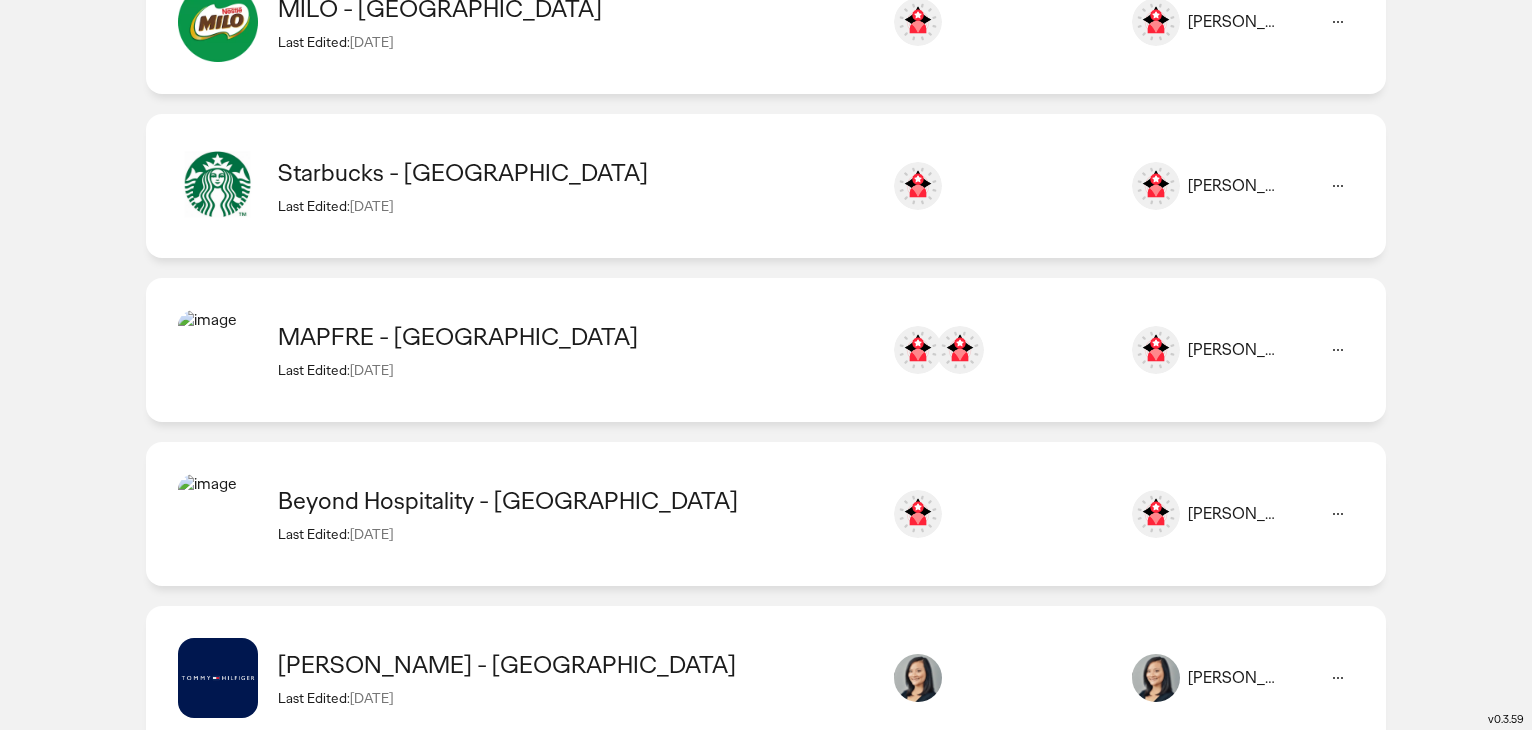 click on "Last Edited:  15 Jul 2025" at bounding box center (575, 534) 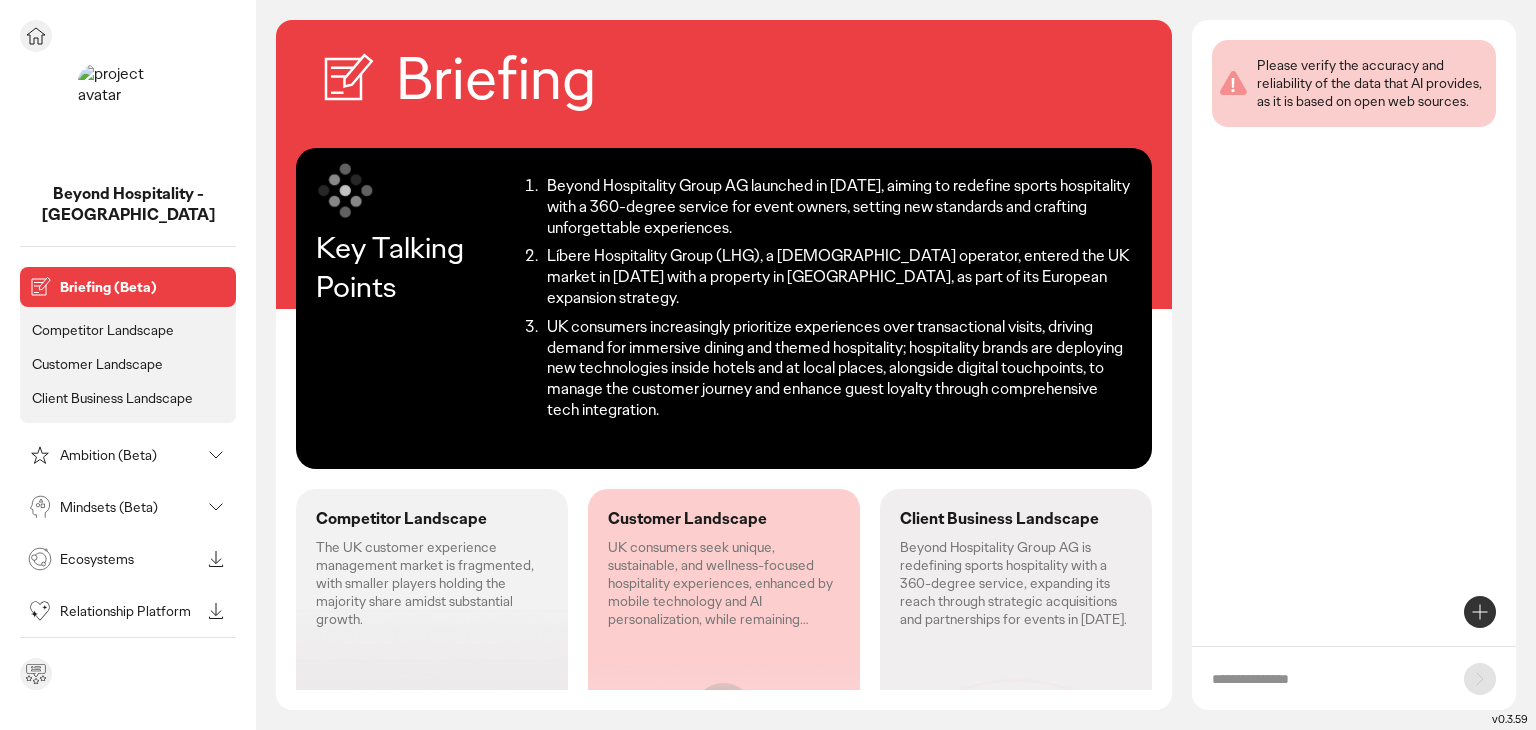 click 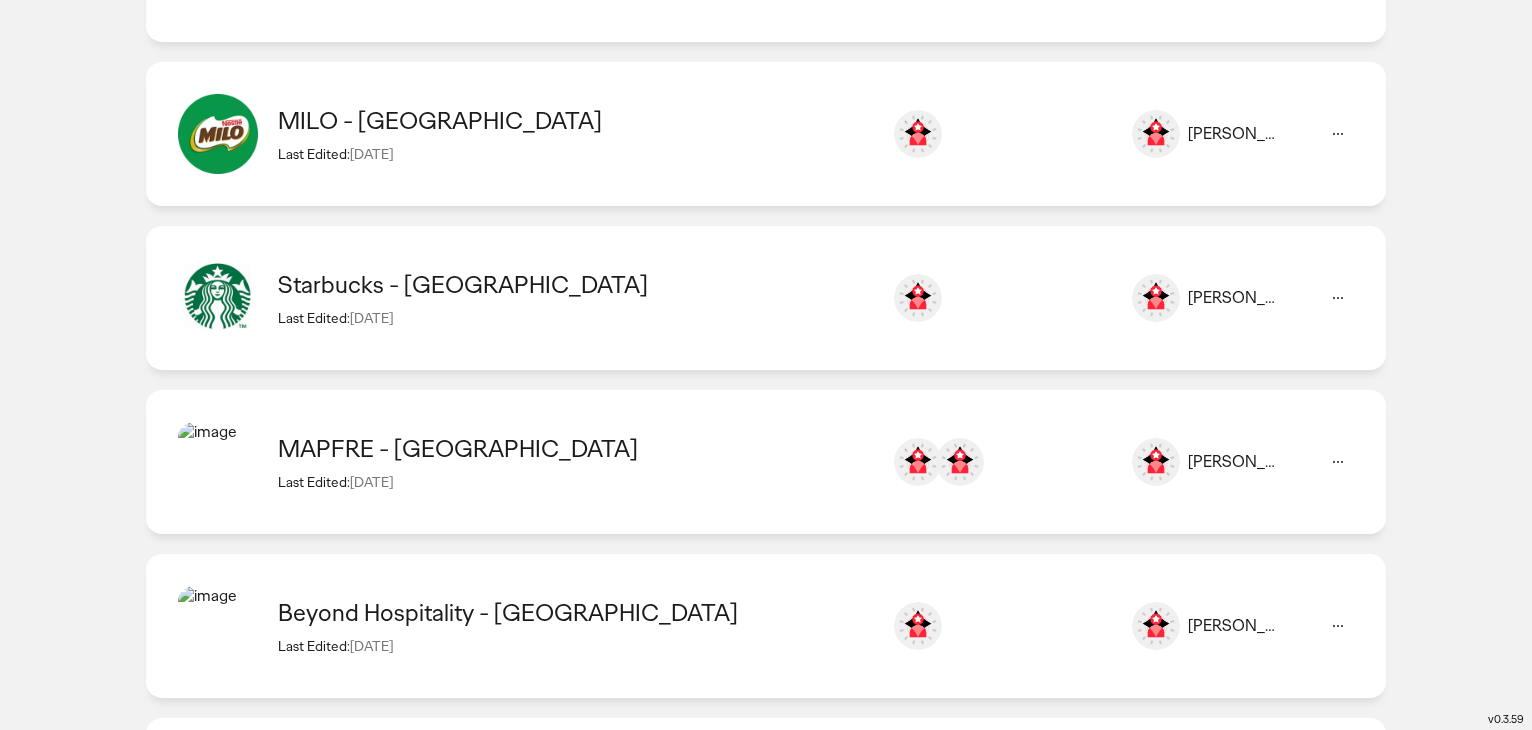 scroll, scrollTop: 700, scrollLeft: 0, axis: vertical 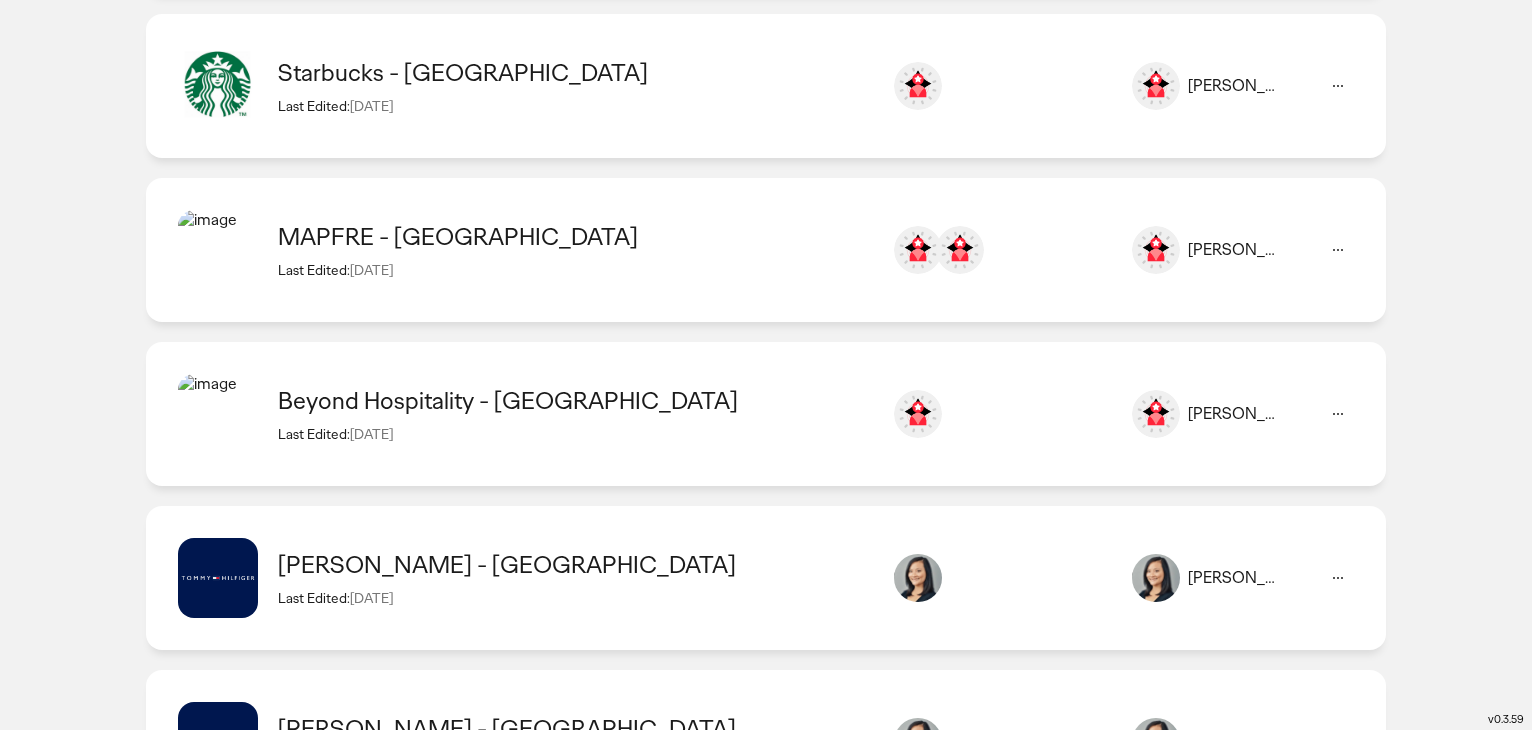 click on "Tommy Hilfiger - Taiwan  Last Edited:  15 Jul 2025" 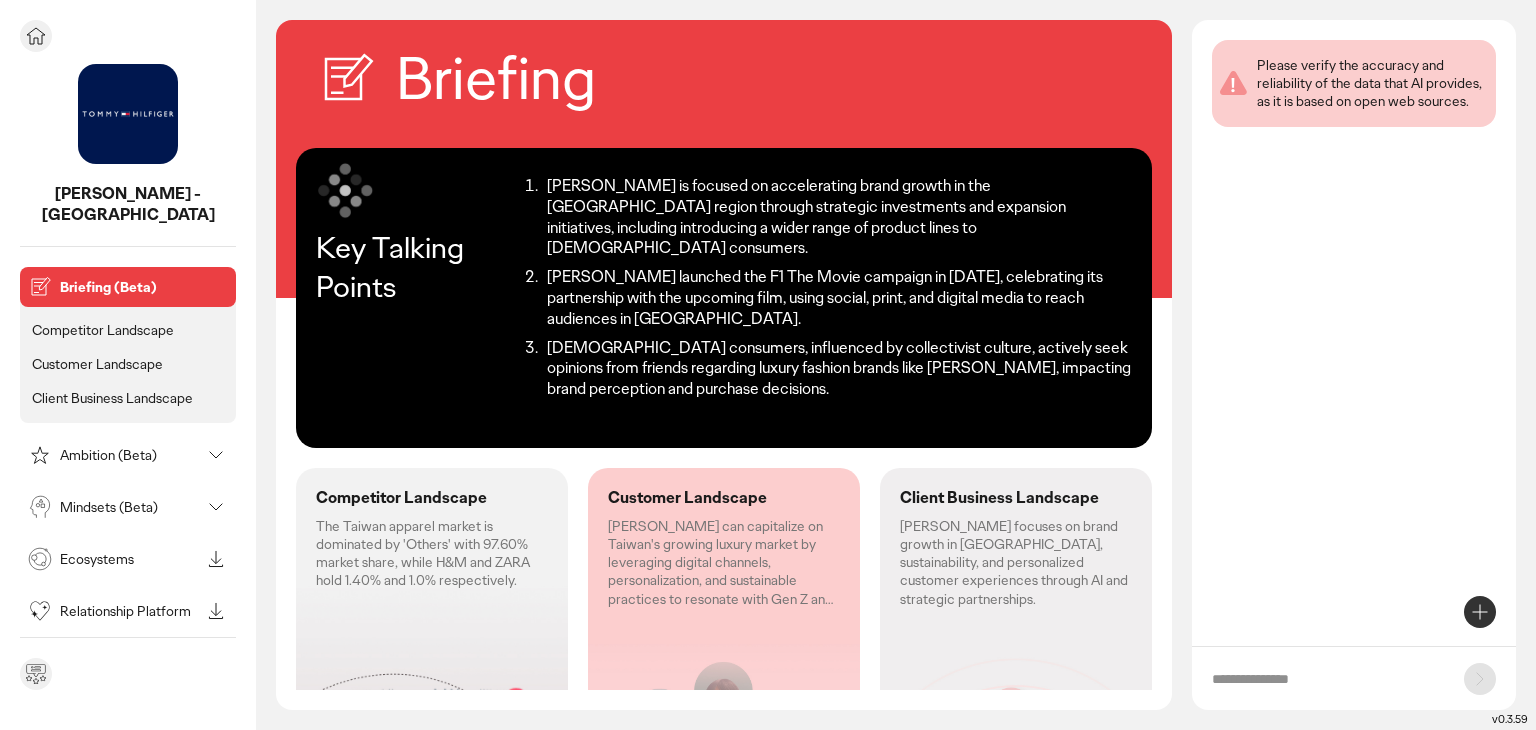 click 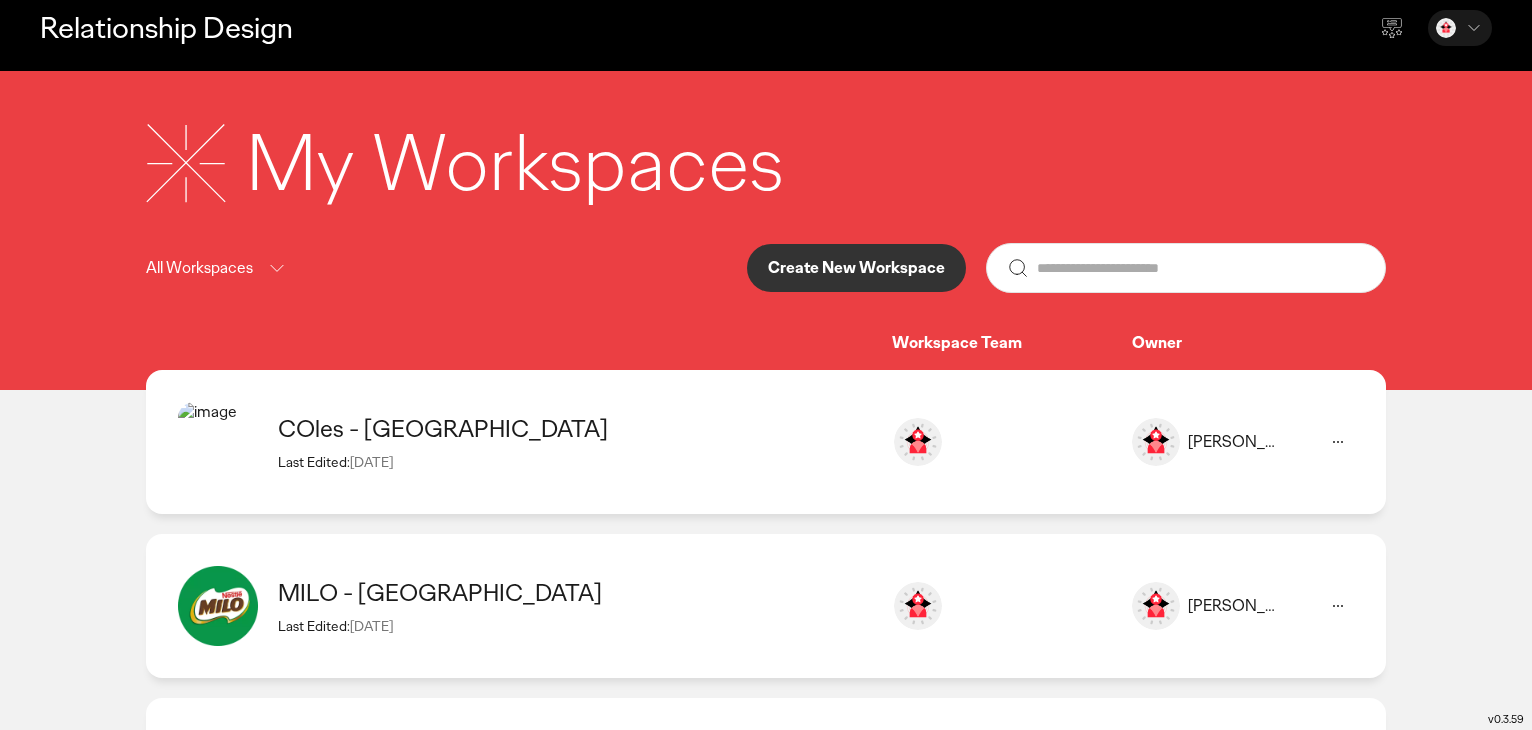 scroll, scrollTop: 300, scrollLeft: 0, axis: vertical 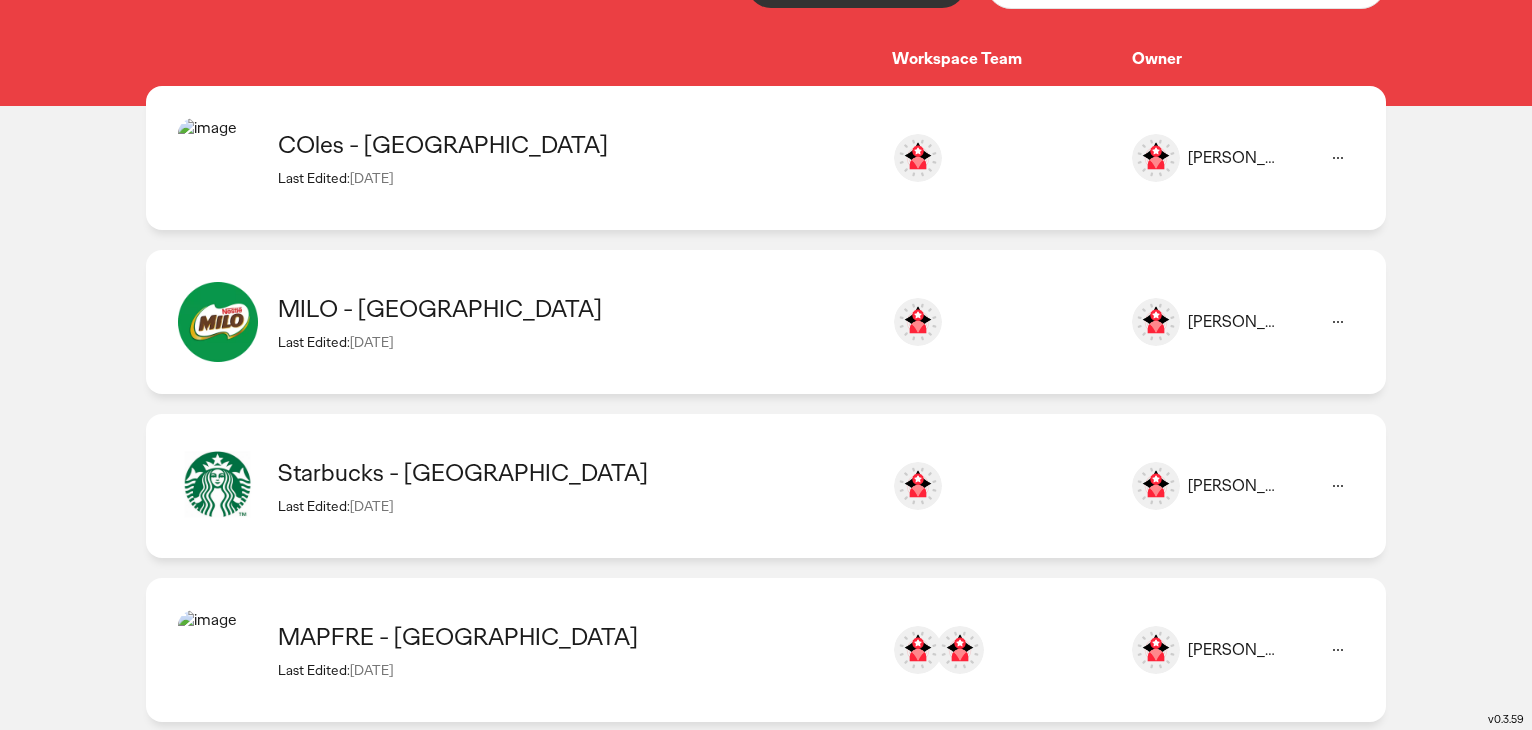 click on "MAPFRE - [GEOGRAPHIC_DATA]" at bounding box center [575, 636] 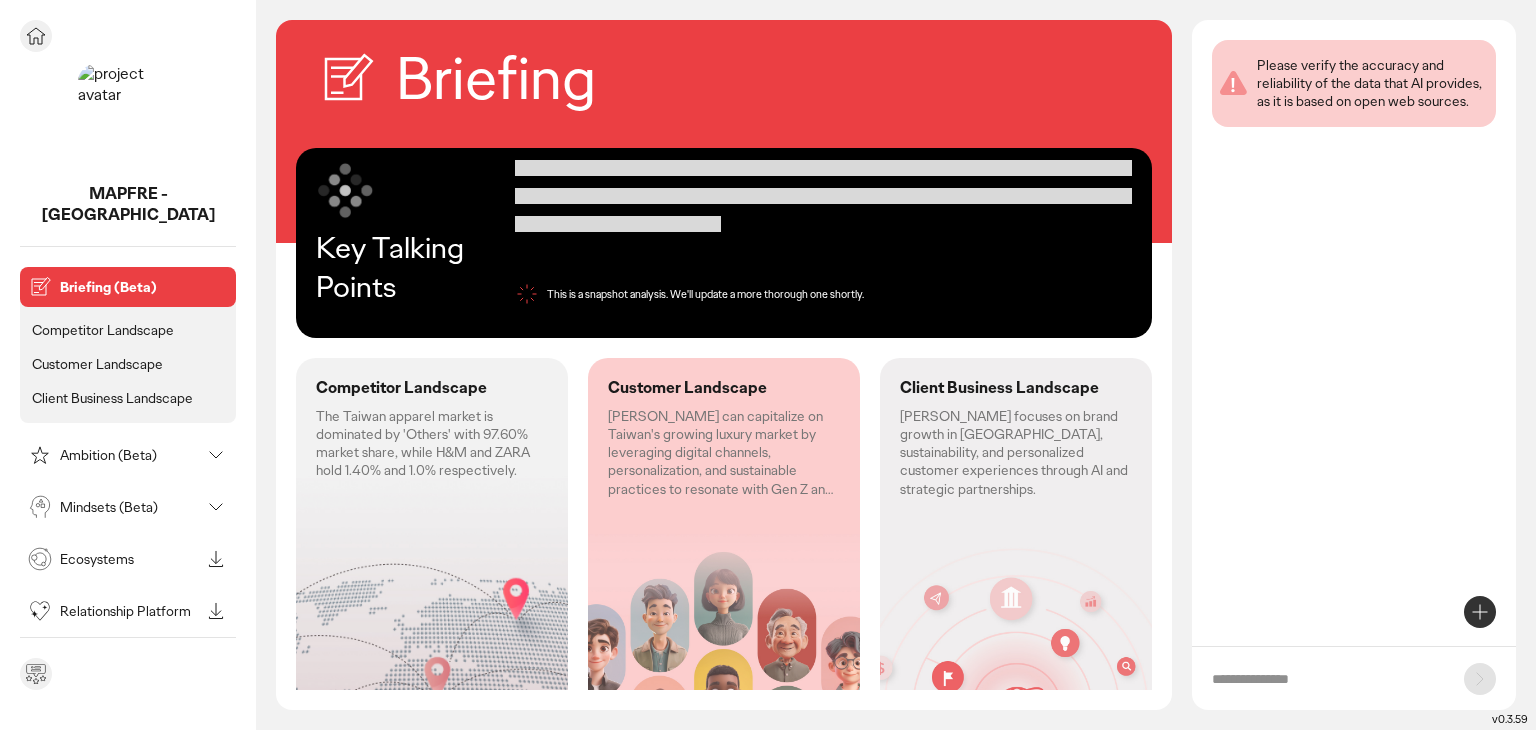 click 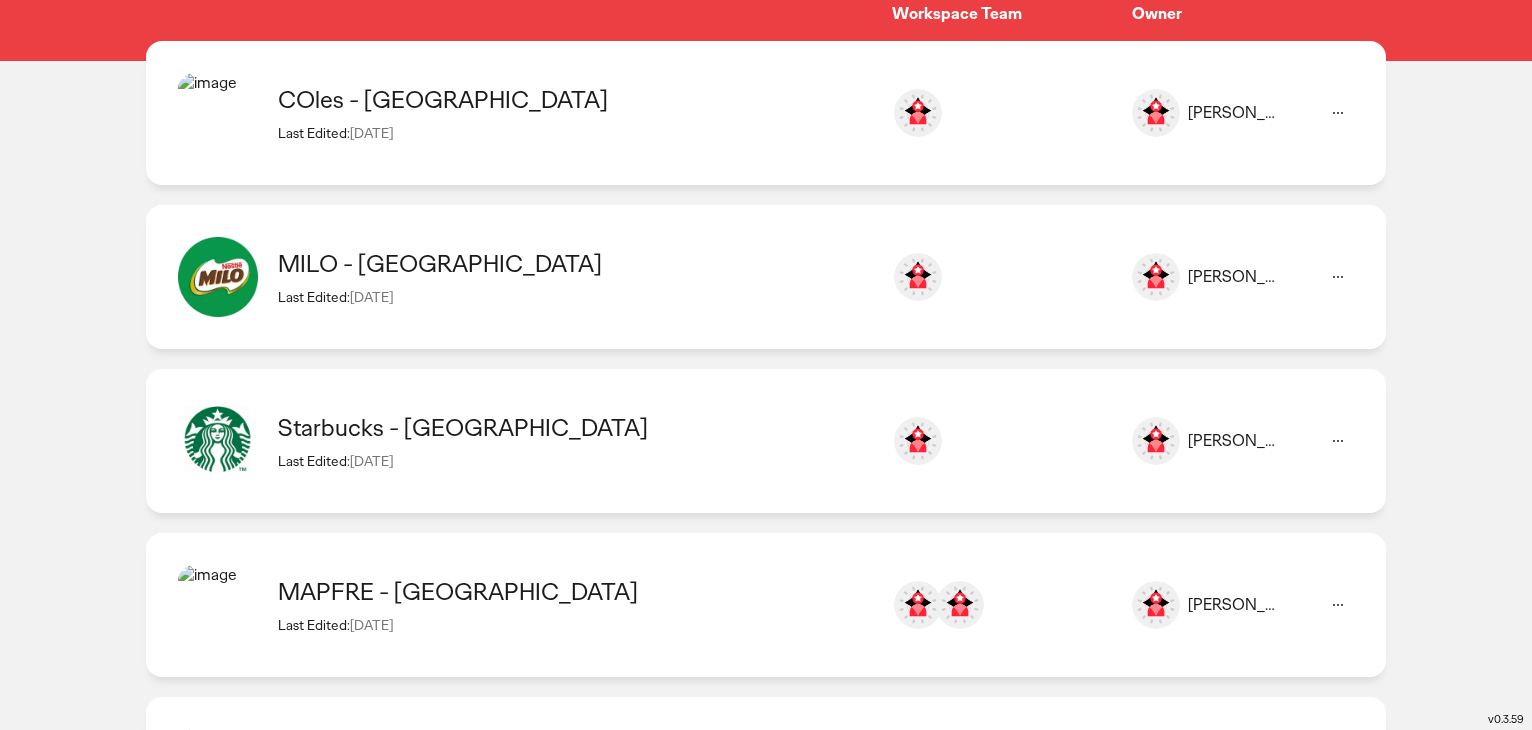 scroll, scrollTop: 400, scrollLeft: 0, axis: vertical 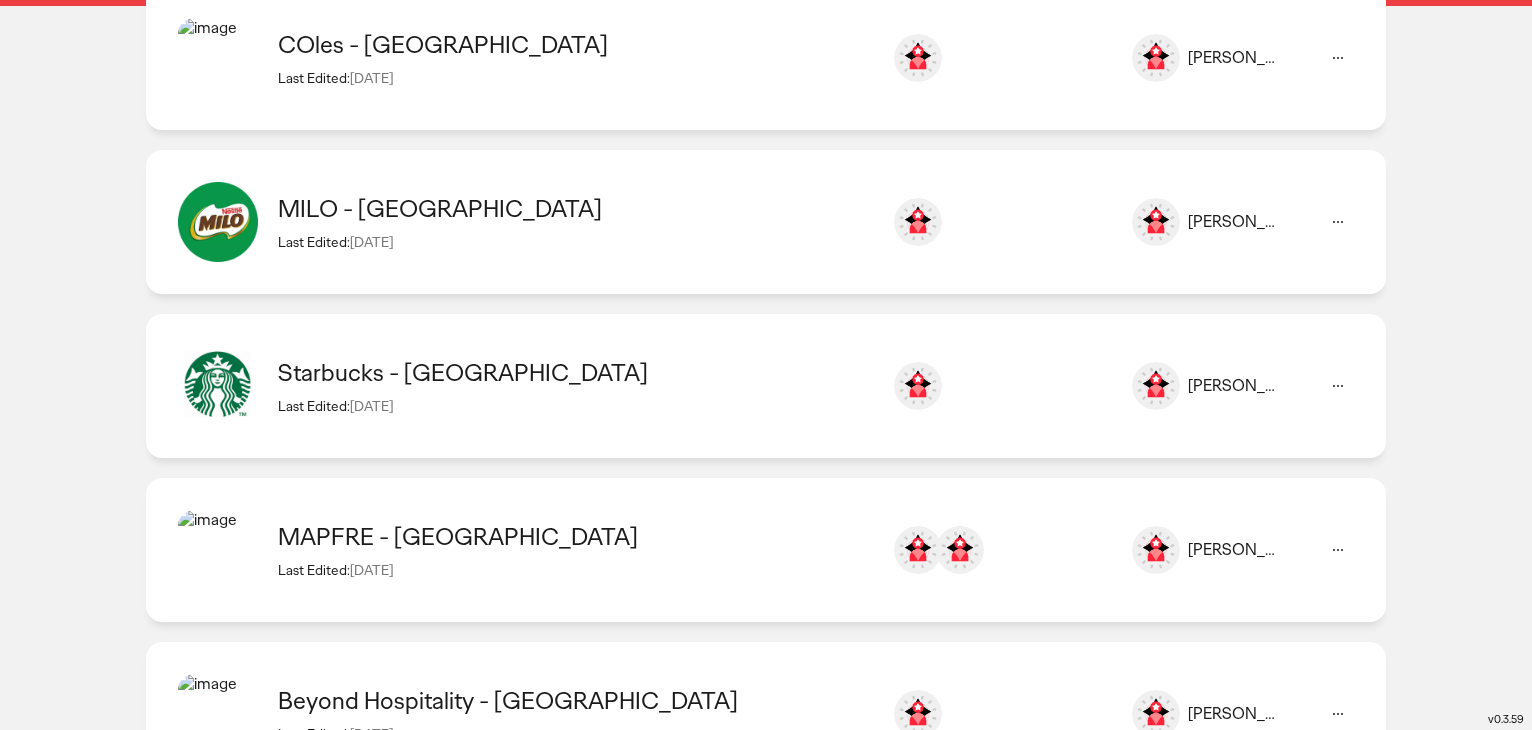 click on "Starbucks - Mexico" at bounding box center [575, 372] 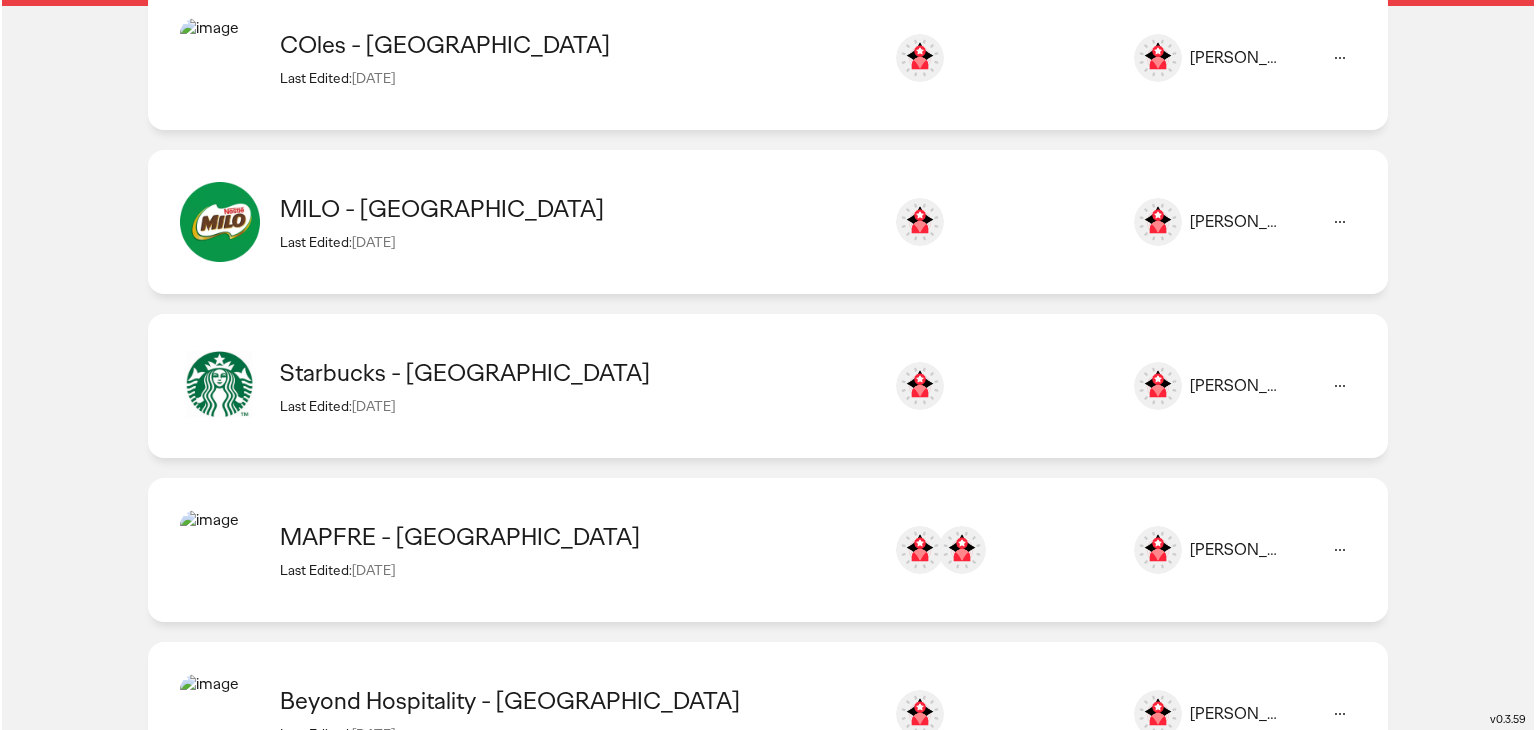 scroll, scrollTop: 0, scrollLeft: 0, axis: both 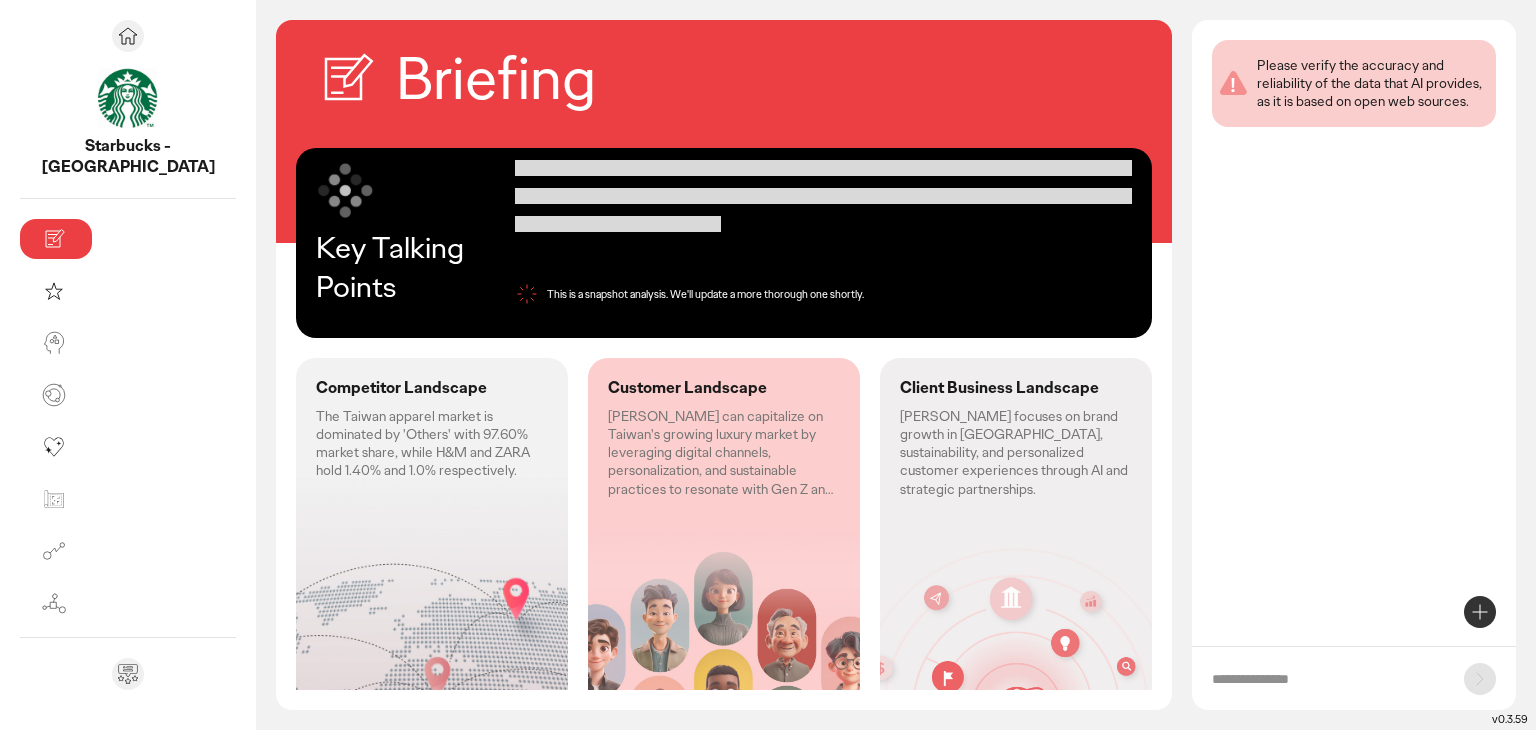 click on "Competitor Landscape The Taiwan apparel market is dominated by 'Others' with 97.60% market share, while H&M and ZARA hold 1.40% and 1.0% respectively." 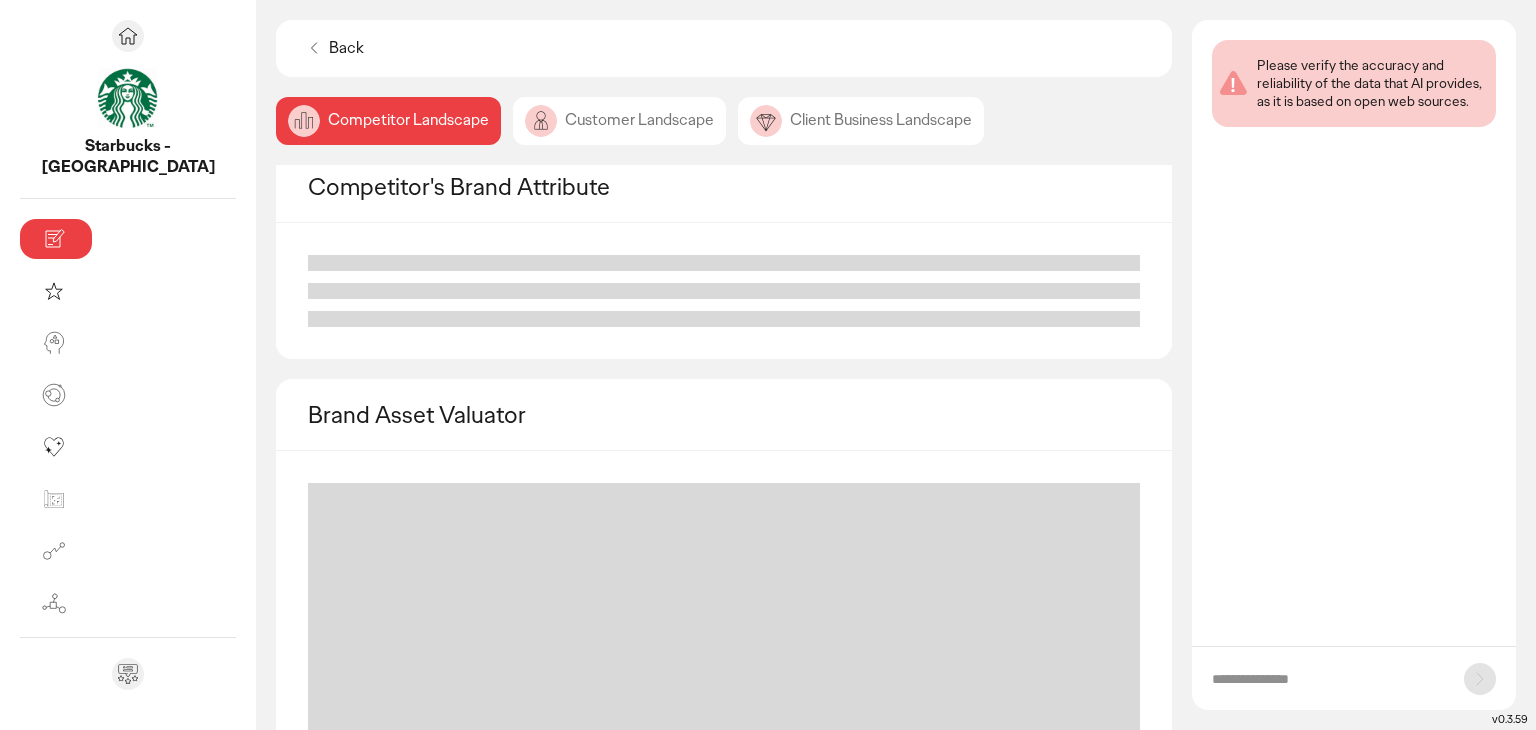 scroll, scrollTop: 735, scrollLeft: 0, axis: vertical 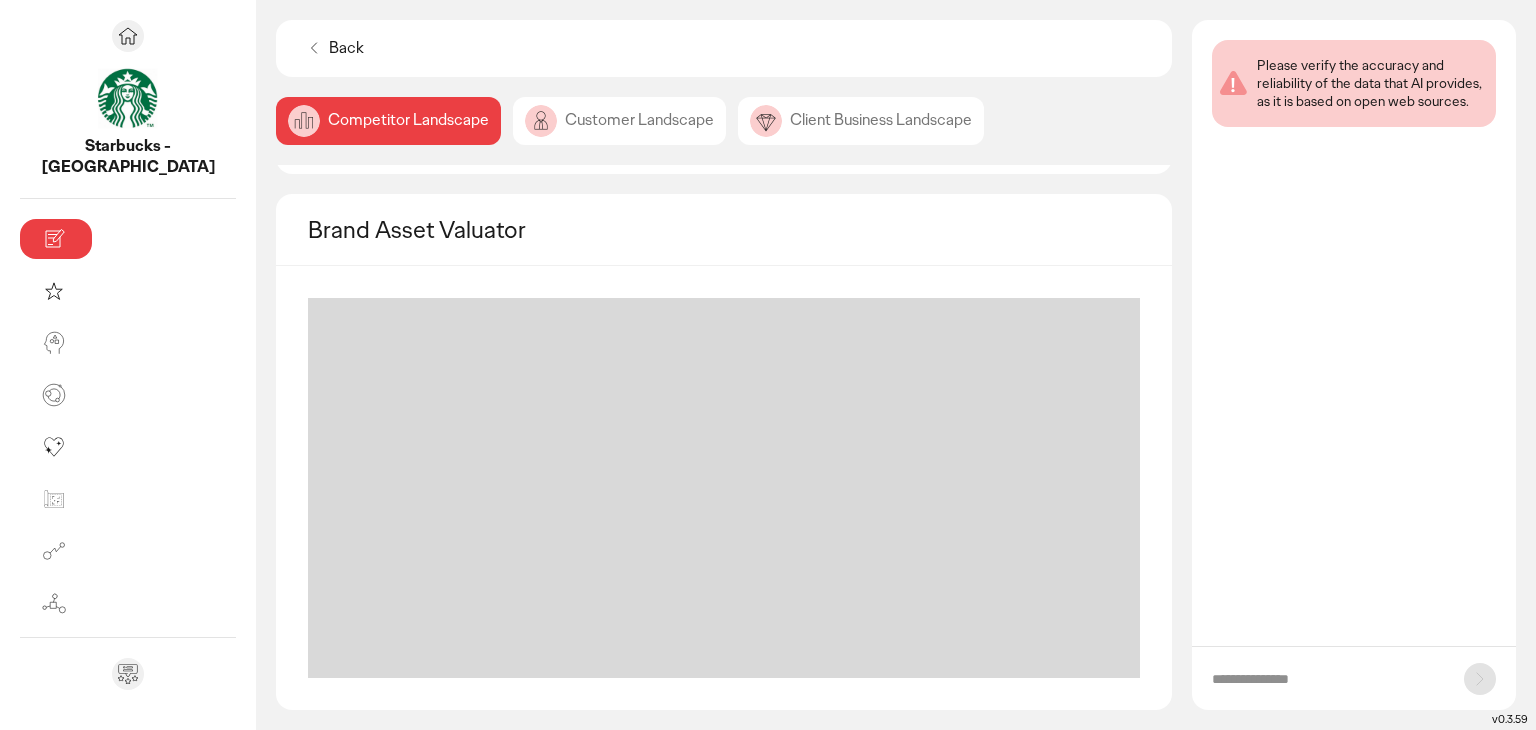 click on "Customer Landscape" 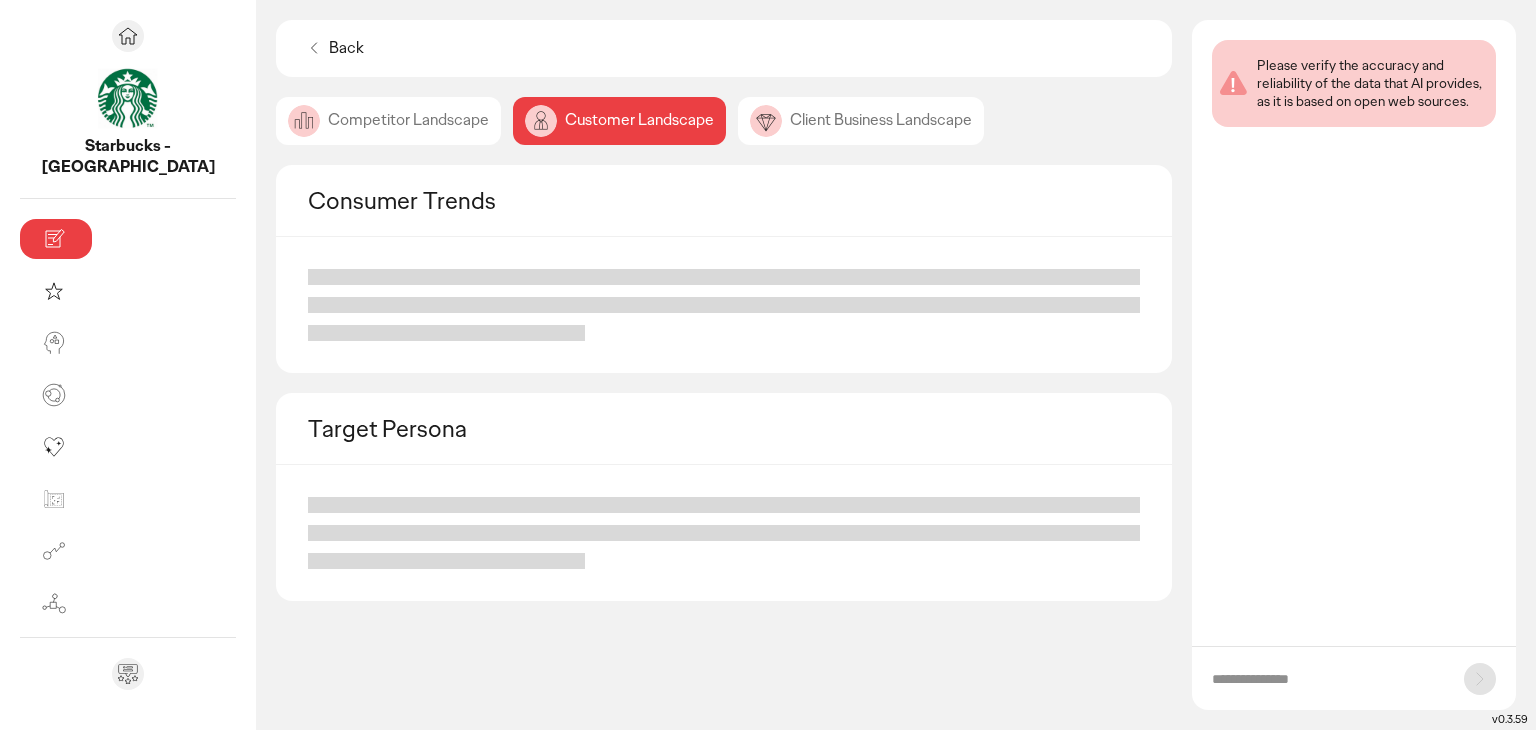 click on "Client Business Landscape" 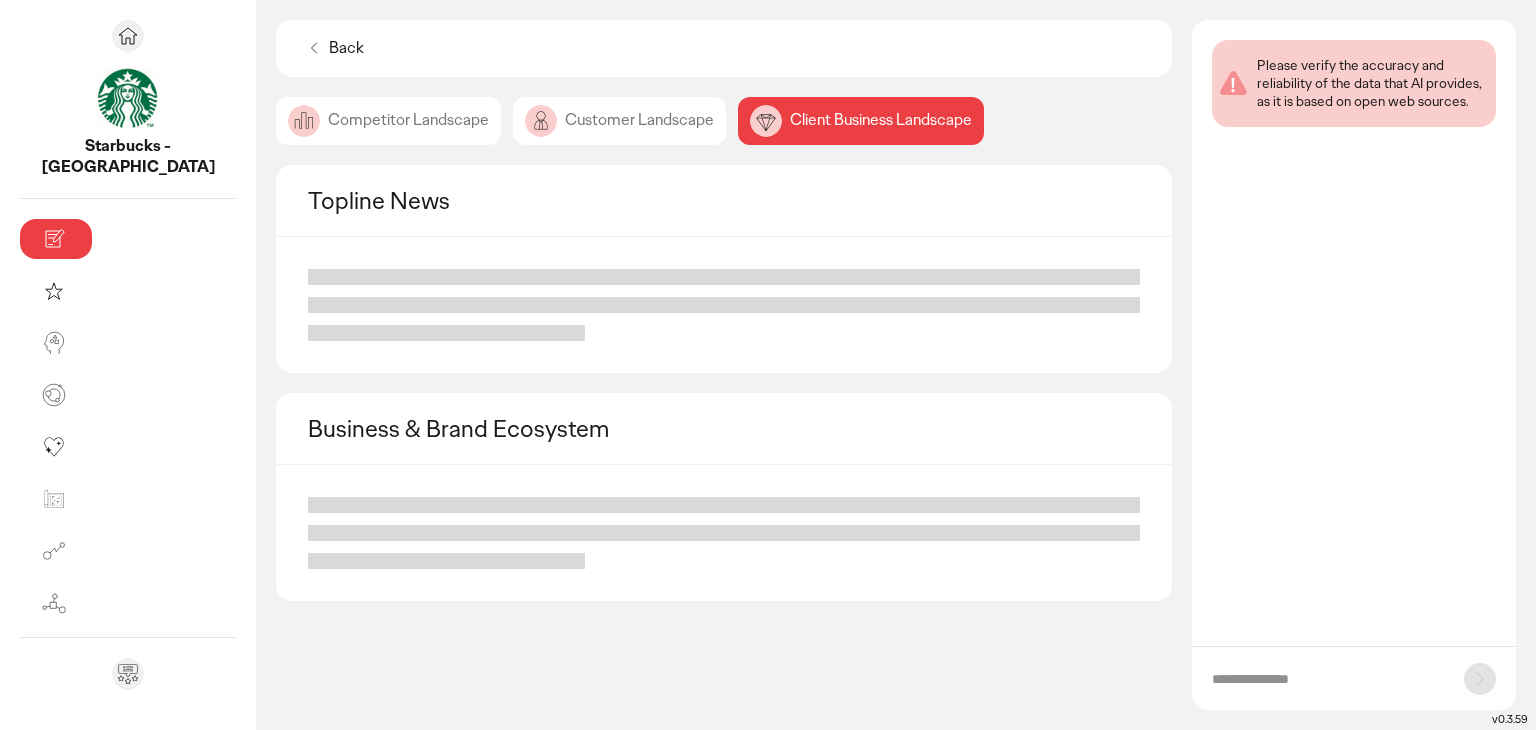 click on "Back" at bounding box center [346, 48] 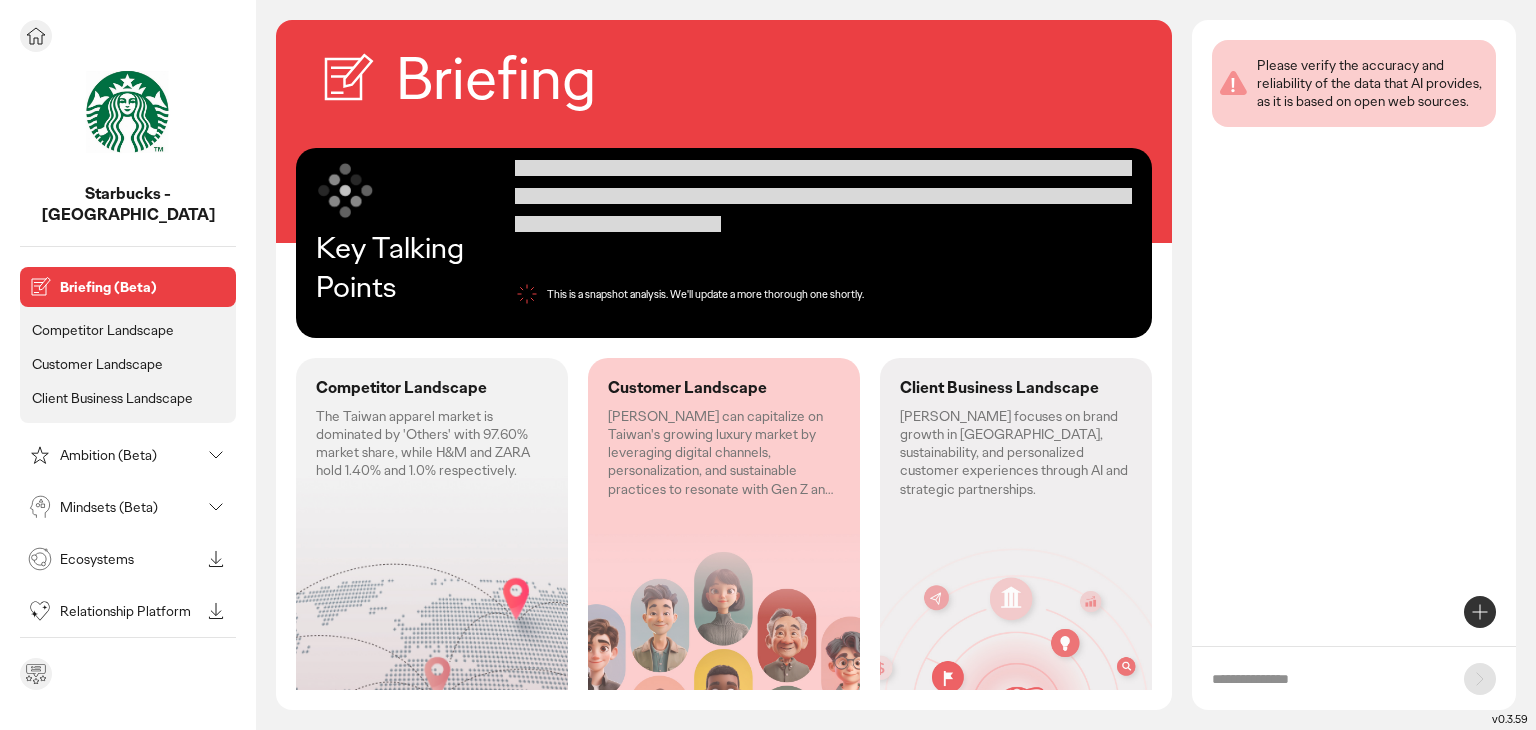 click 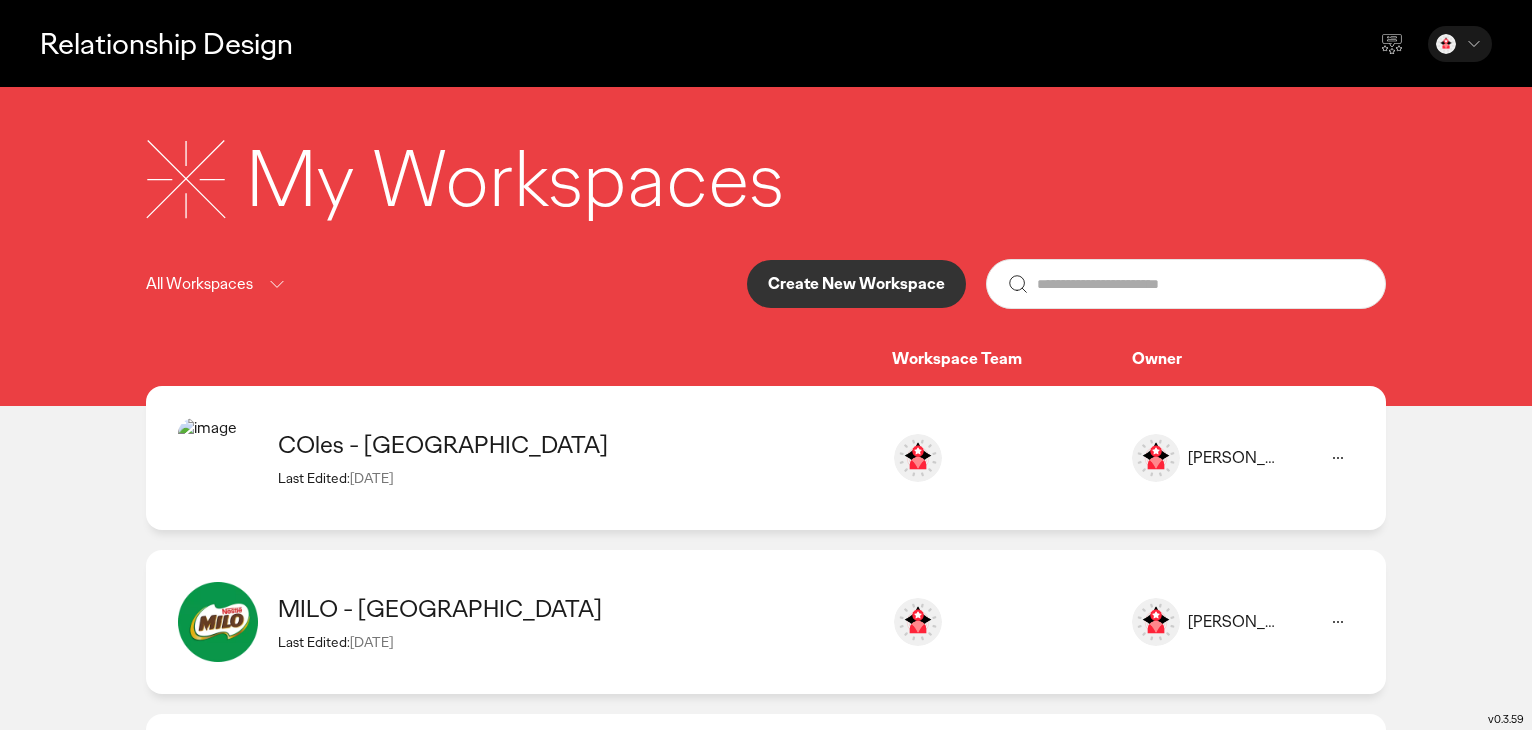 click on "MILO  - Philippines  Last Edited:  21 Jul 2025 Manny Gonzales manny.gonzales@ogilvy.com Manny Gonzales" 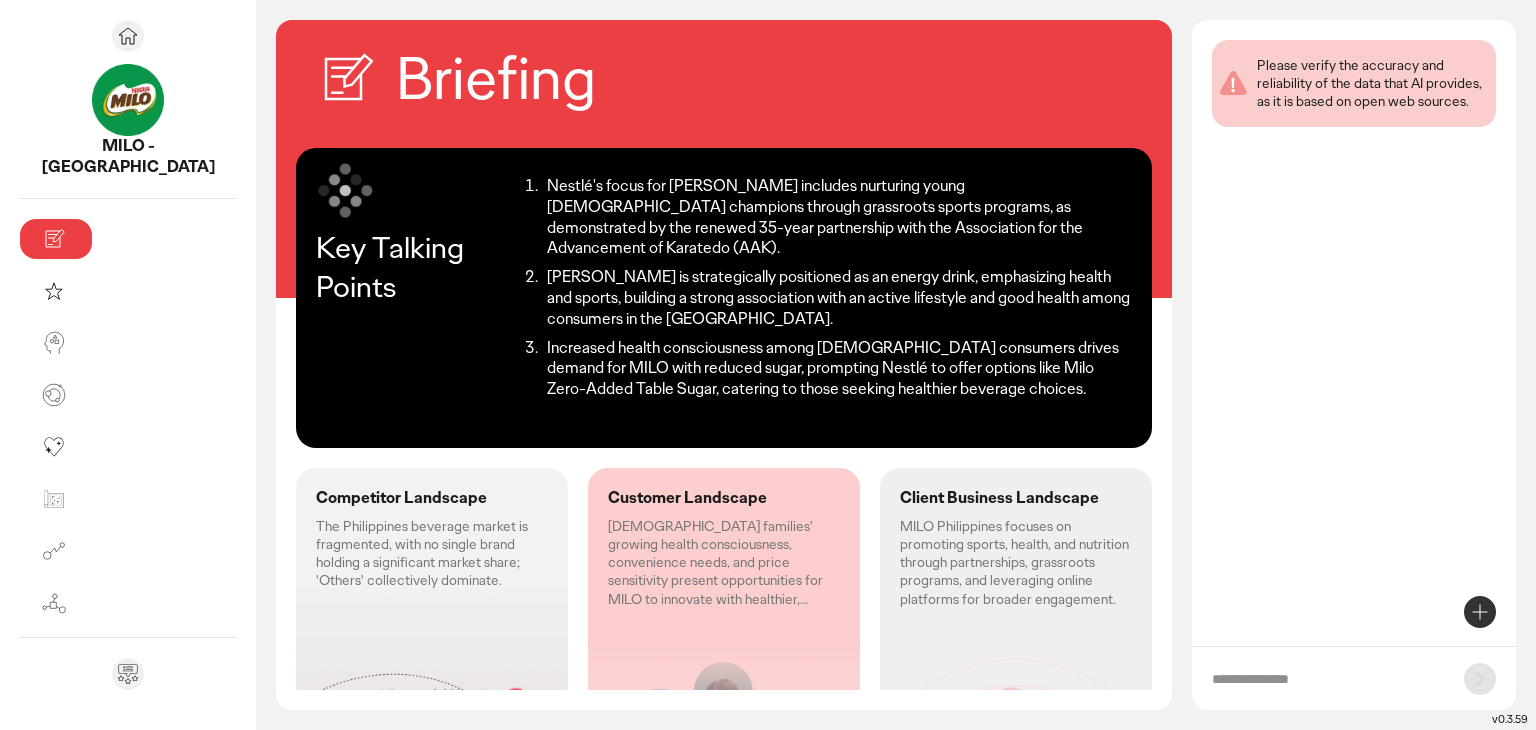 click on "Competitor Landscape The Philippines beverage market is fragmented, with no single brand holding a significant market share; 'Others' collectively dominate." 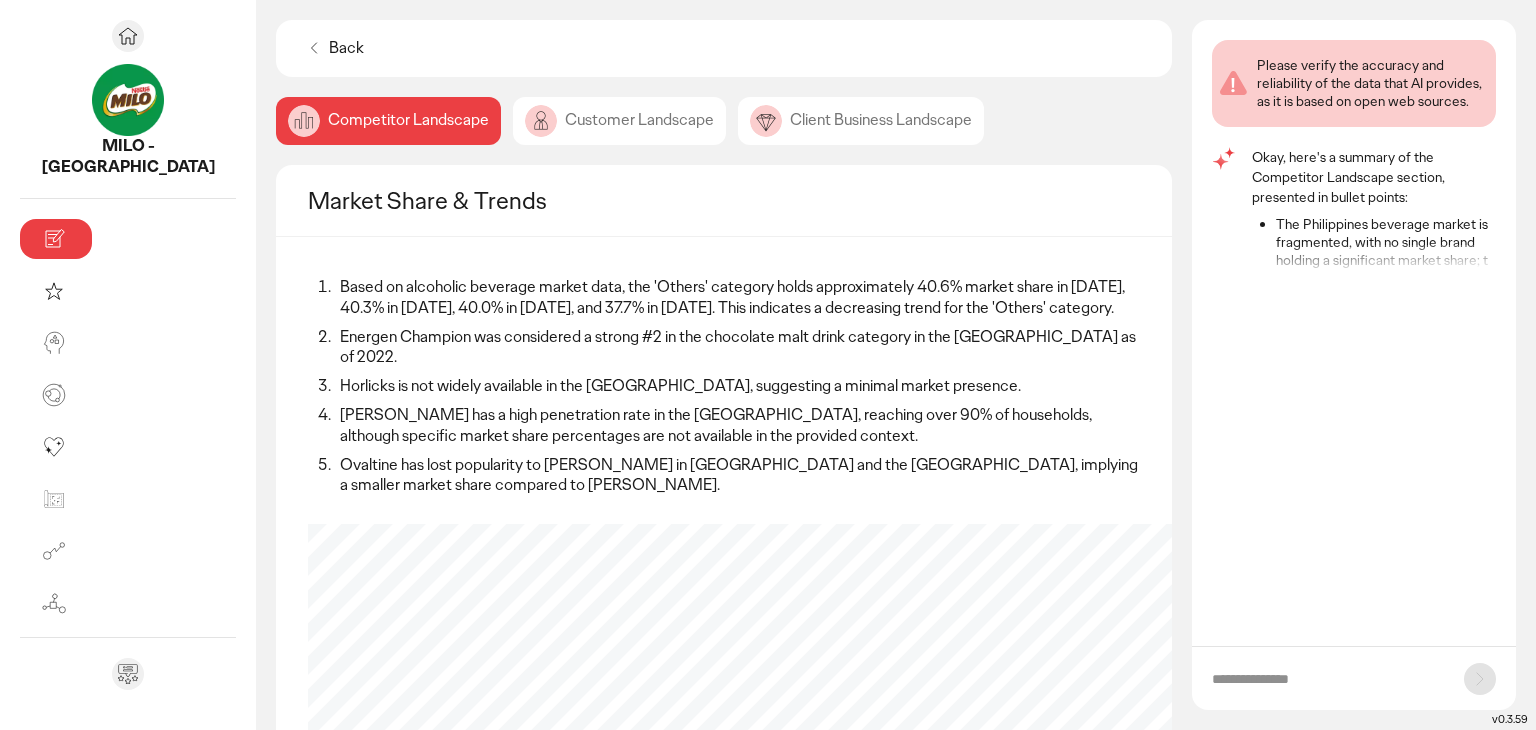 click on "Back" at bounding box center (346, 48) 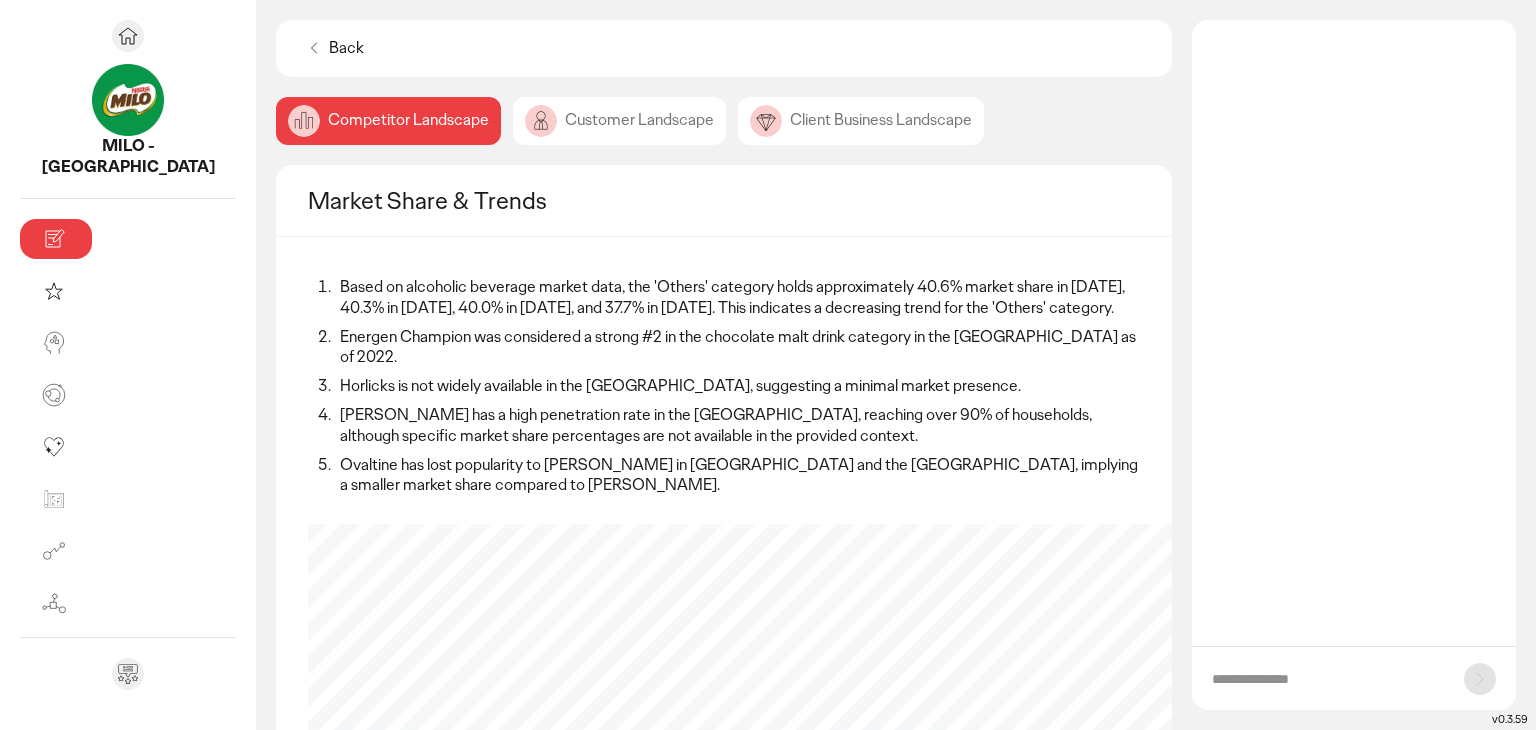 scroll, scrollTop: 0, scrollLeft: 0, axis: both 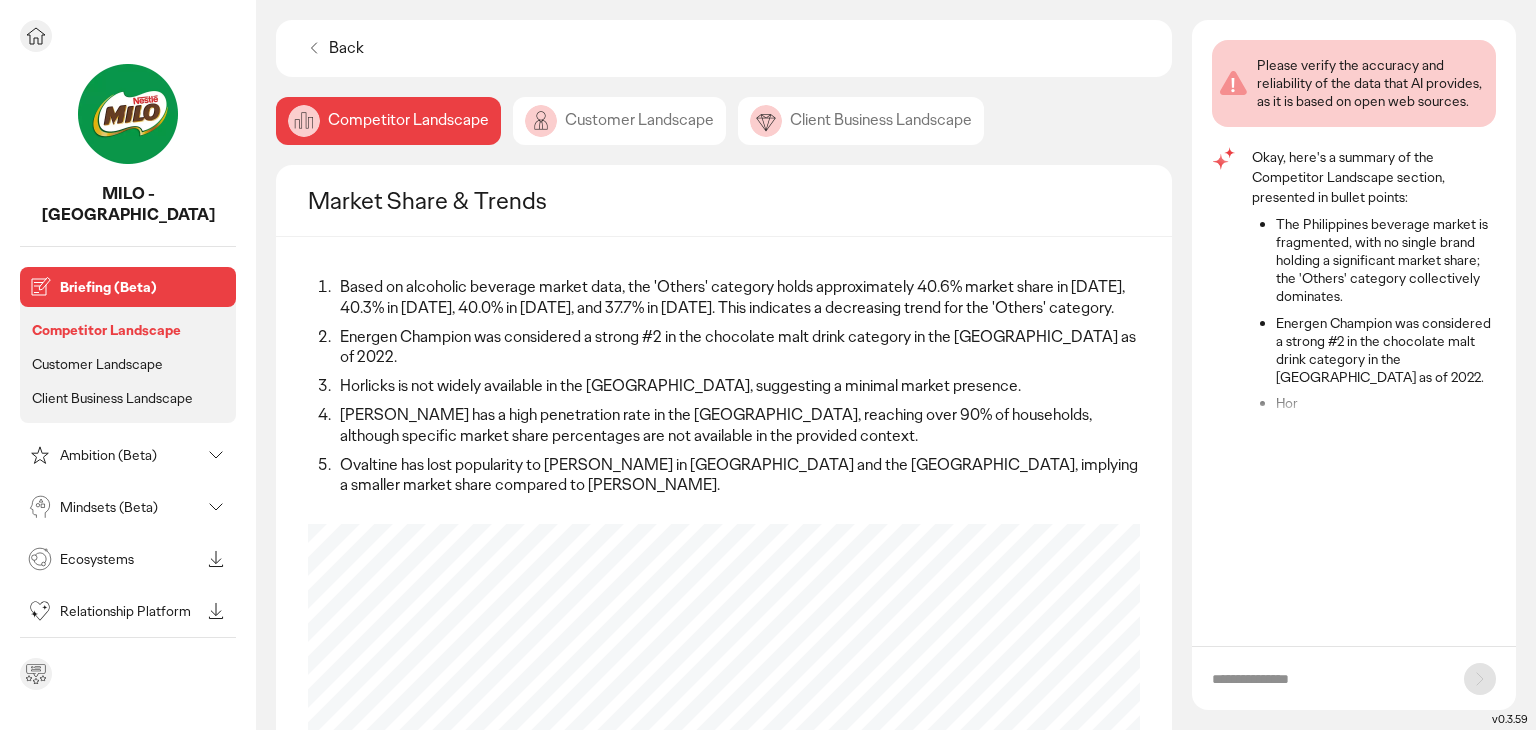 click 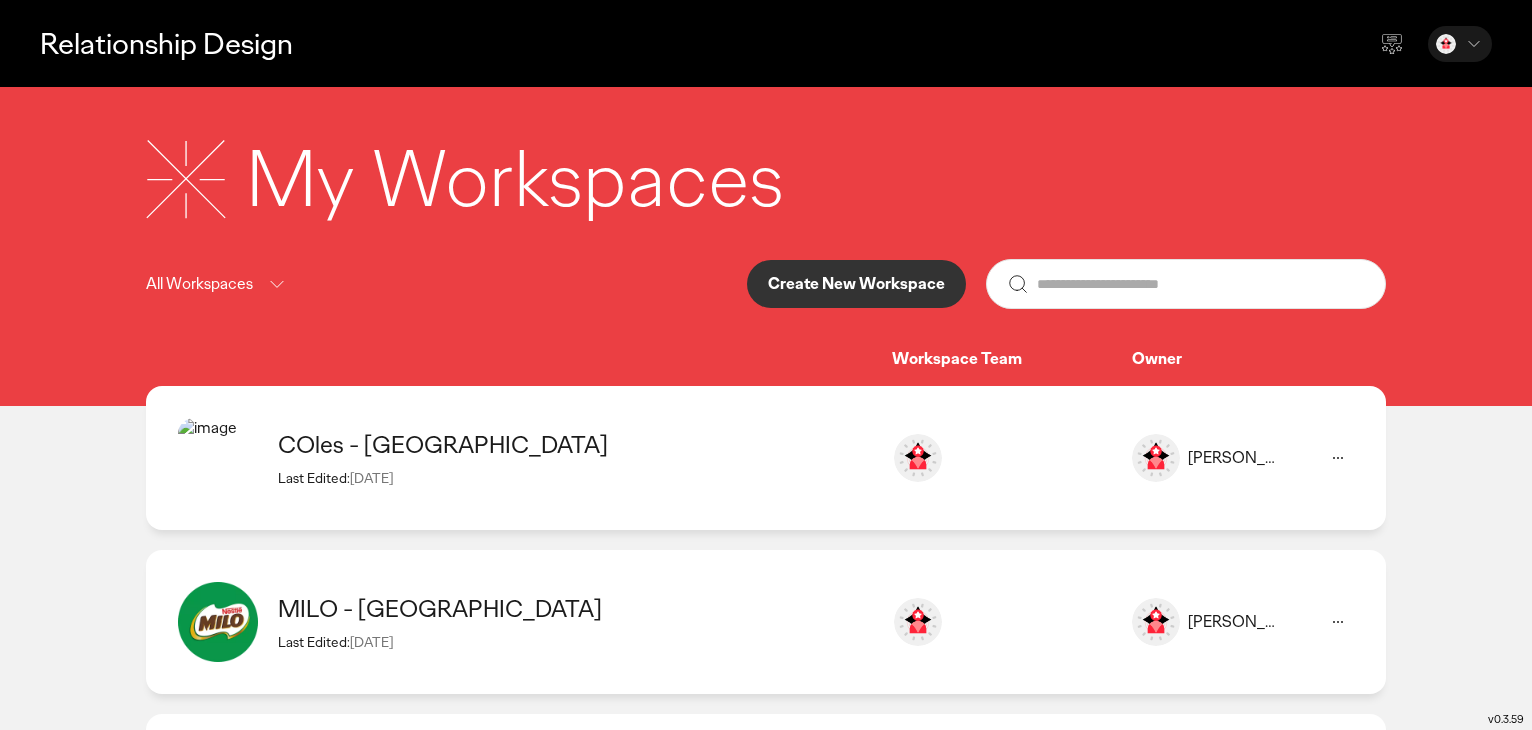 click on "COles - Australia  Last Edited:  22 Jul 2025" 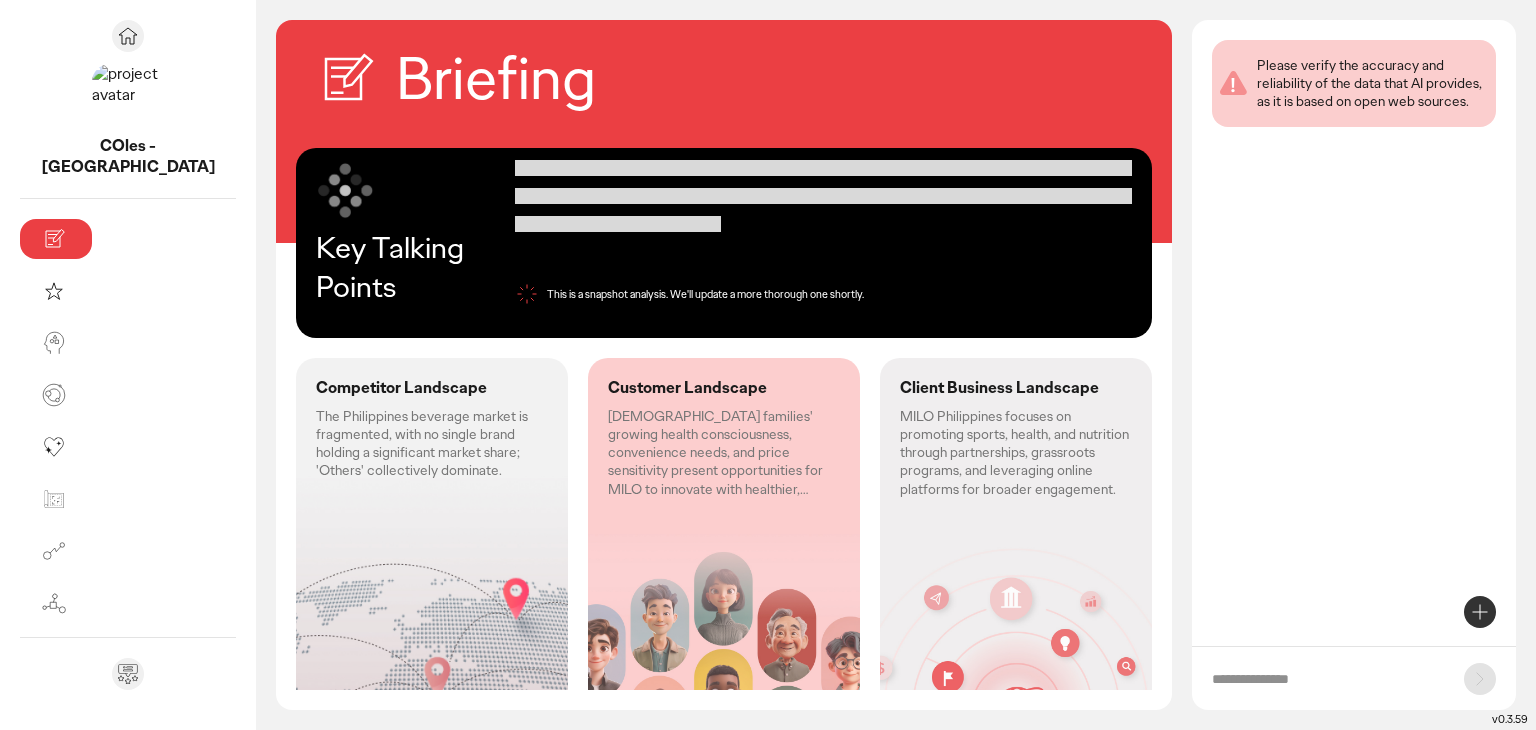 click on "Competitor Landscape The Philippines beverage market is fragmented, with no single brand holding a significant market share; 'Others' collectively dominate." 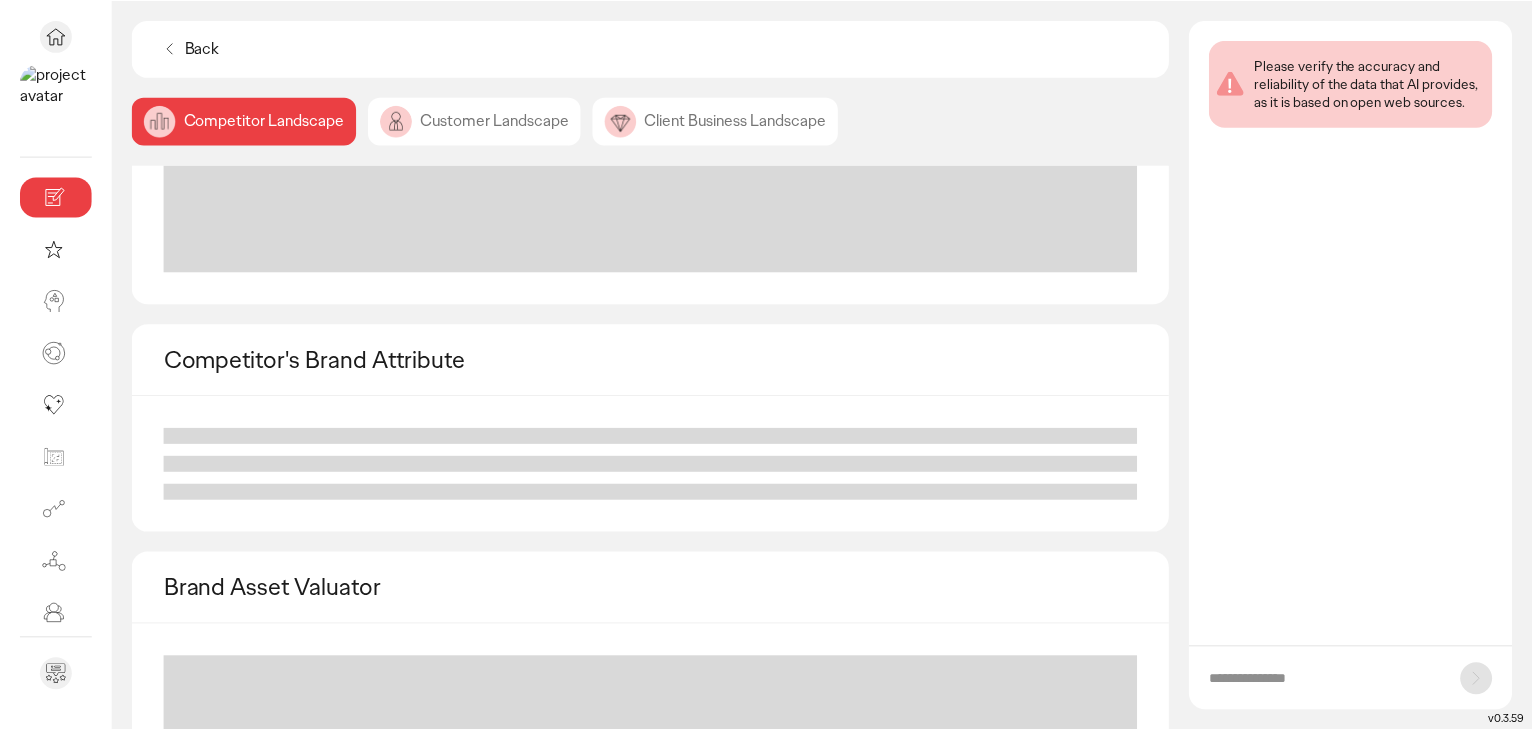 scroll, scrollTop: 400, scrollLeft: 0, axis: vertical 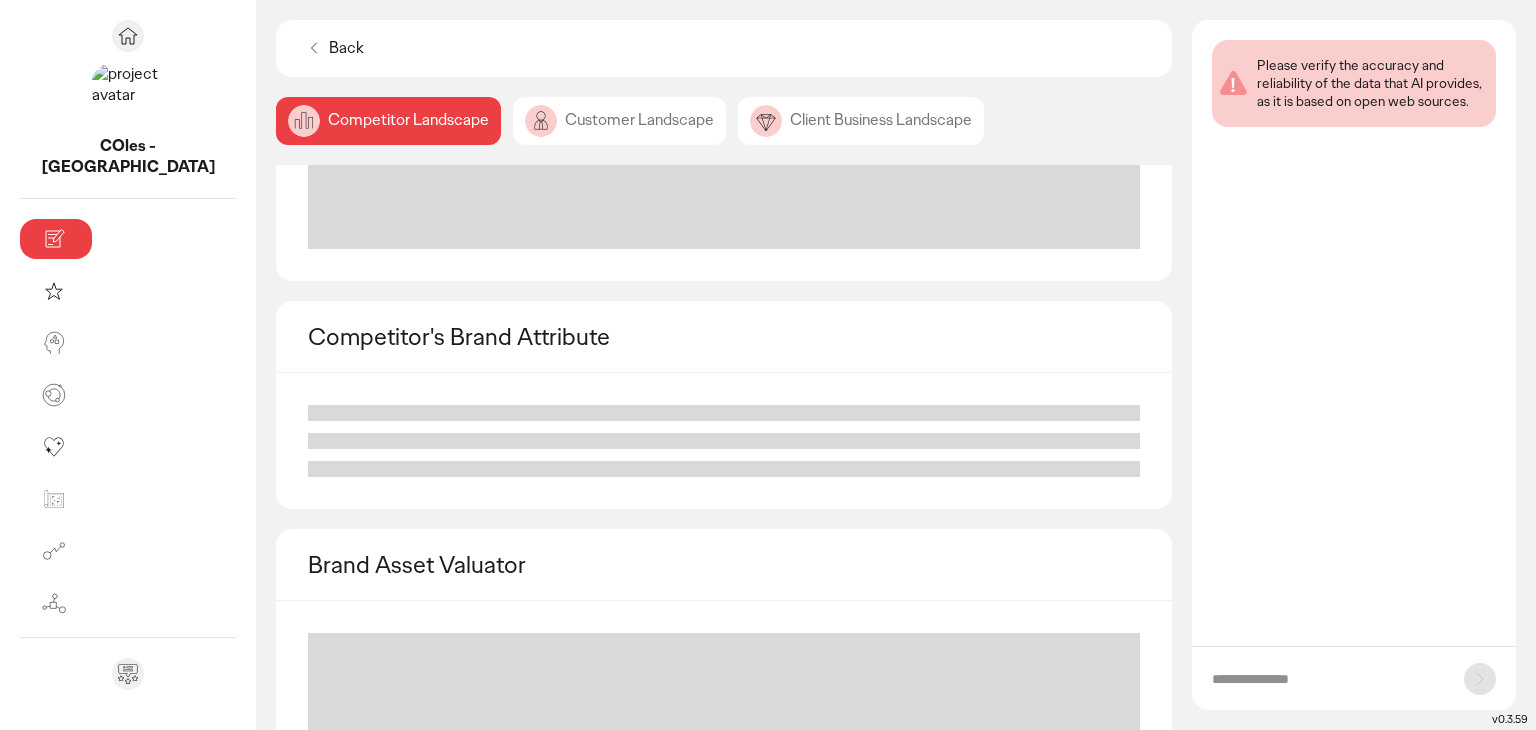click on "Customer Landscape" 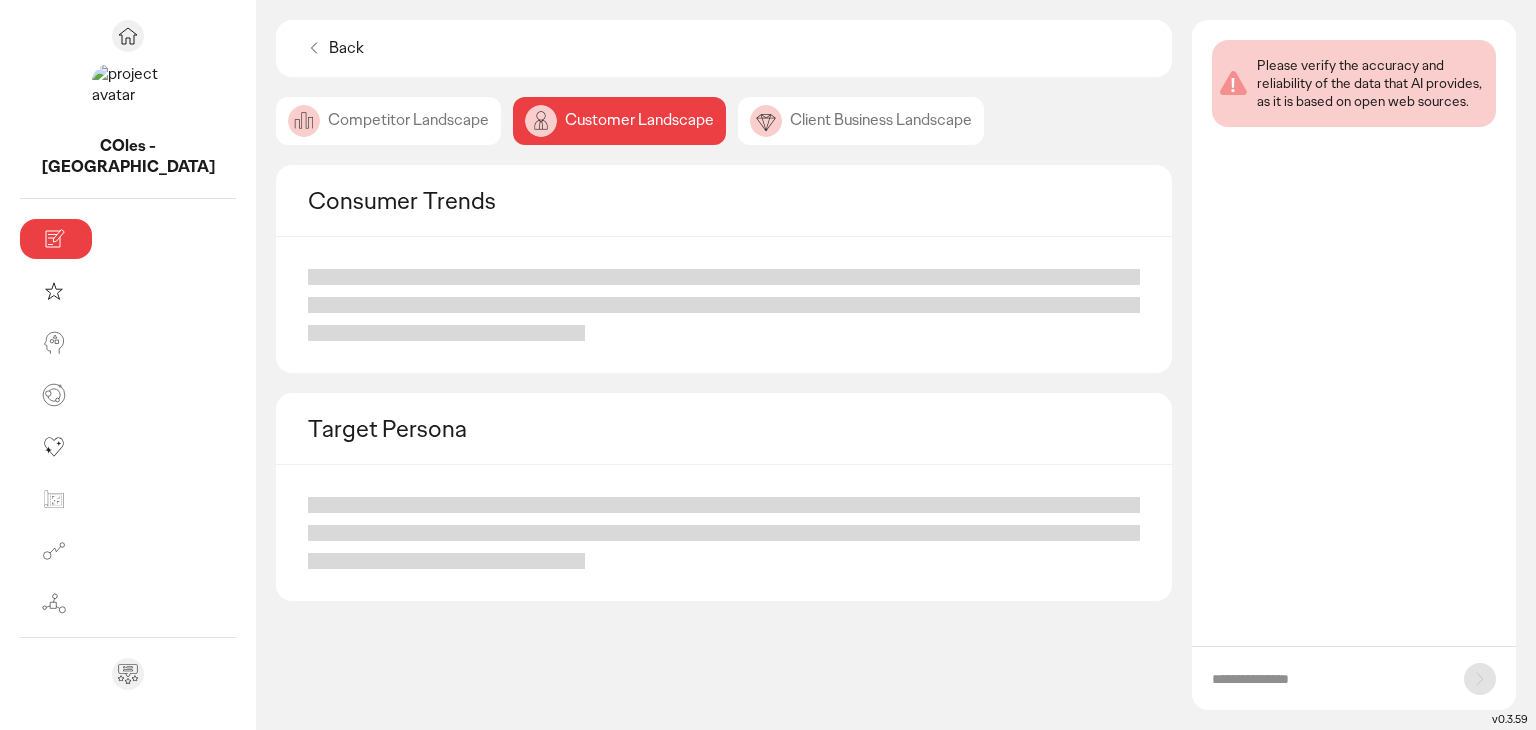 click on "Client Business Landscape" 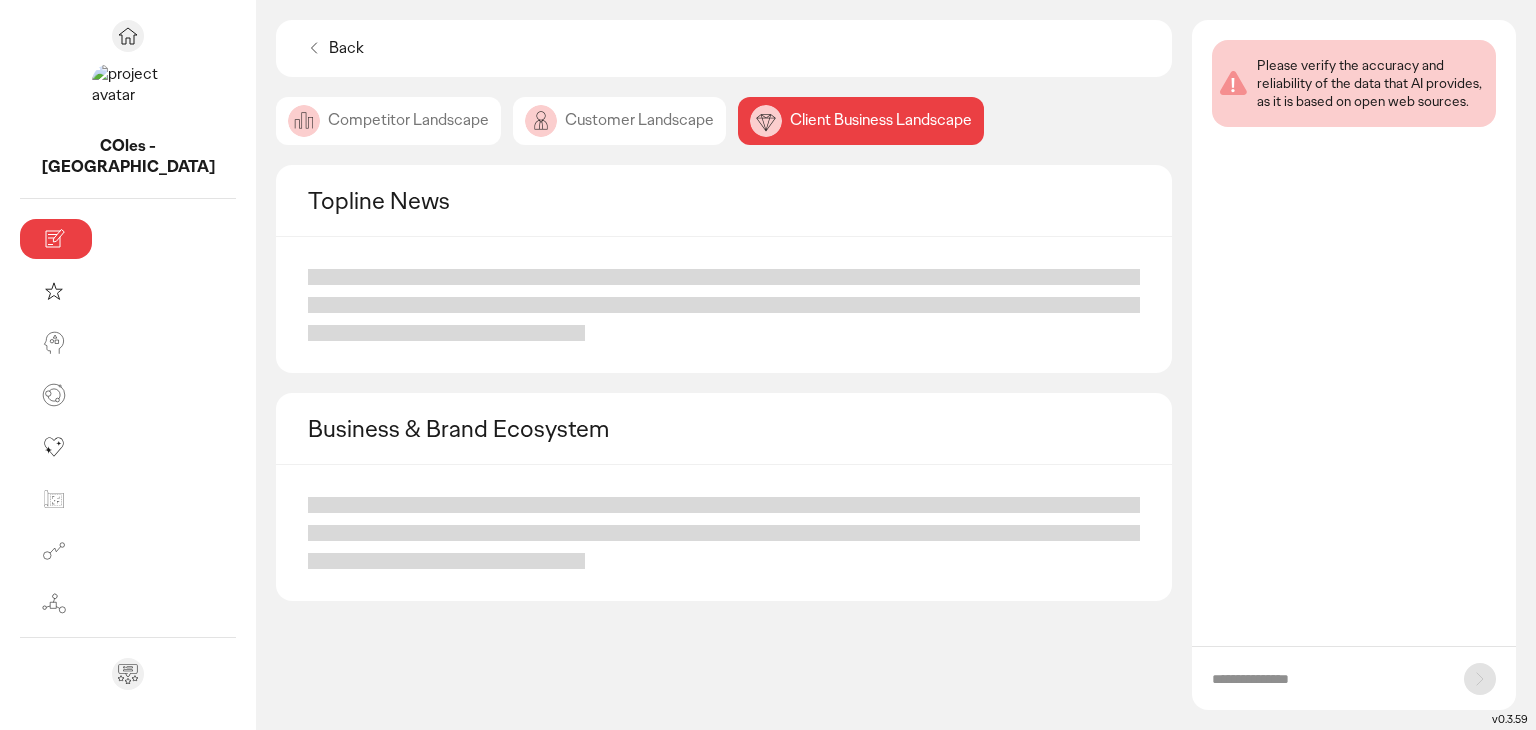 click on "Customer Landscape" 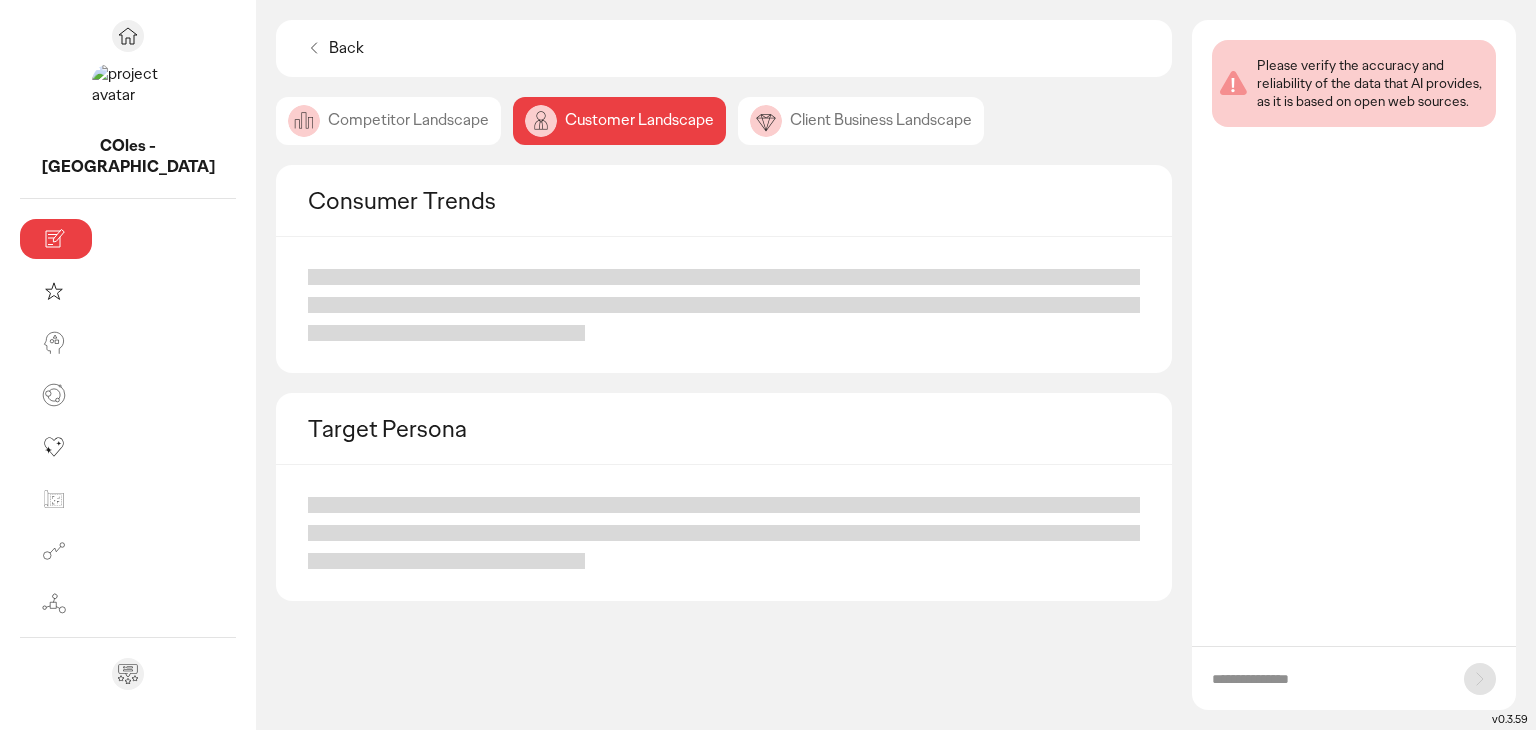 click on "Competitor Landscape" 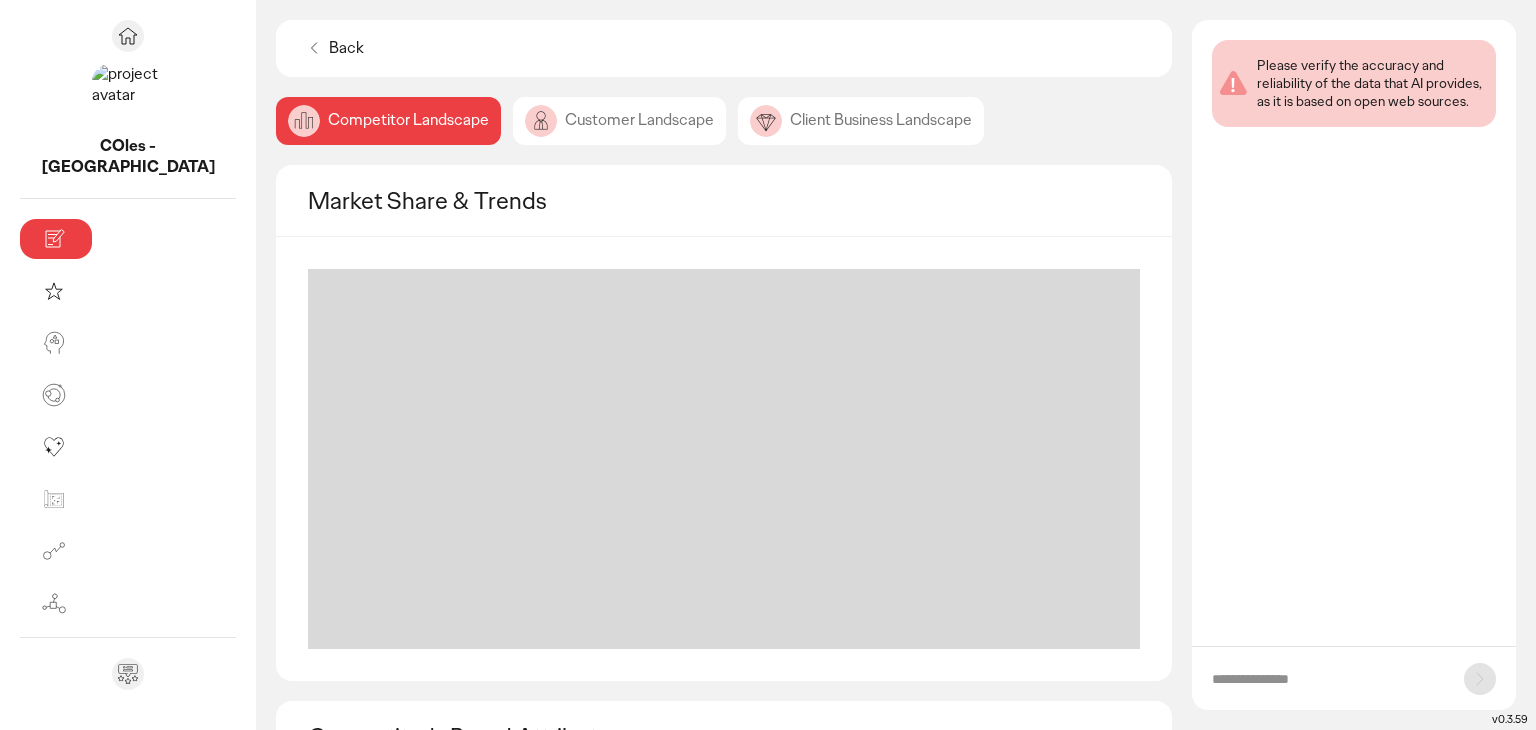 click on "Client Business Landscape" 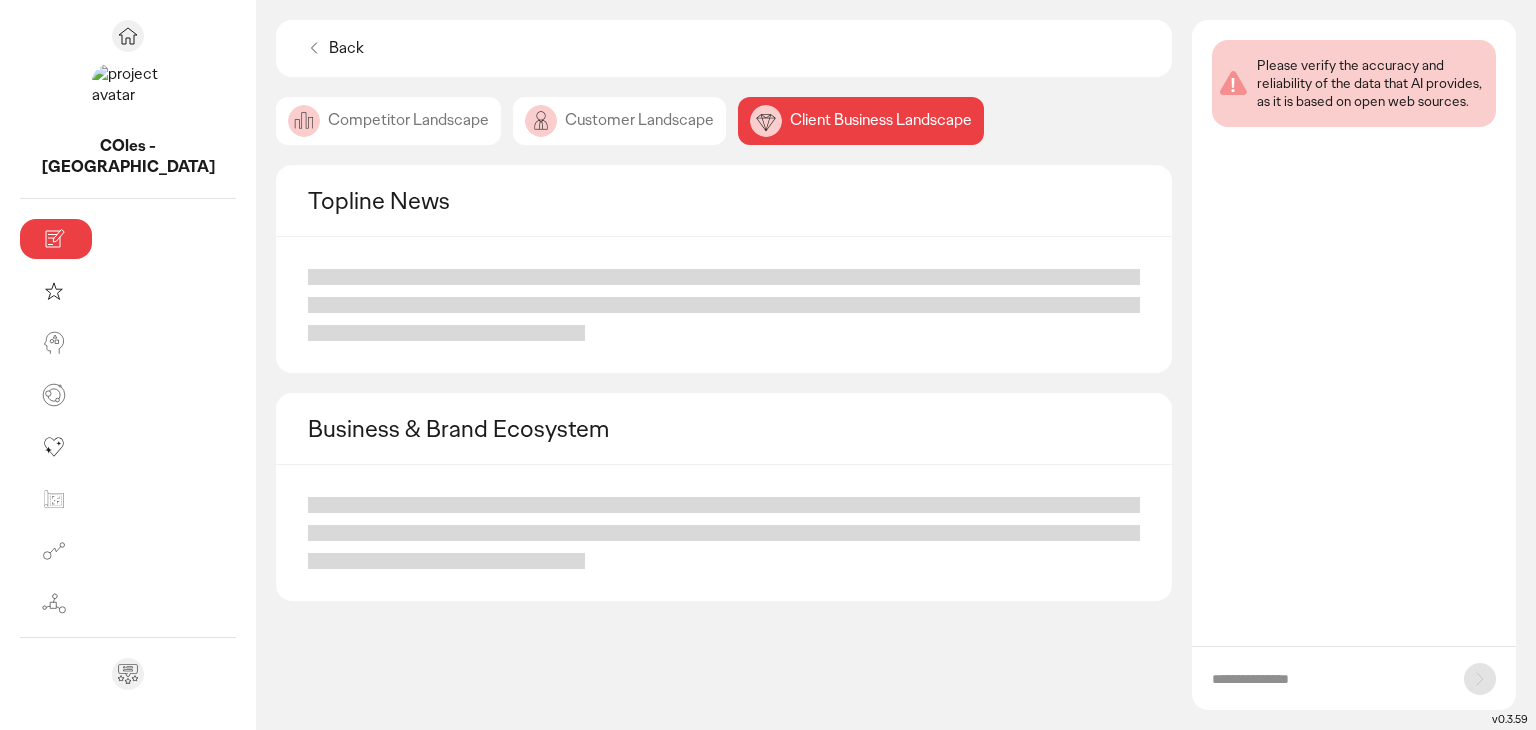click on "Customer Landscape" 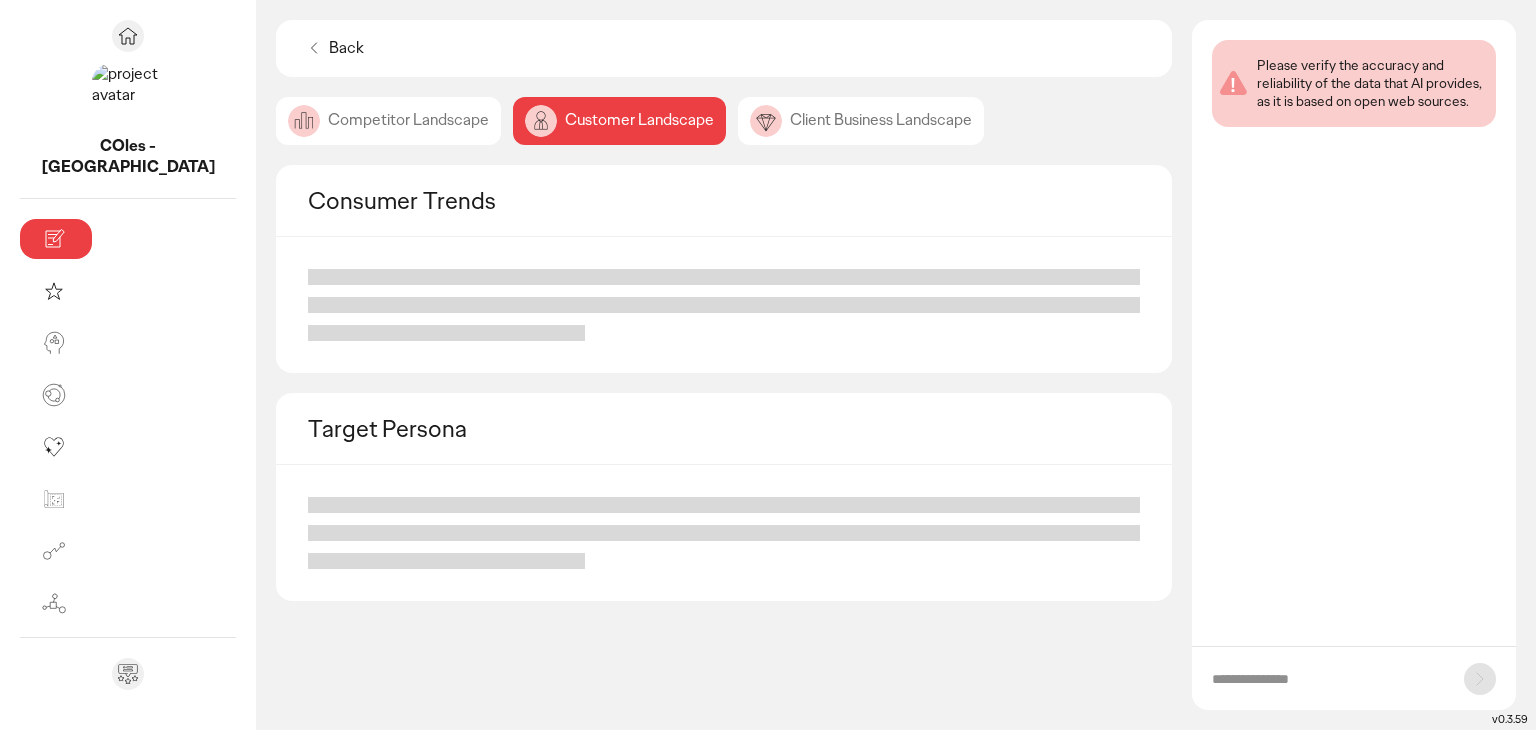 click on "Client Business Landscape" 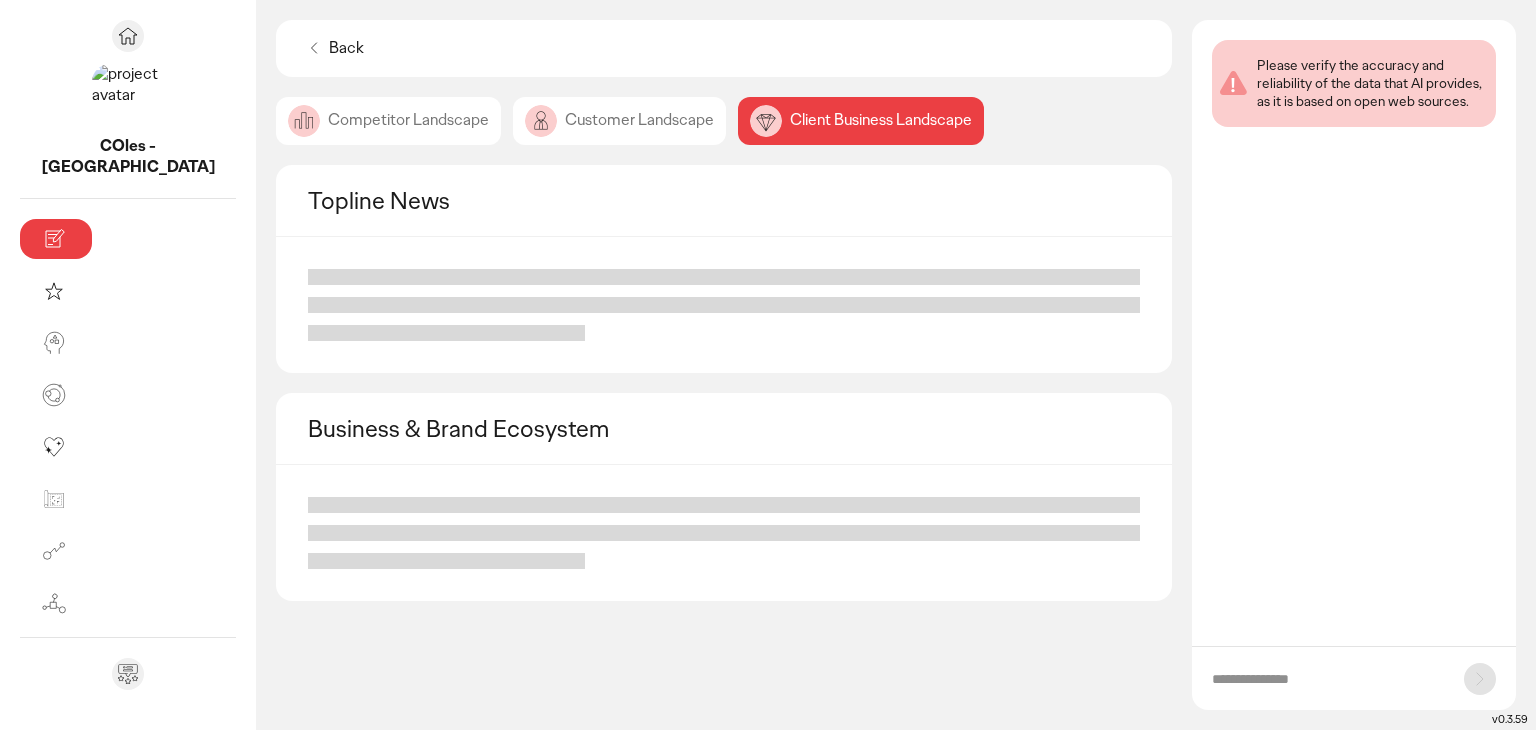 click on "Customer Landscape" 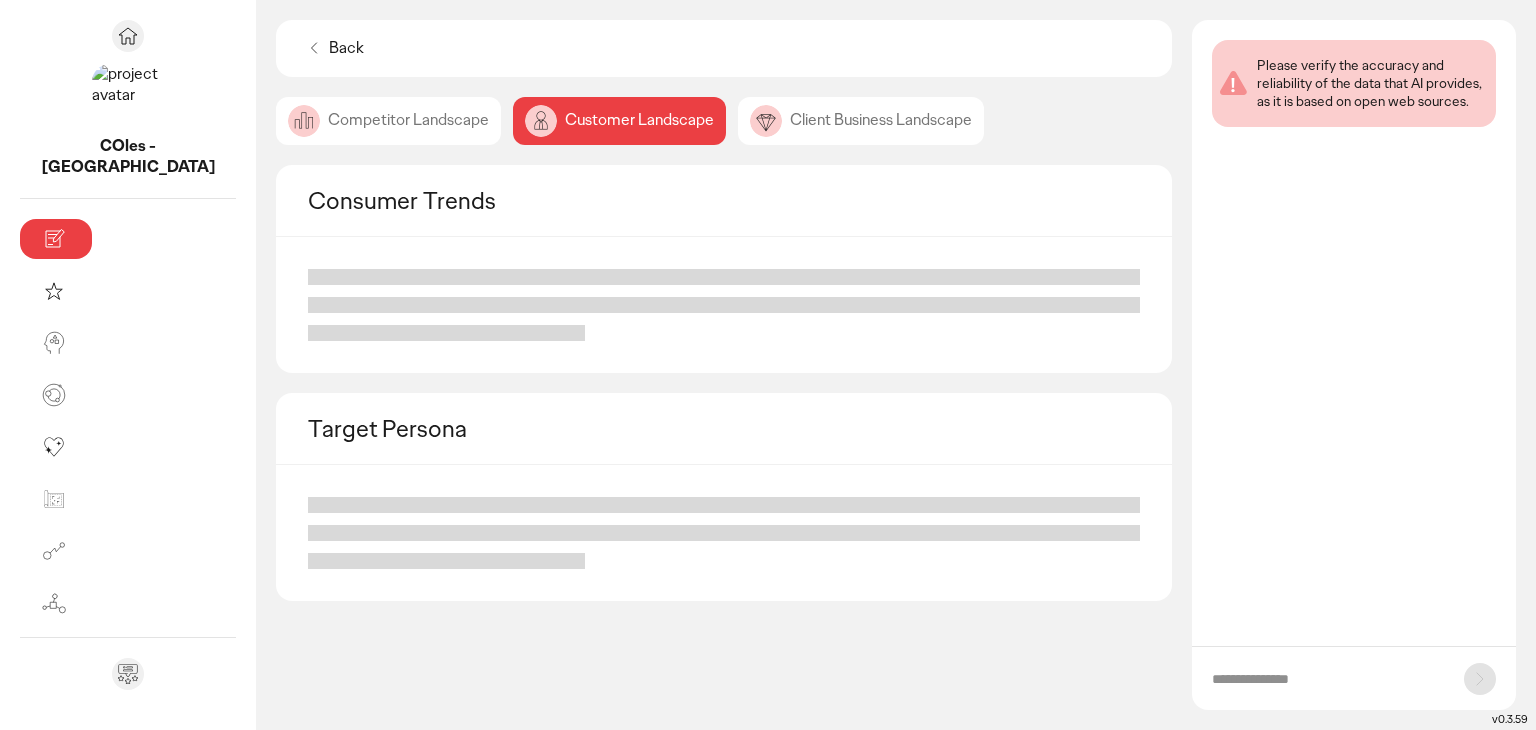 click on "Competitor Landscape" 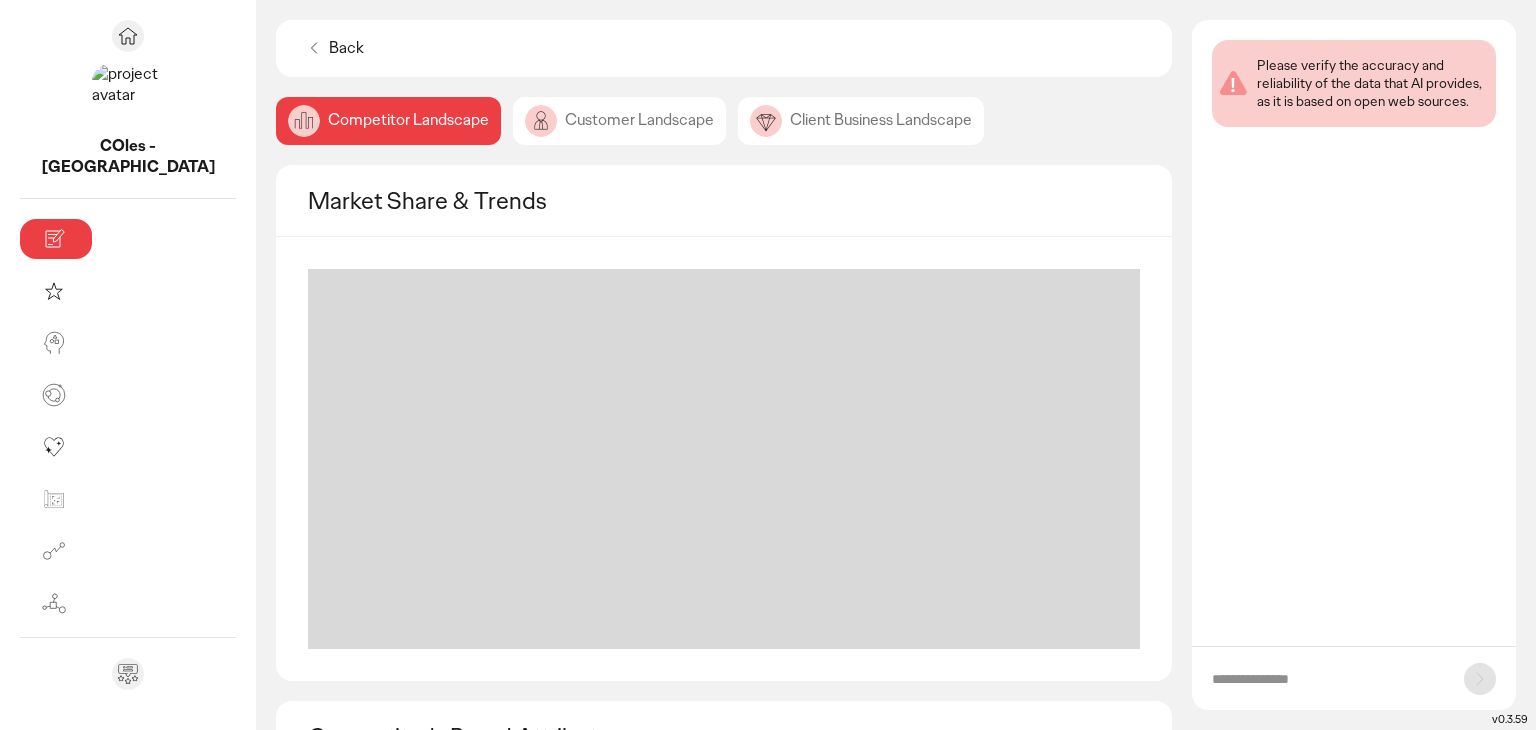 click on "Back" 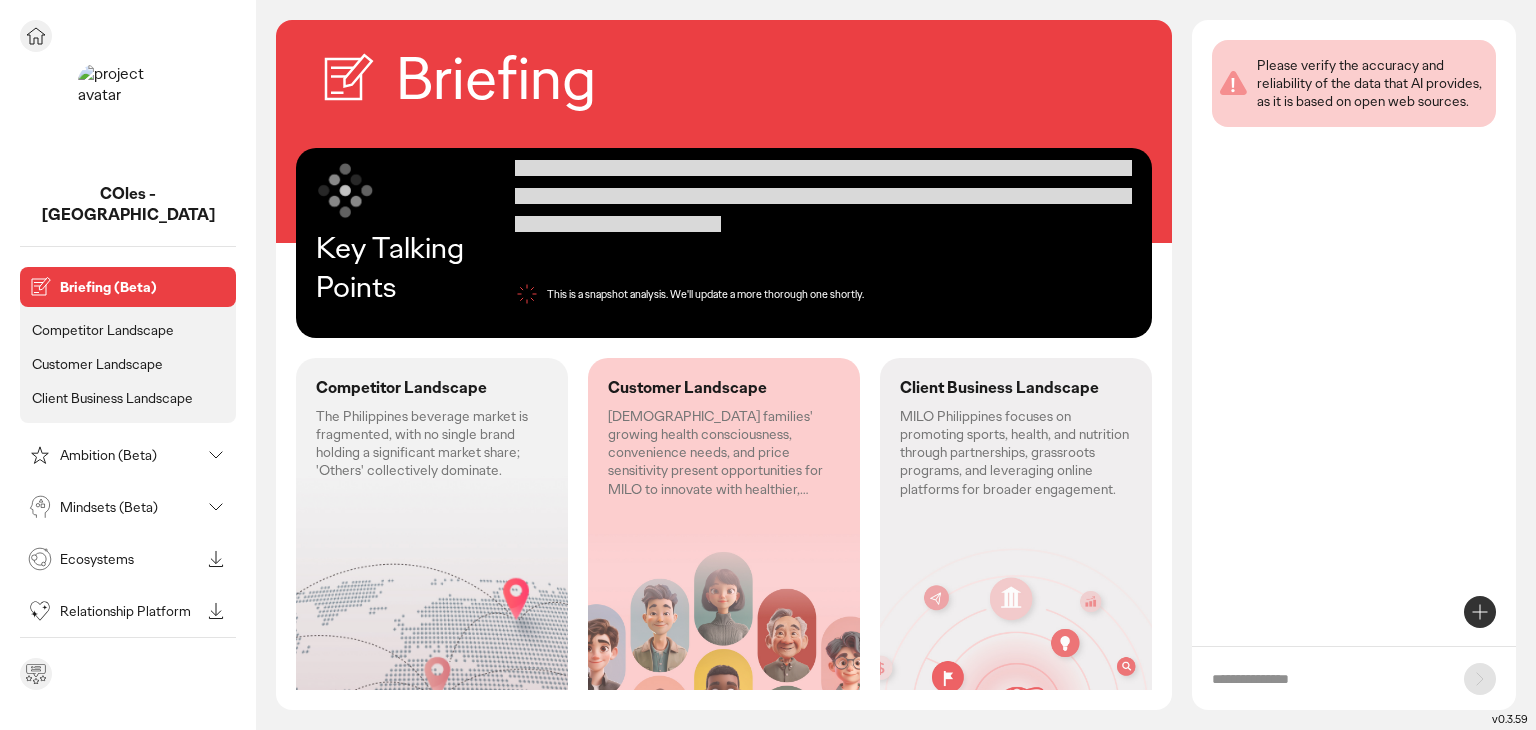 click at bounding box center (36, 36) 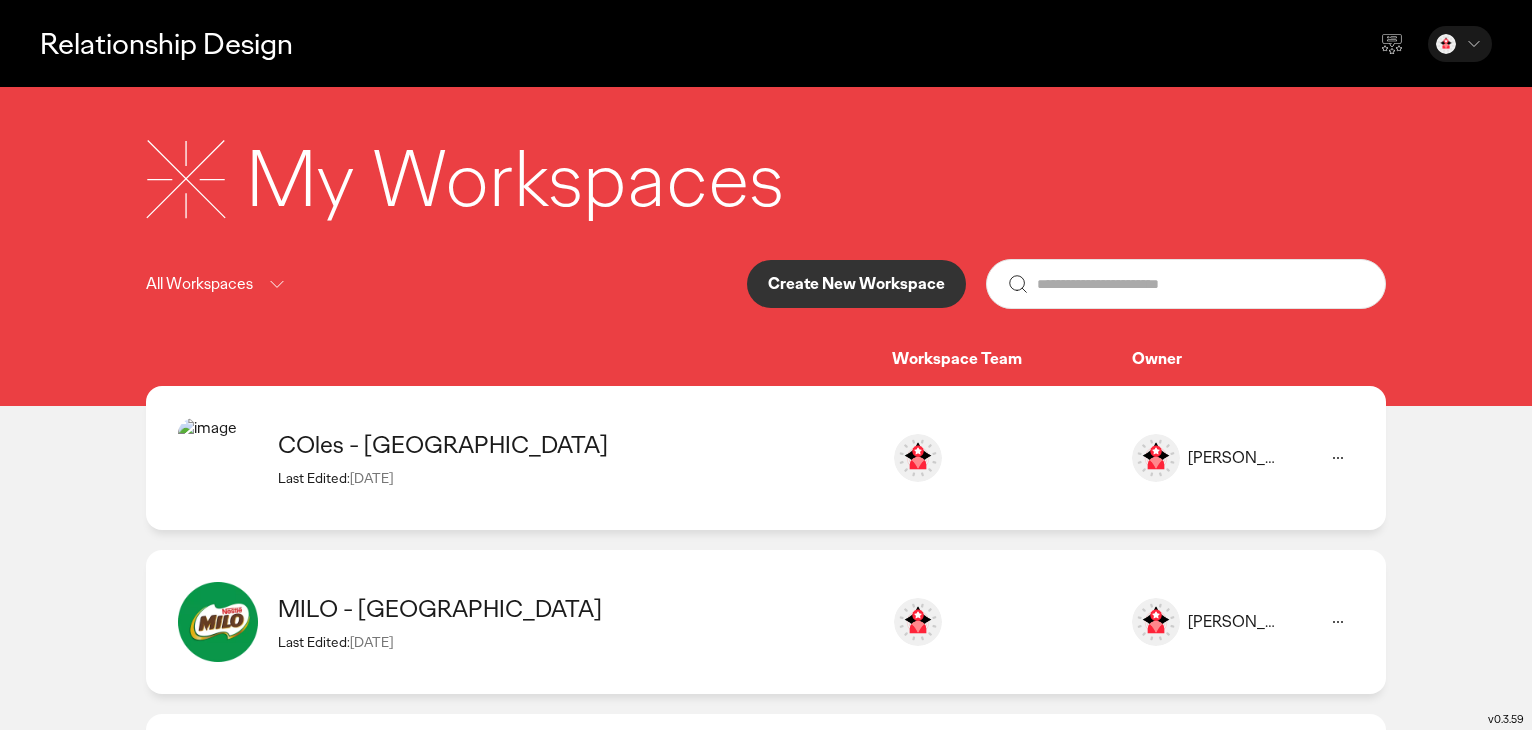 click on "[DATE]" at bounding box center [371, 642] 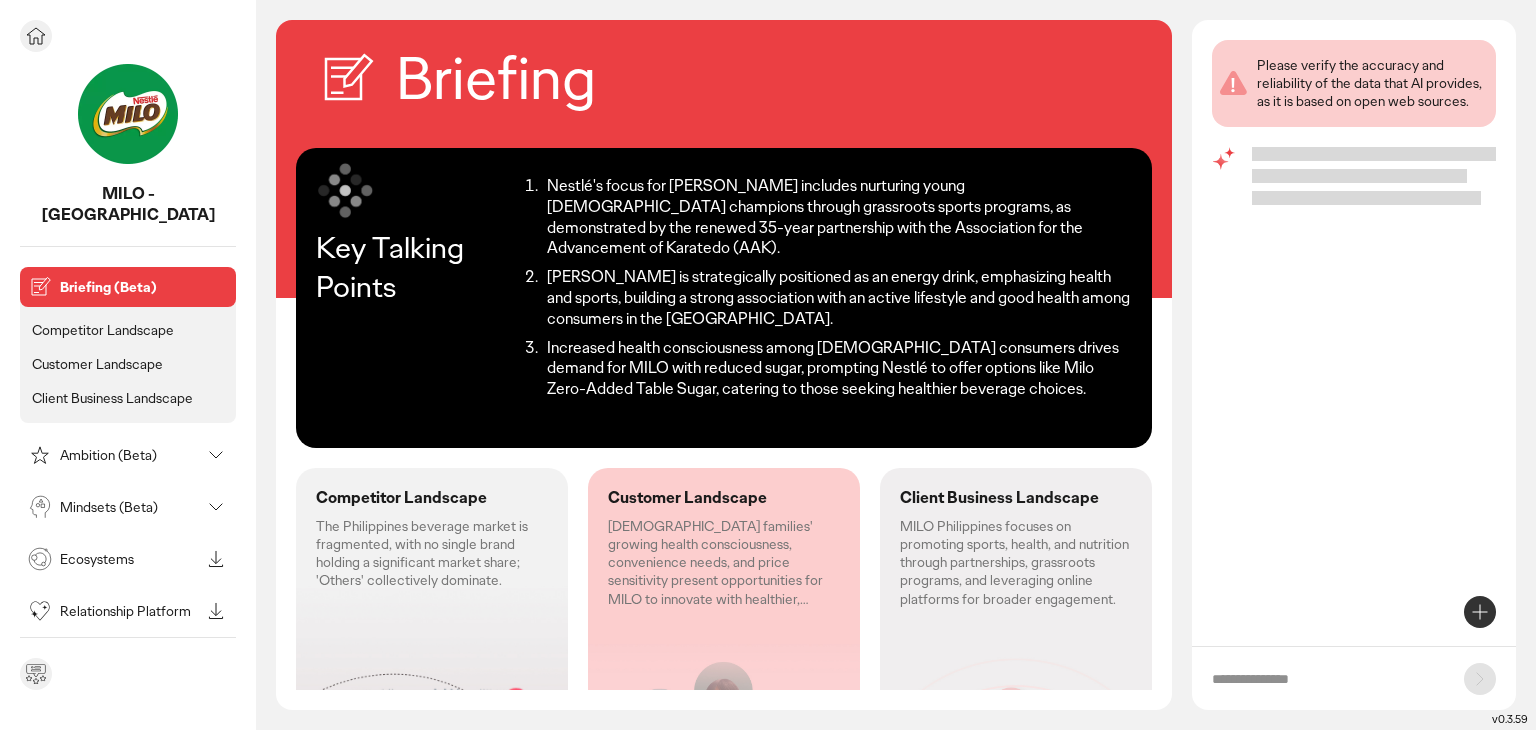 click 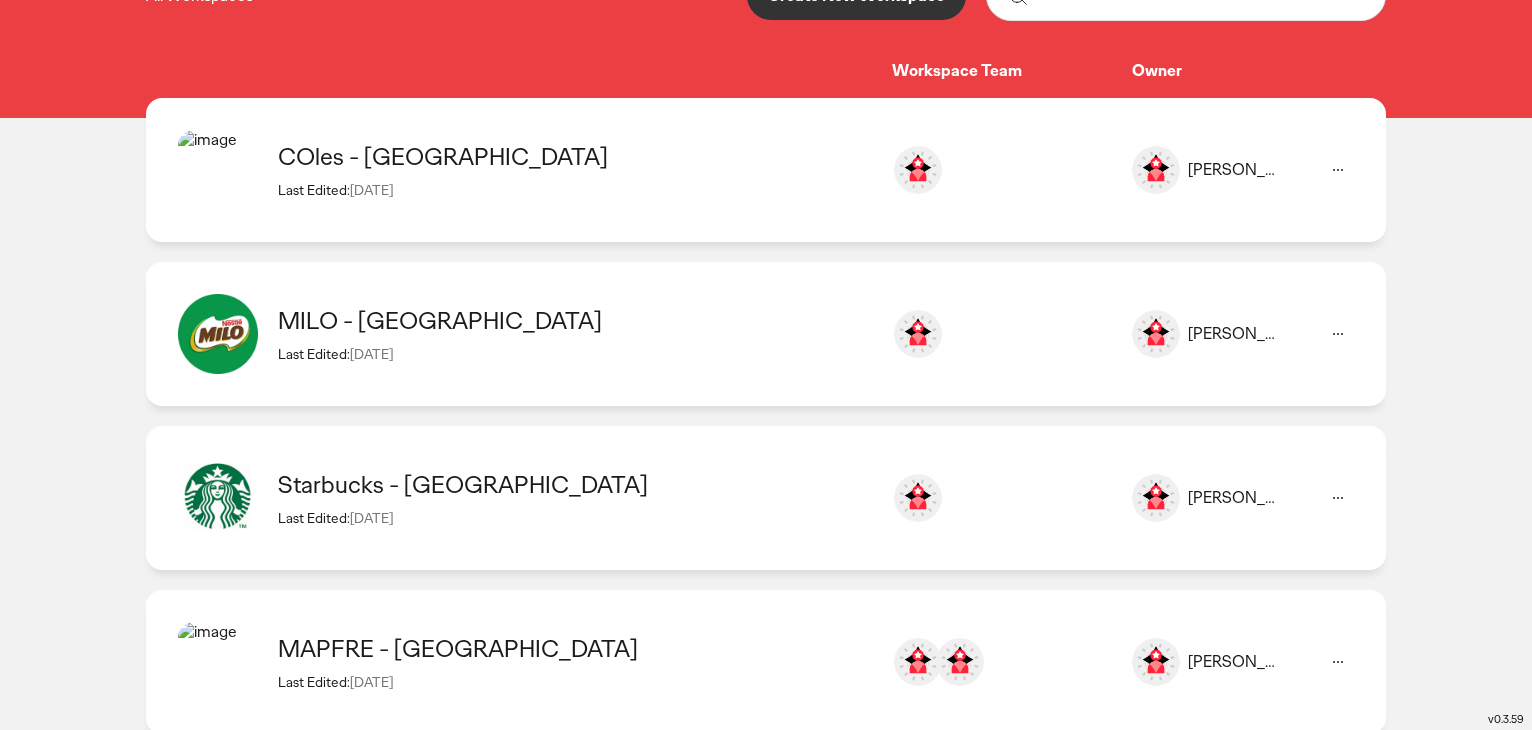 scroll, scrollTop: 300, scrollLeft: 0, axis: vertical 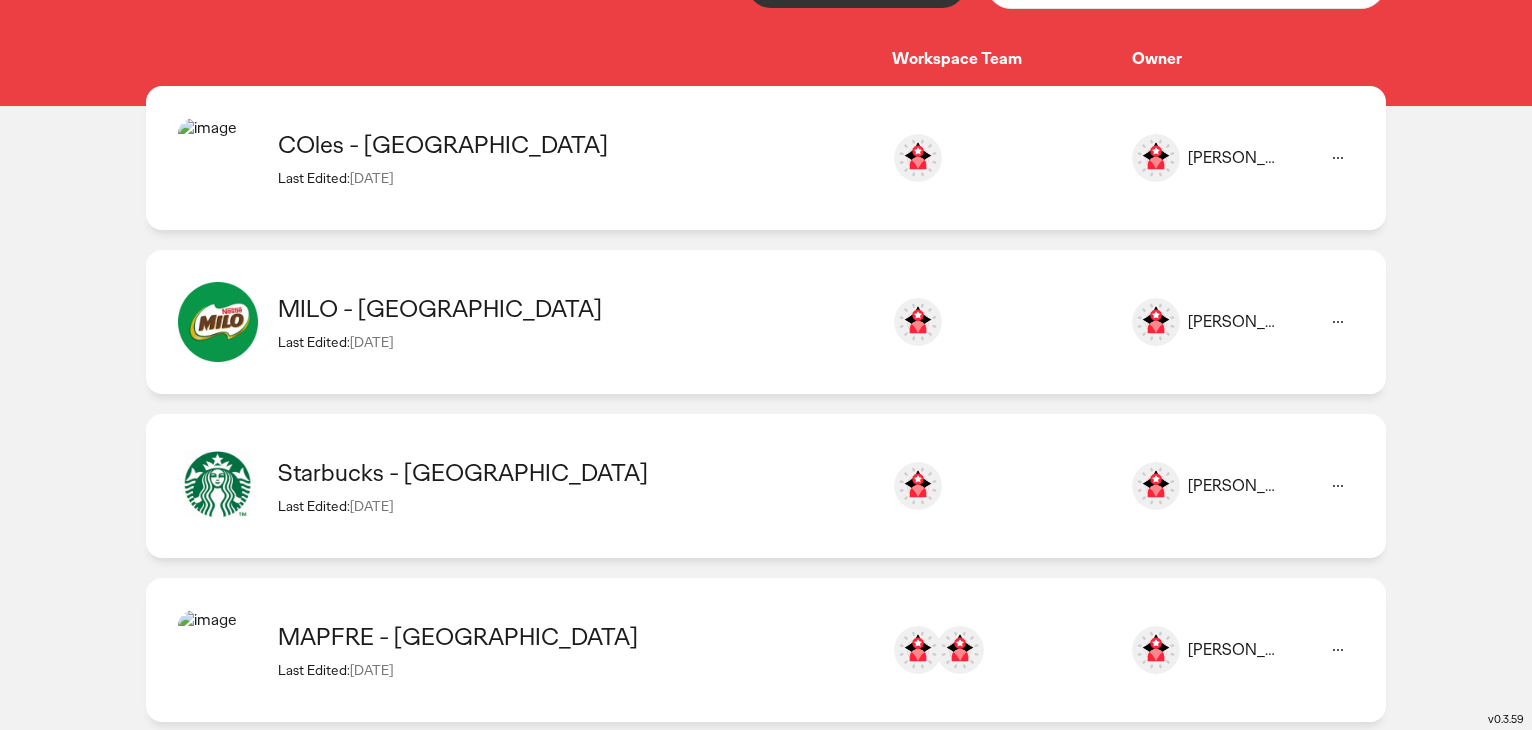 click on "Starbucks - [GEOGRAPHIC_DATA]" at bounding box center [575, 472] 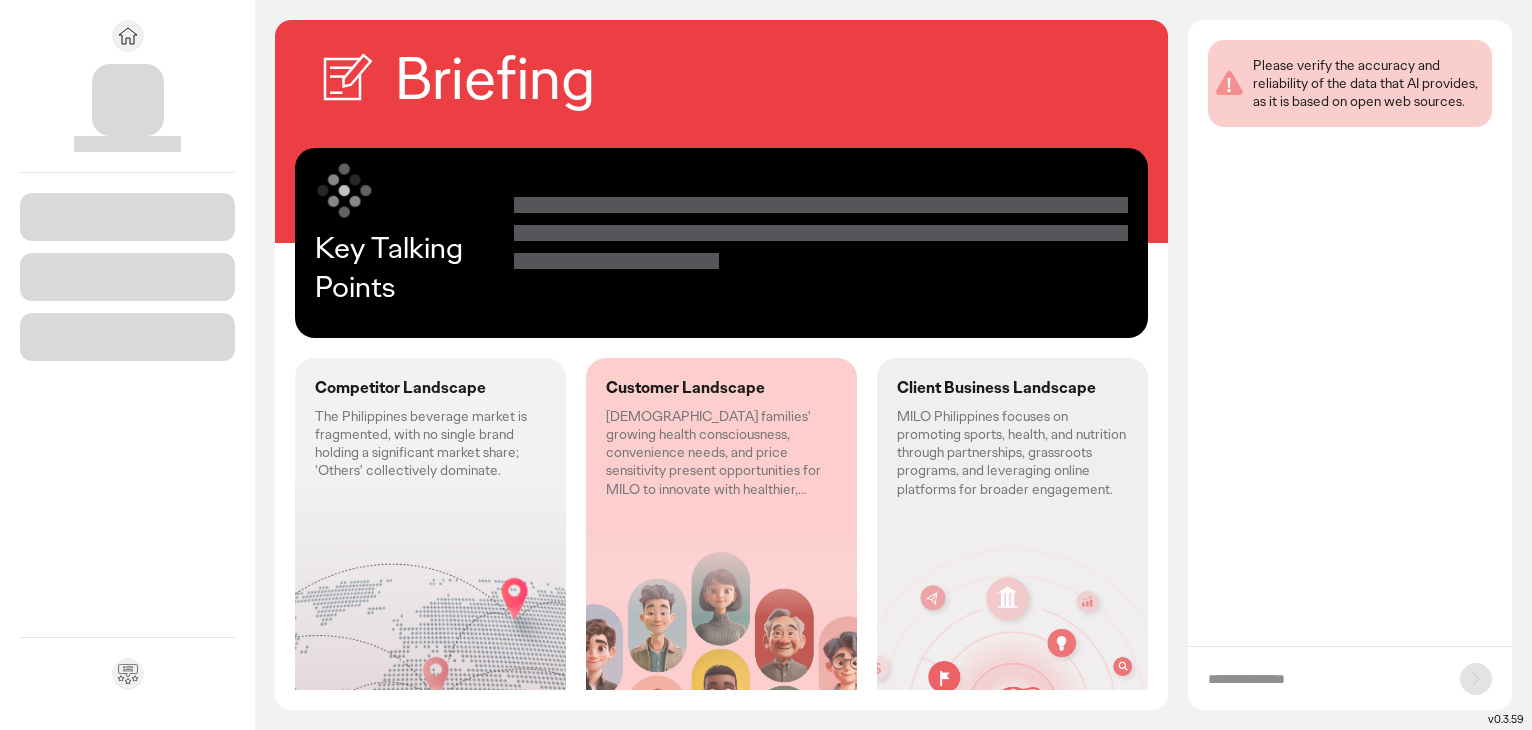 scroll, scrollTop: 0, scrollLeft: 0, axis: both 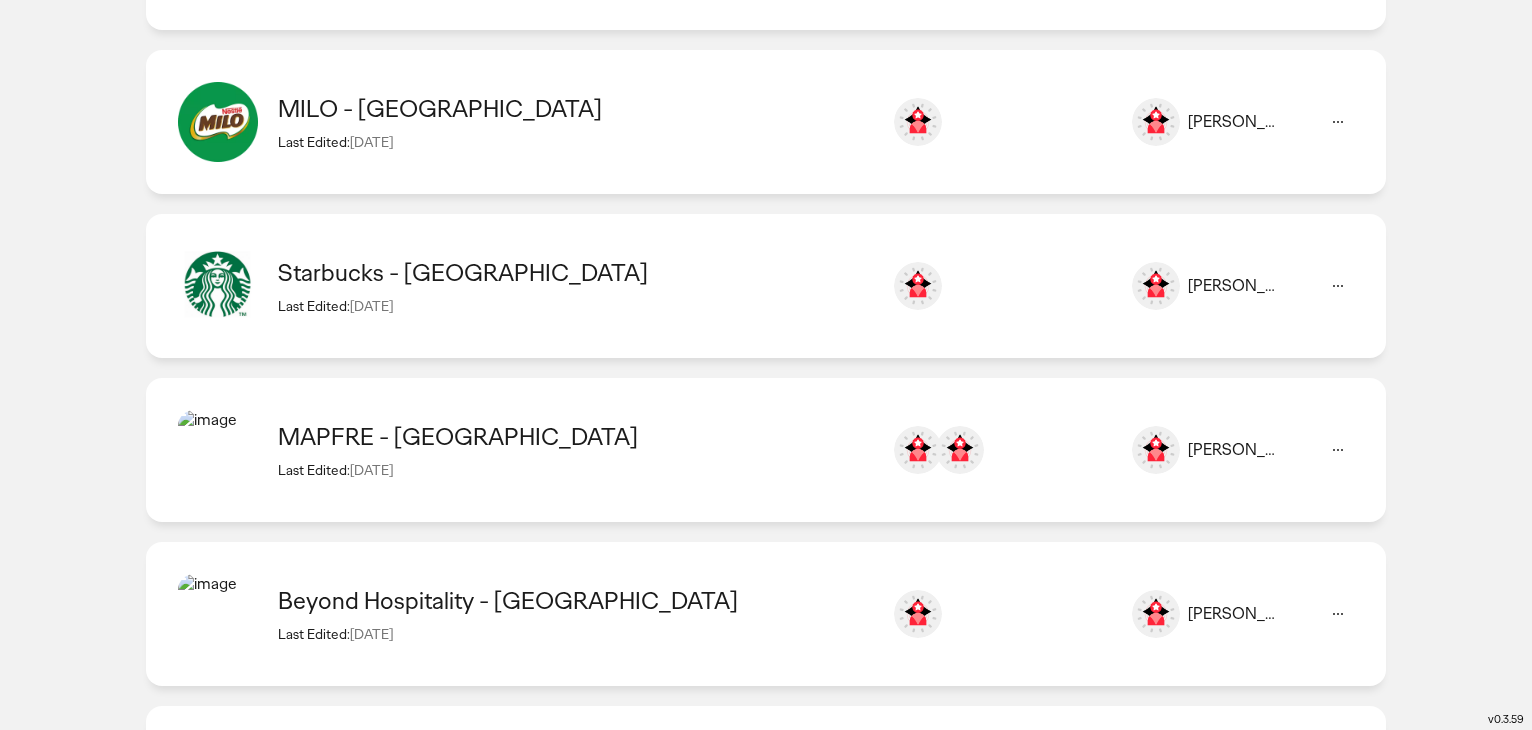 click on "MAPFRE - [GEOGRAPHIC_DATA]" at bounding box center (575, 436) 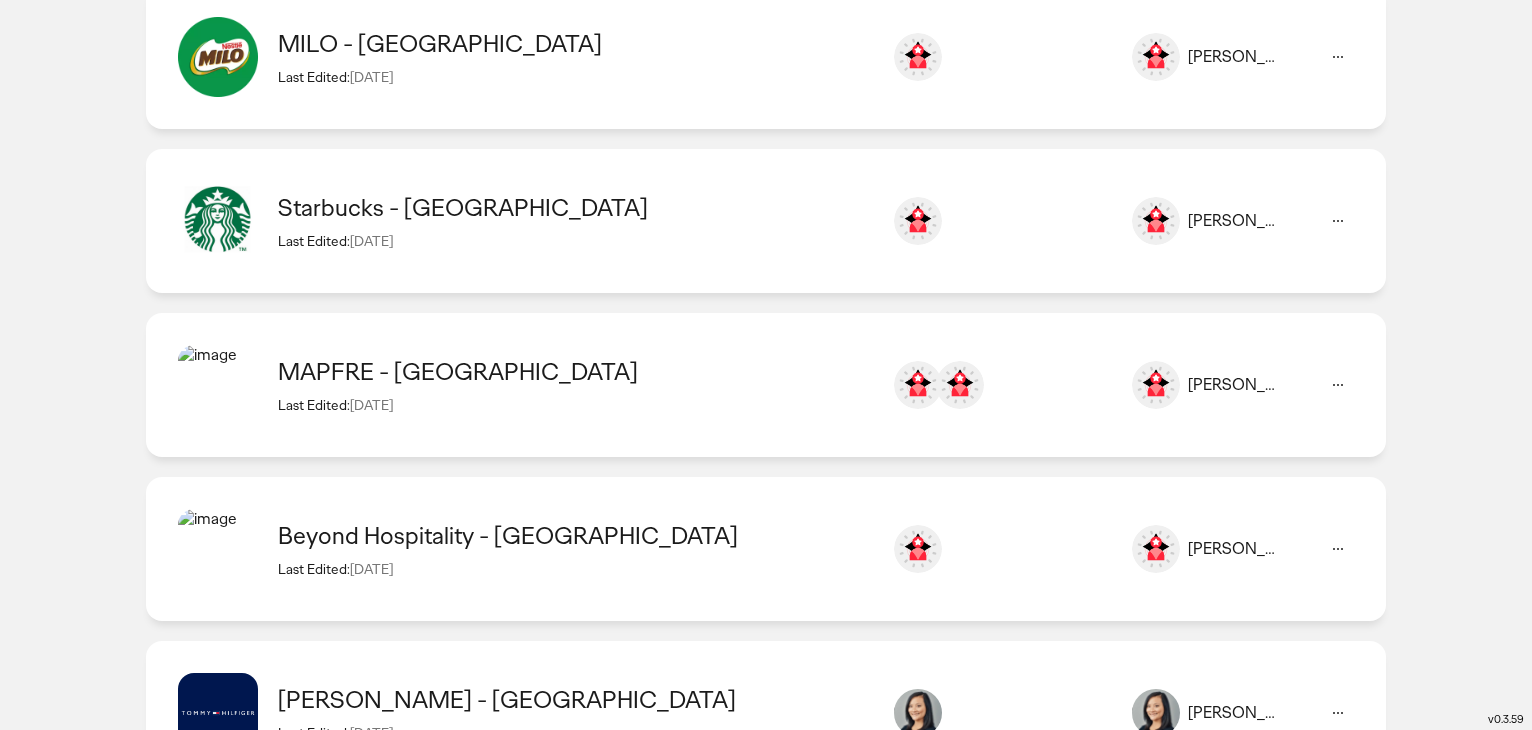 scroll, scrollTop: 600, scrollLeft: 0, axis: vertical 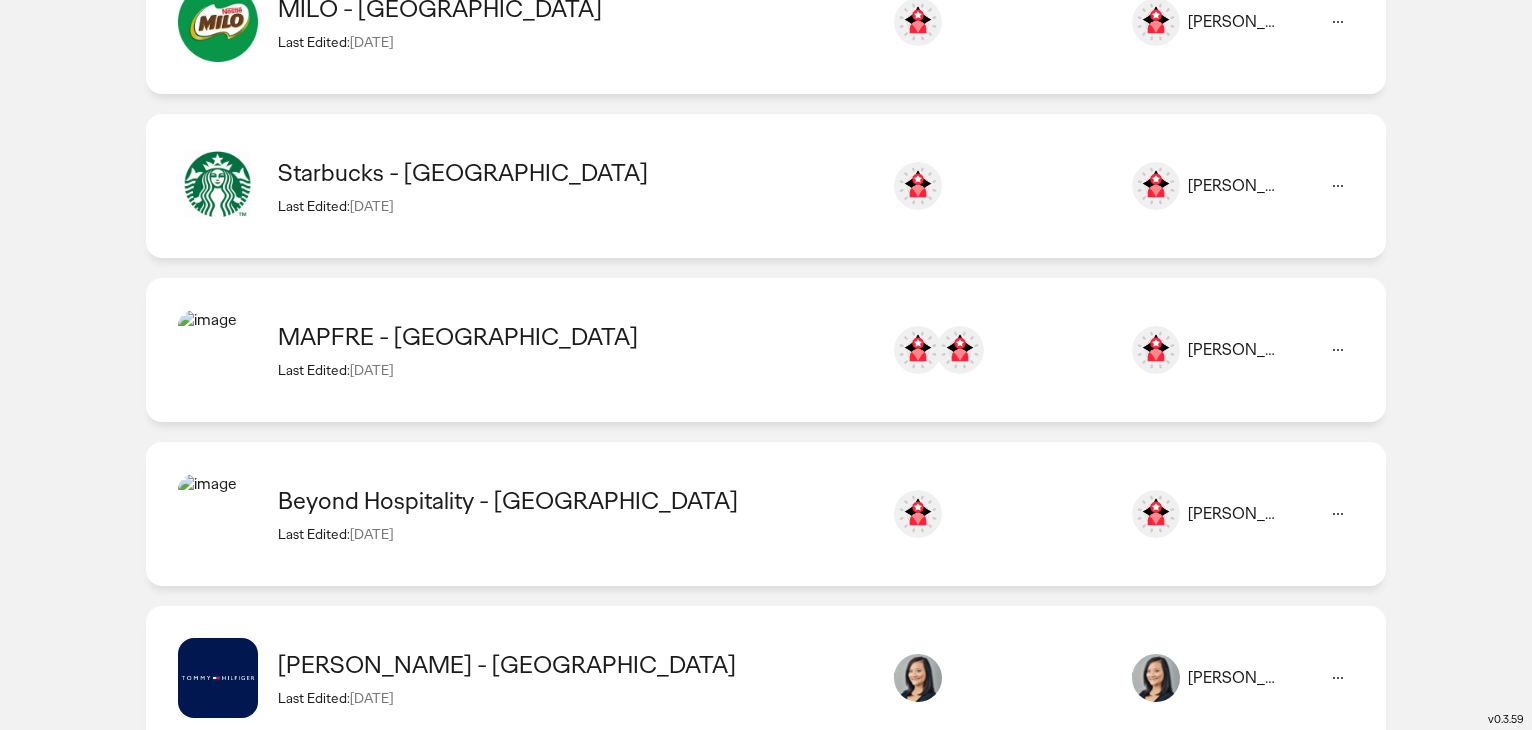 click on "Beyond Hospitality - UK  Last Edited:  15 Jul 2025" 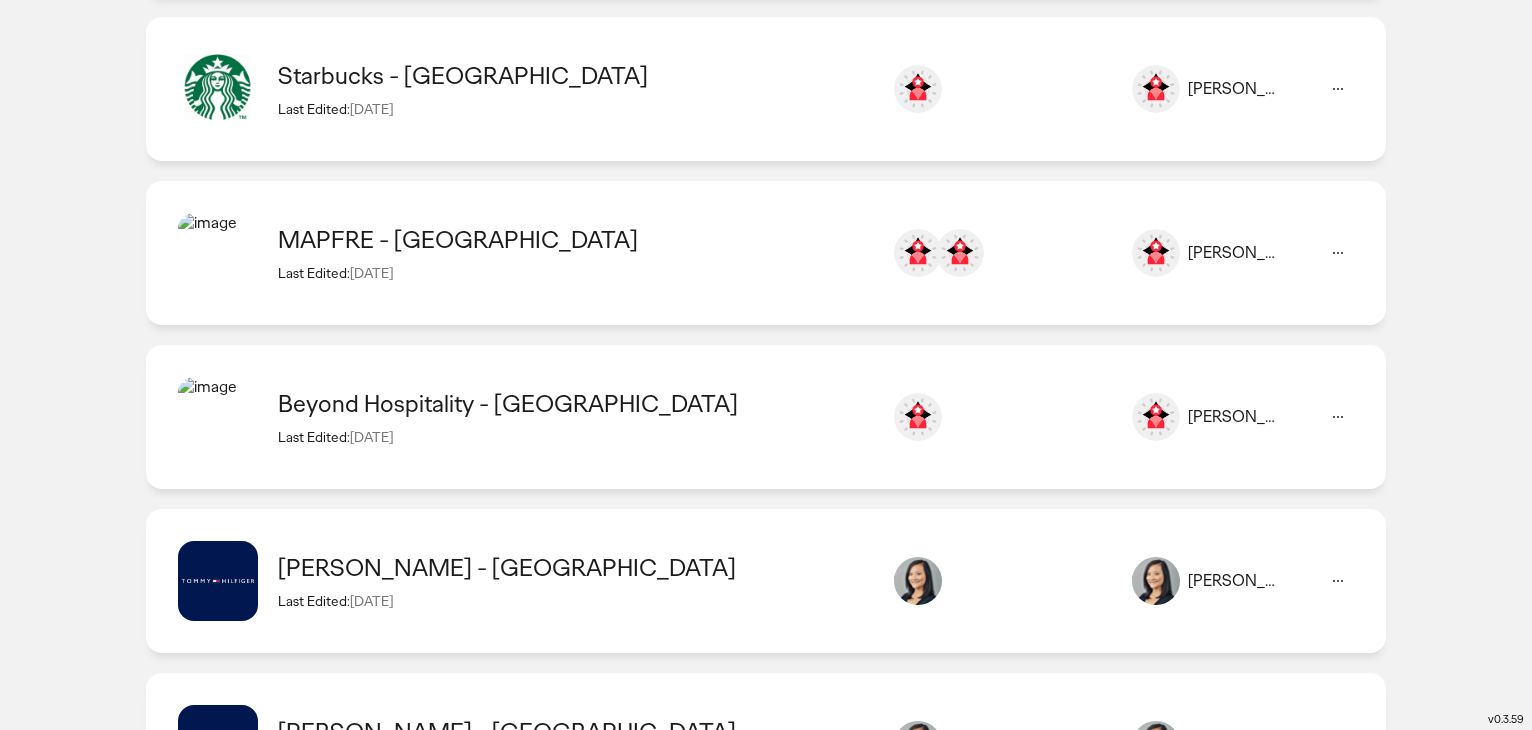 scroll, scrollTop: 700, scrollLeft: 0, axis: vertical 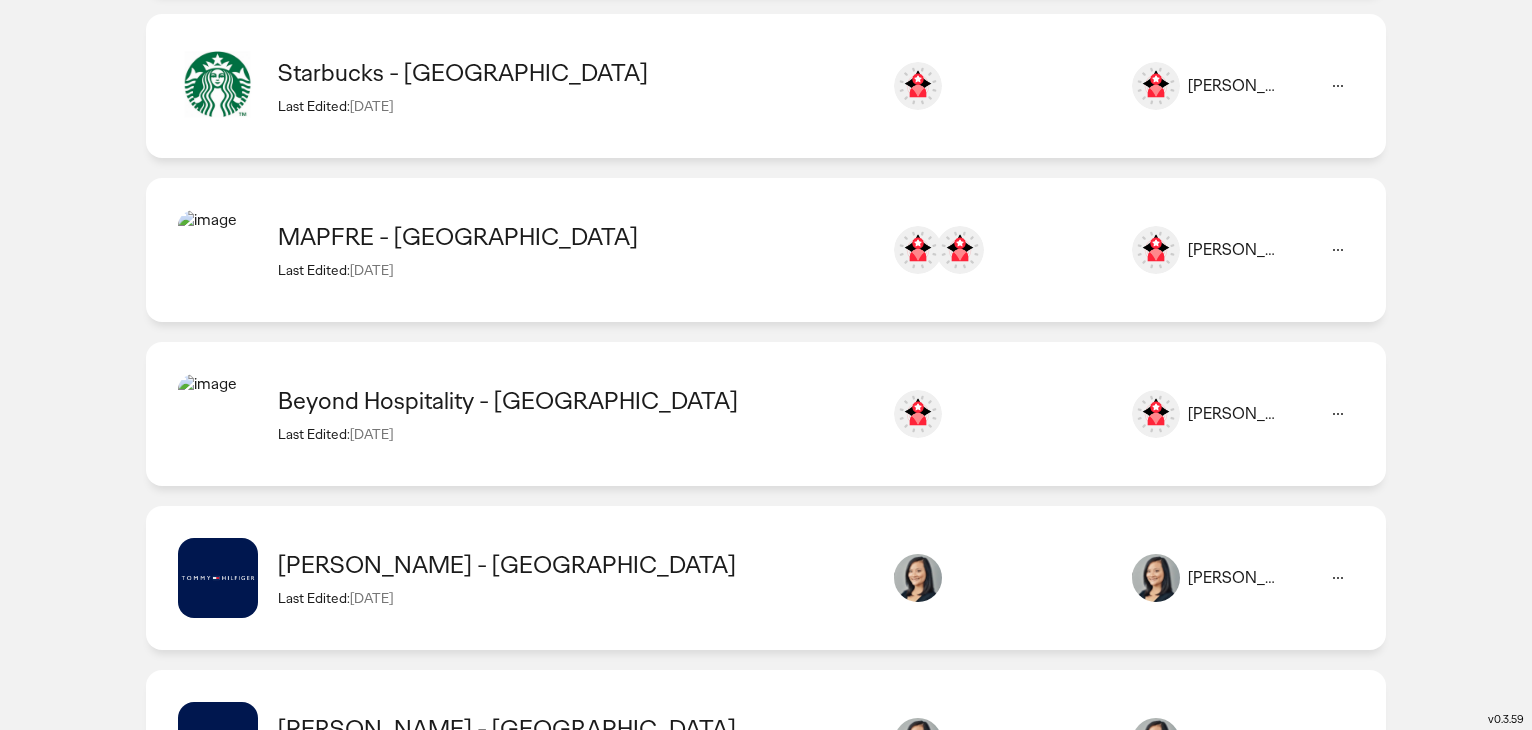 click on "Last Edited:  15 Jul 2025" at bounding box center (575, 598) 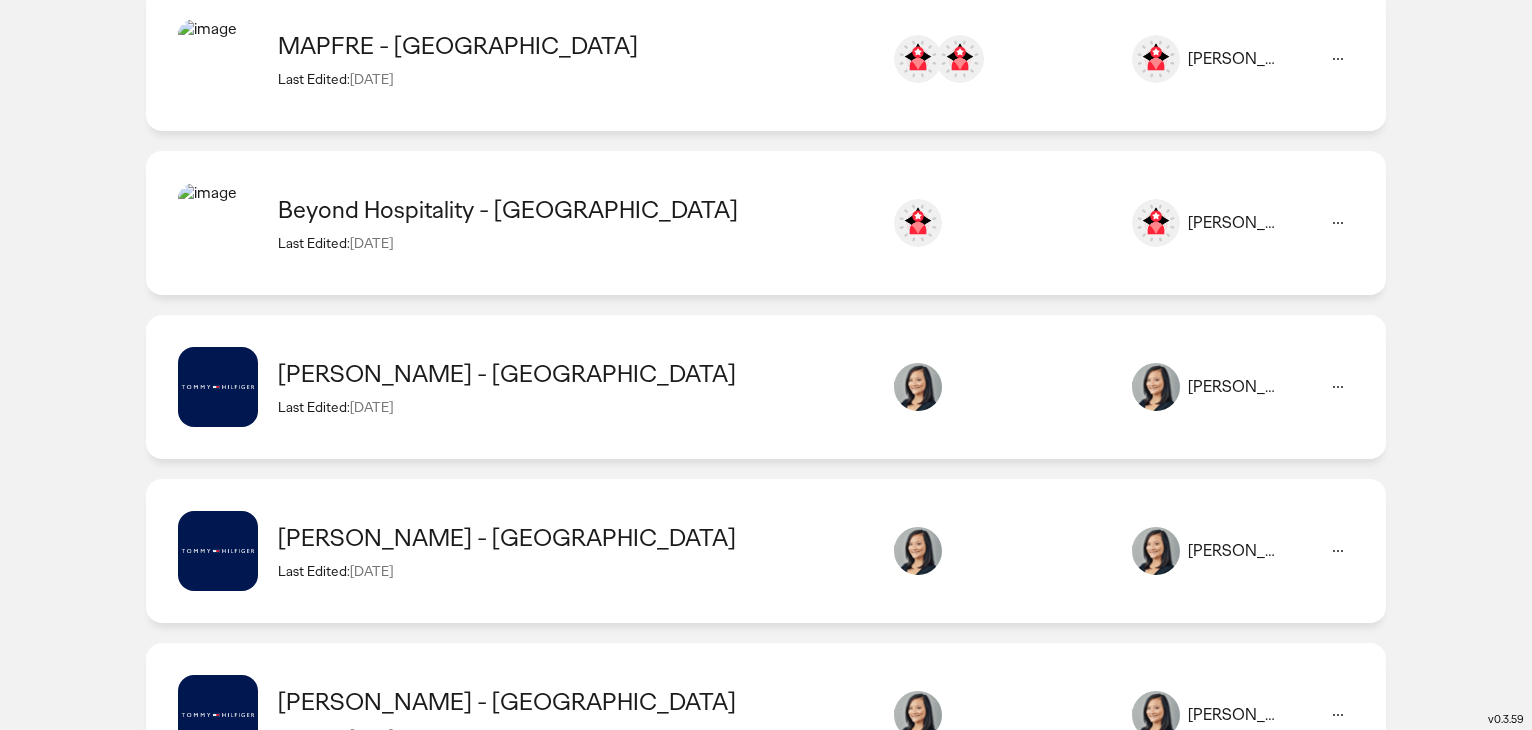 scroll, scrollTop: 1000, scrollLeft: 0, axis: vertical 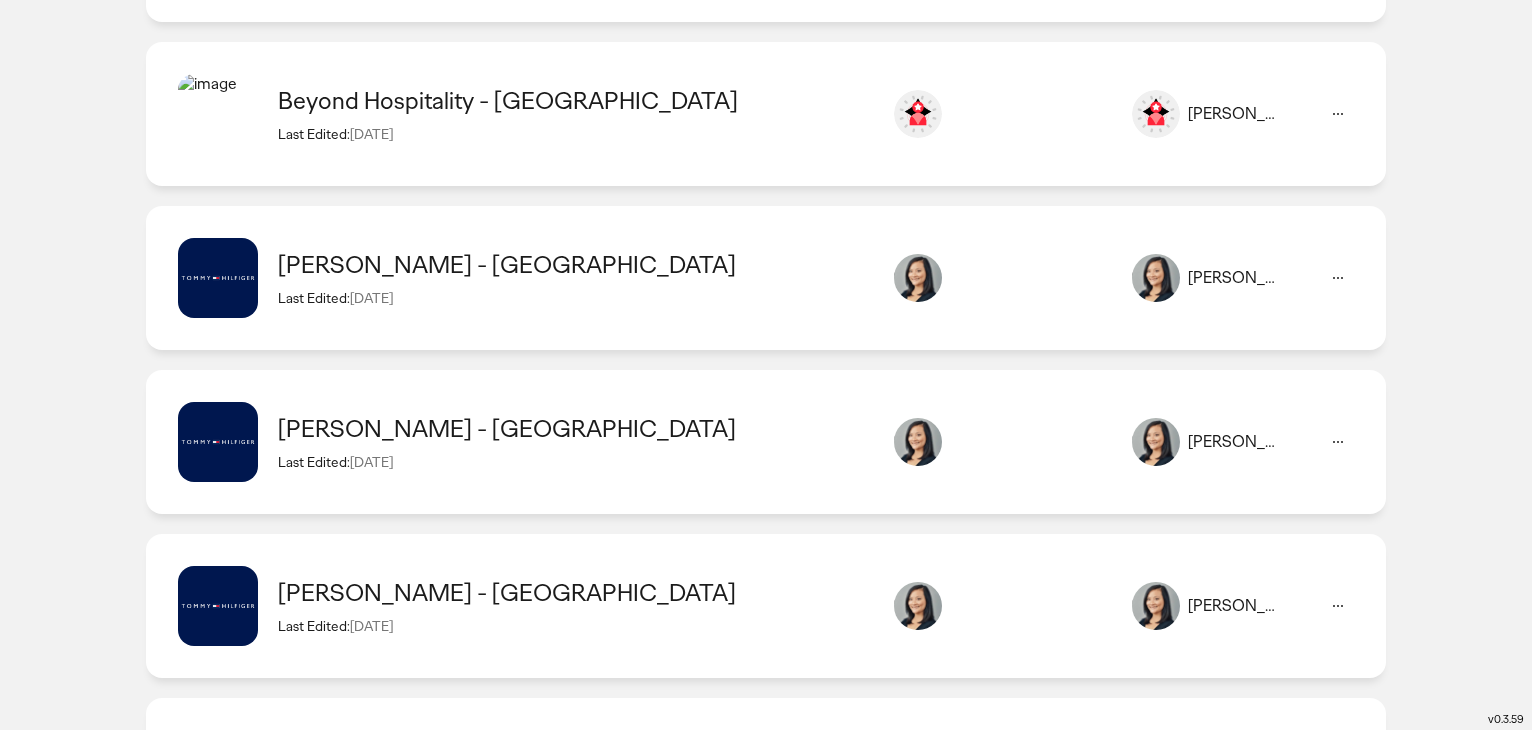 click on "Tommy Hilfiger - Malaysia  Last Edited:  15 Jul 2025" 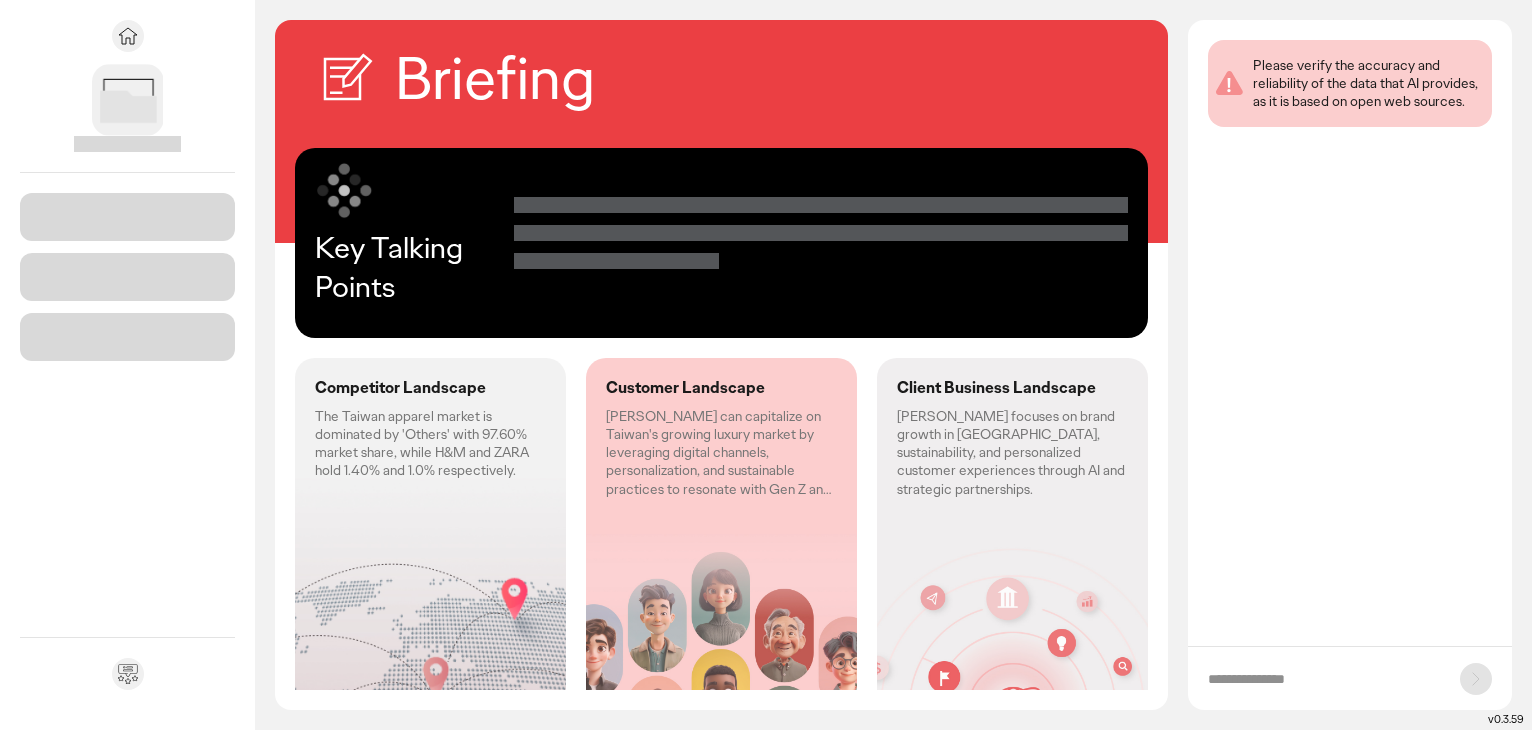 scroll, scrollTop: 0, scrollLeft: 0, axis: both 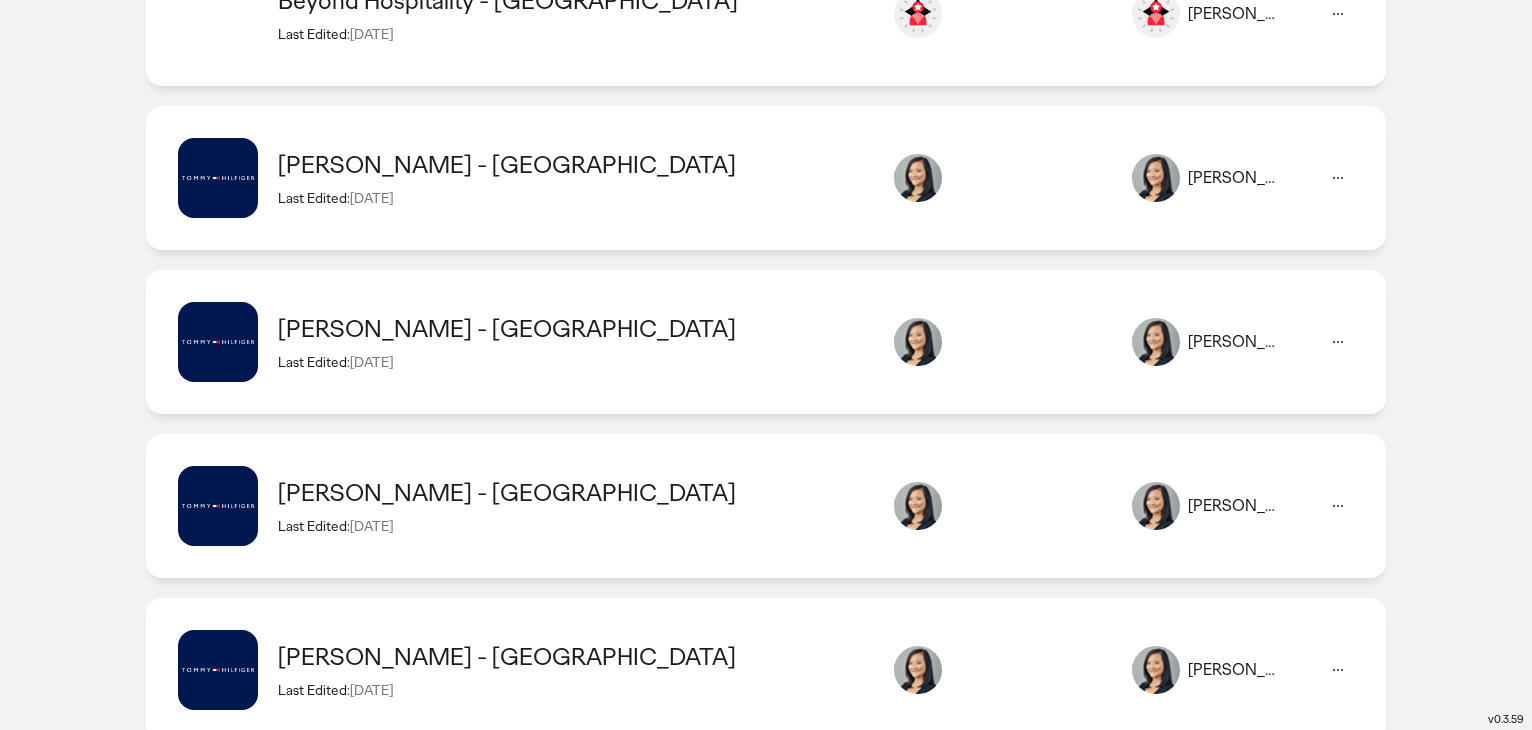 click on "[PERSON_NAME] - [GEOGRAPHIC_DATA]" at bounding box center [575, 492] 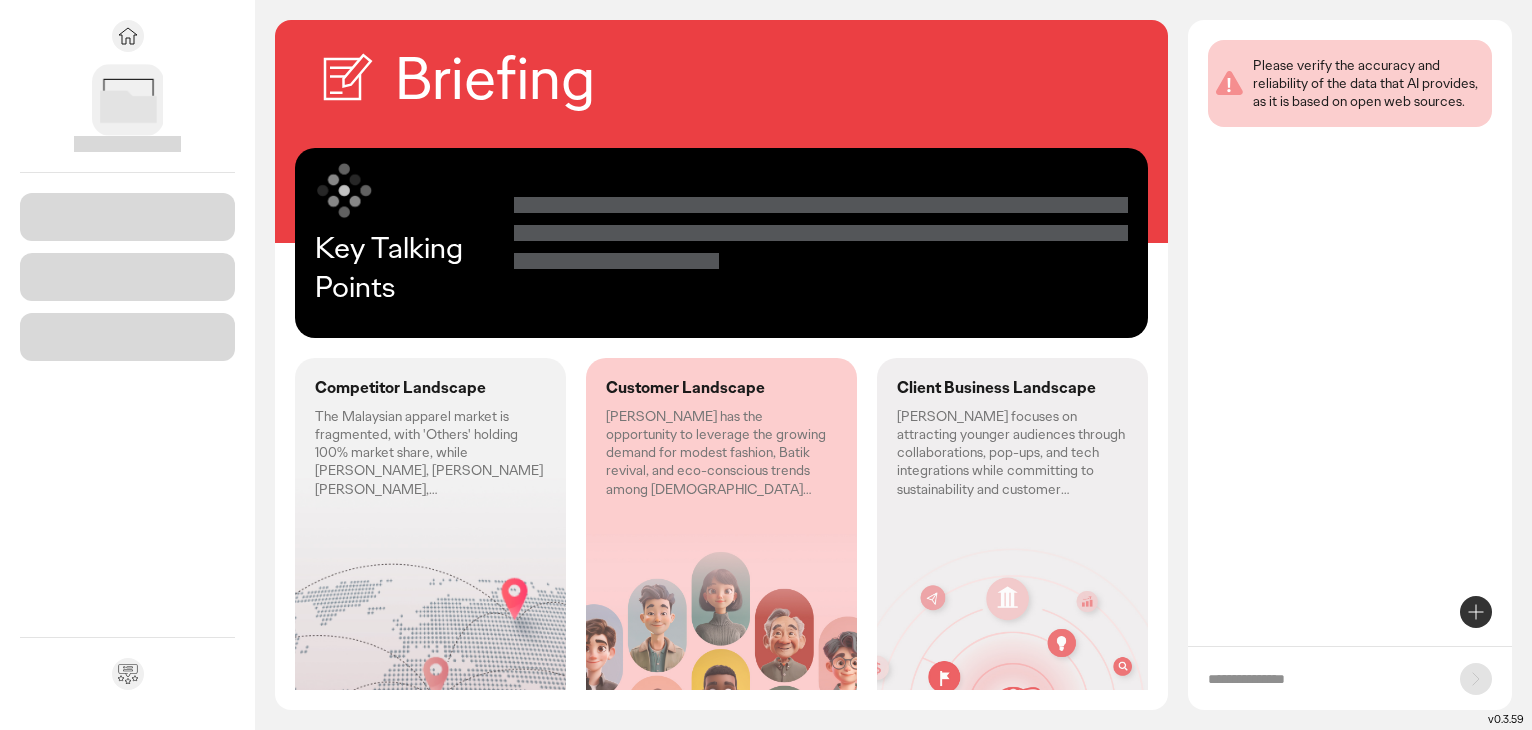 scroll, scrollTop: 0, scrollLeft: 0, axis: both 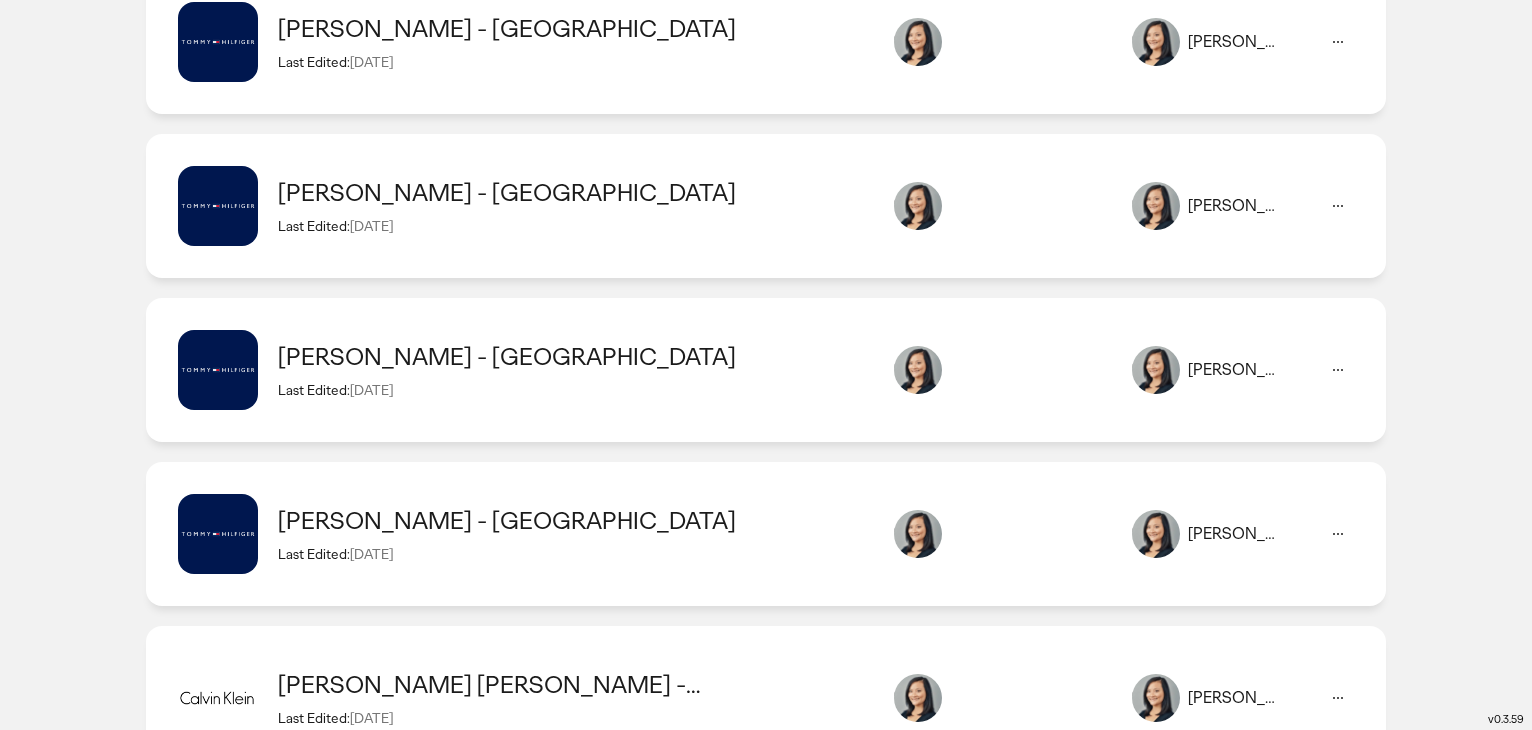 click on "Last Edited:  15 Jul 2025" at bounding box center [575, 390] 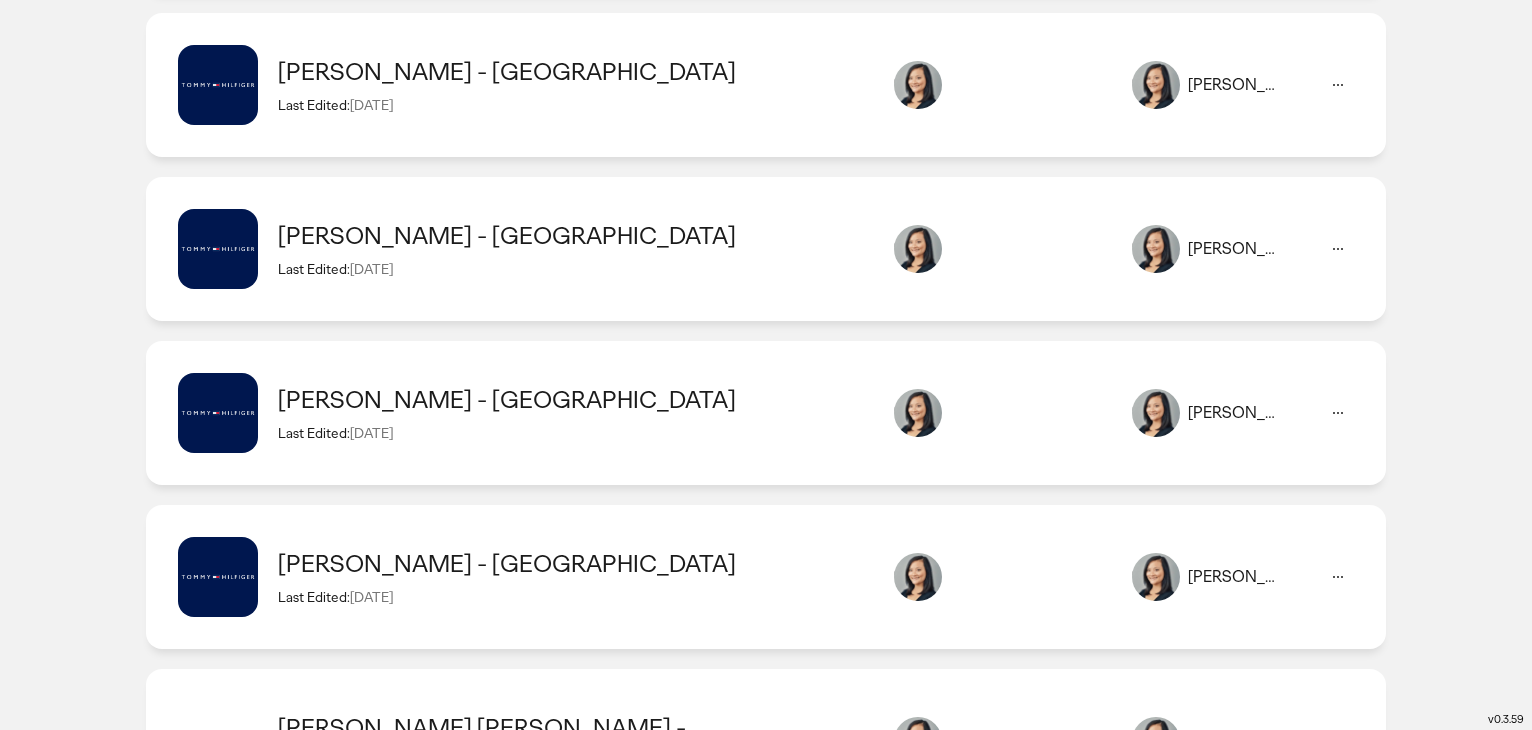 scroll, scrollTop: 1400, scrollLeft: 0, axis: vertical 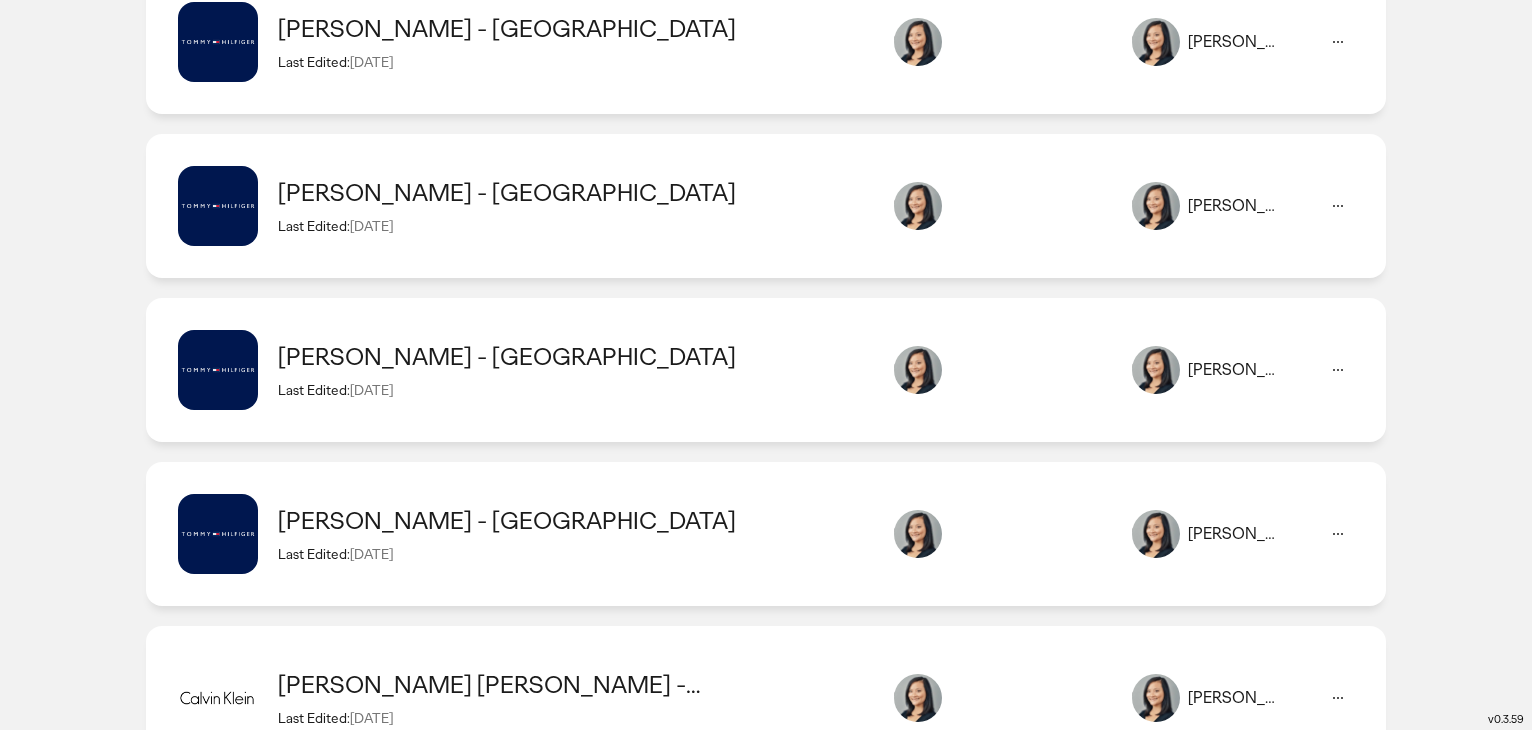 click on "[DATE]" at bounding box center [371, 390] 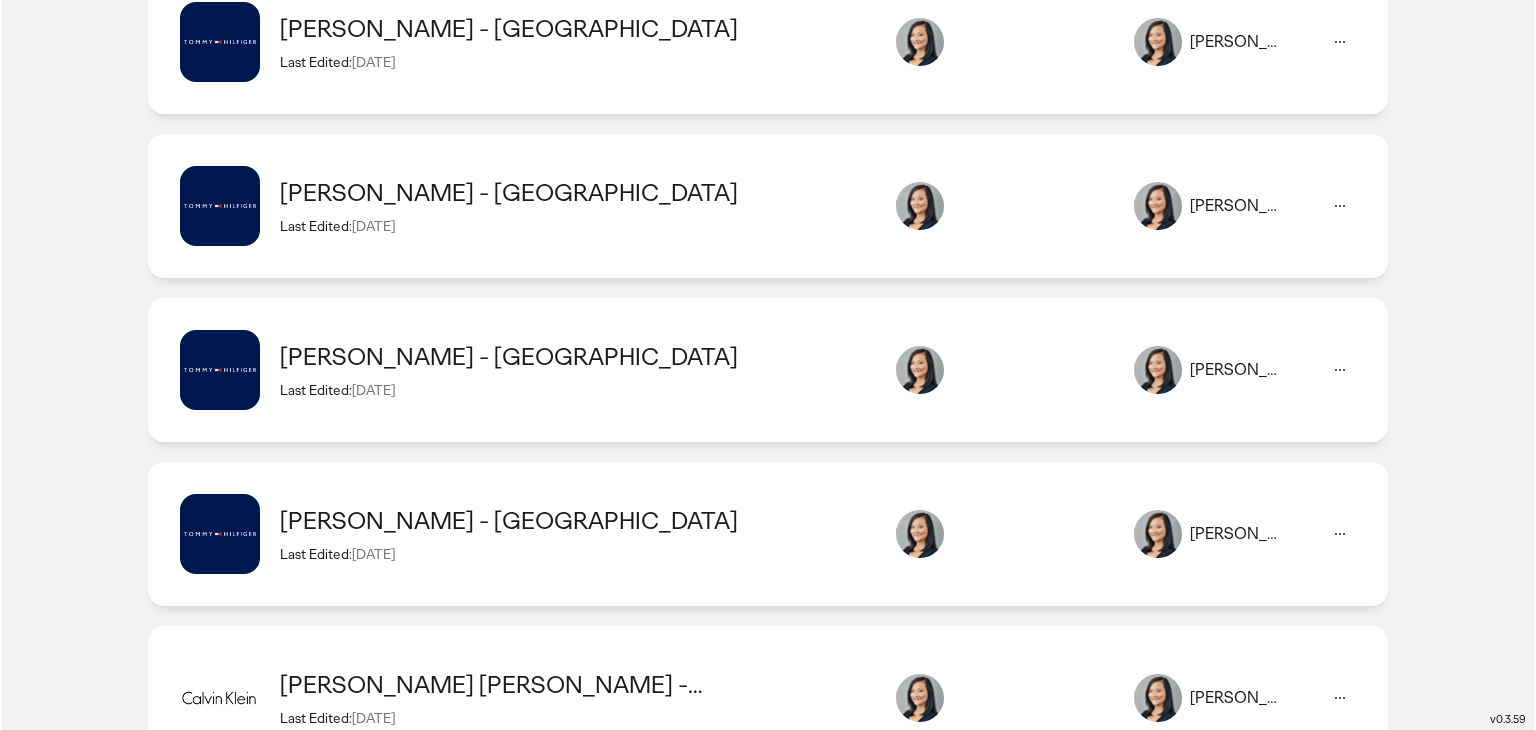 scroll, scrollTop: 0, scrollLeft: 0, axis: both 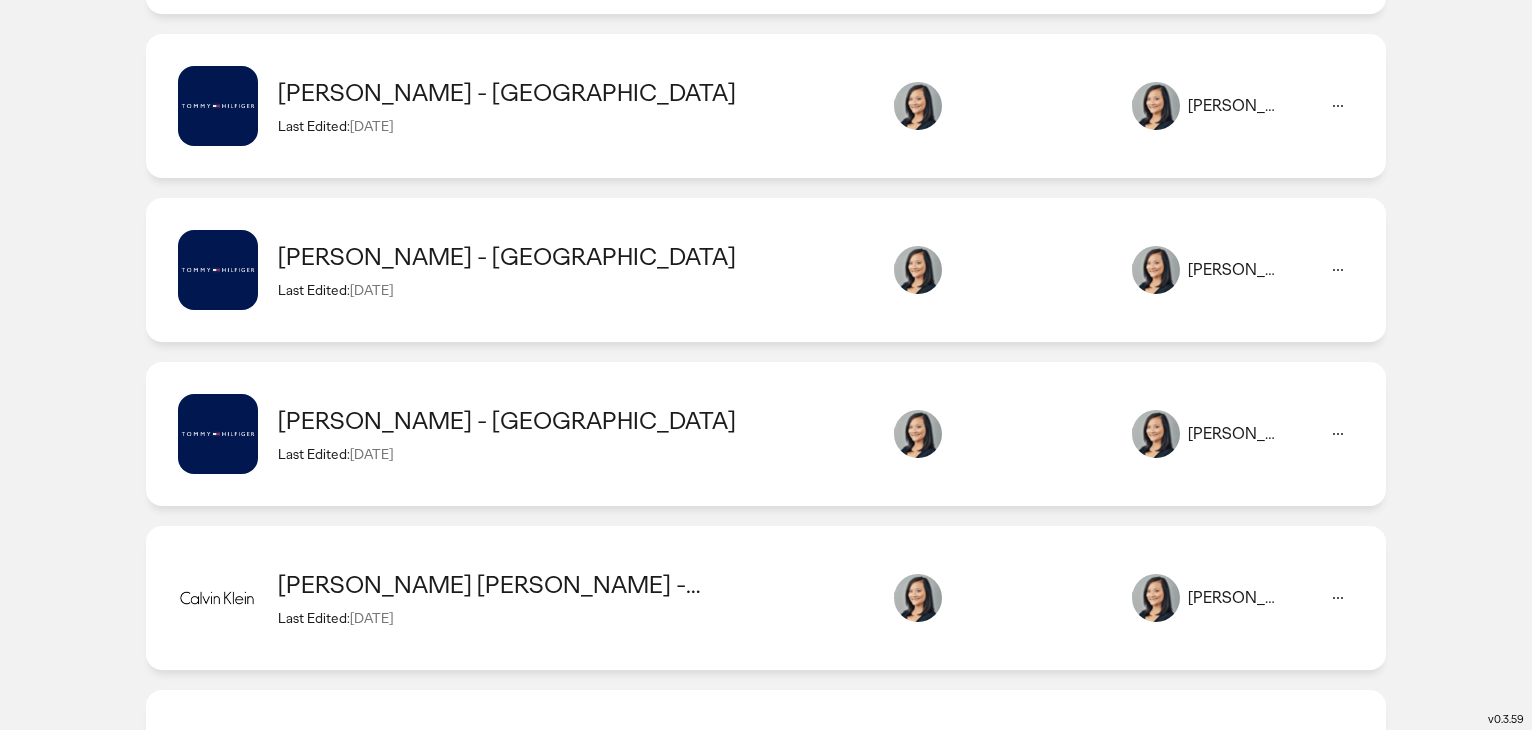 click on "Tommy Hilfiger - Hong Kong  Last Edited:  15 Jul 2025 Shirley Ko shirley.ko@ogilvy.com Shirley Ko" 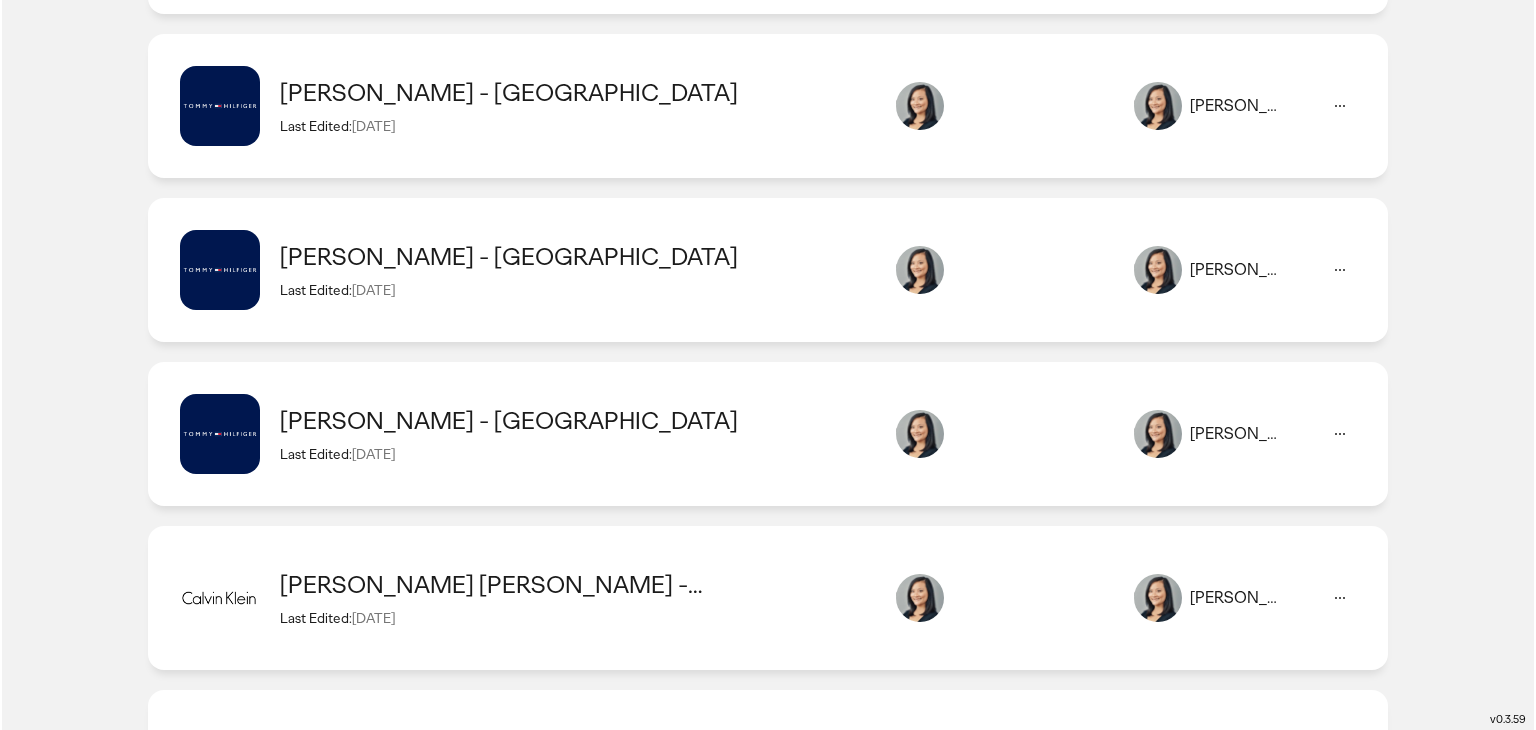 scroll, scrollTop: 0, scrollLeft: 0, axis: both 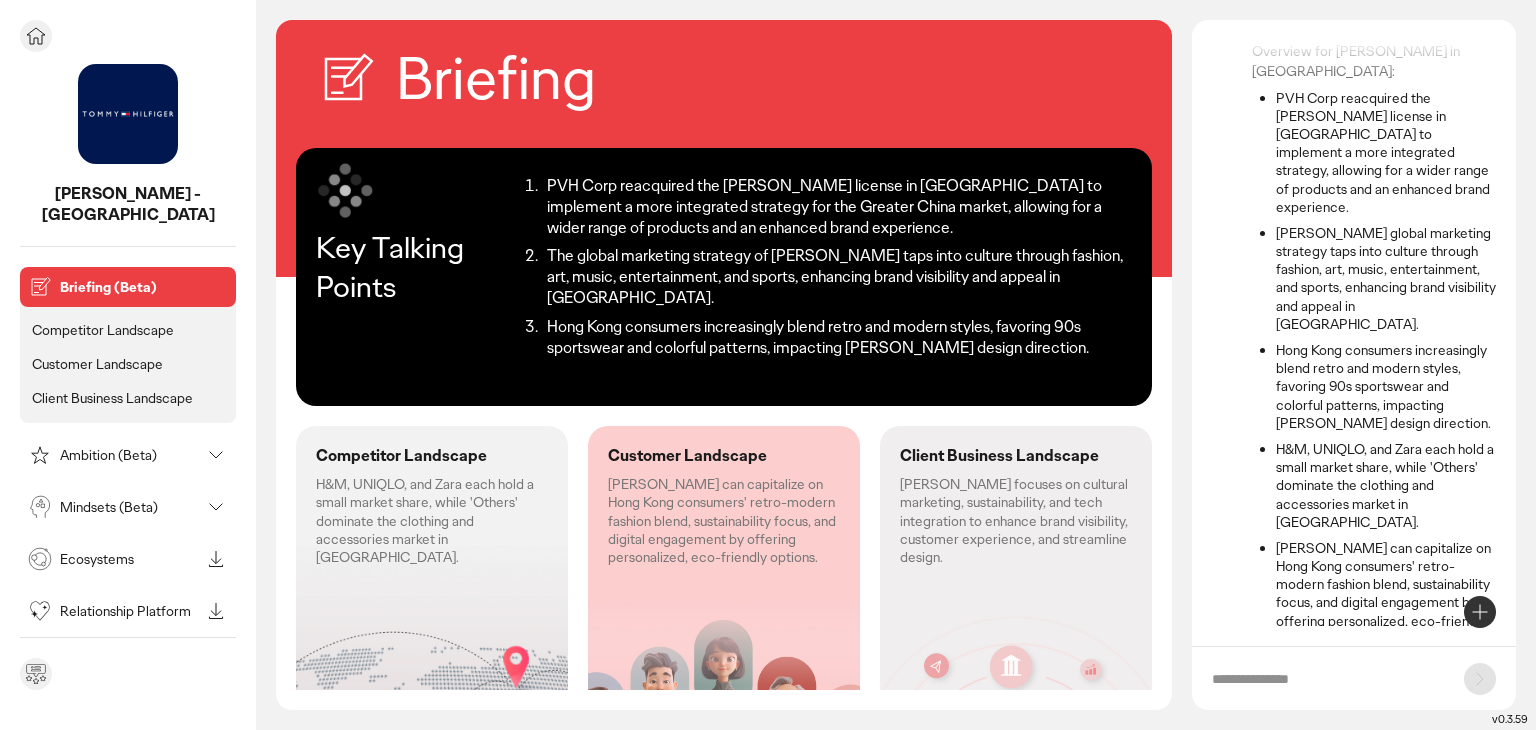 click 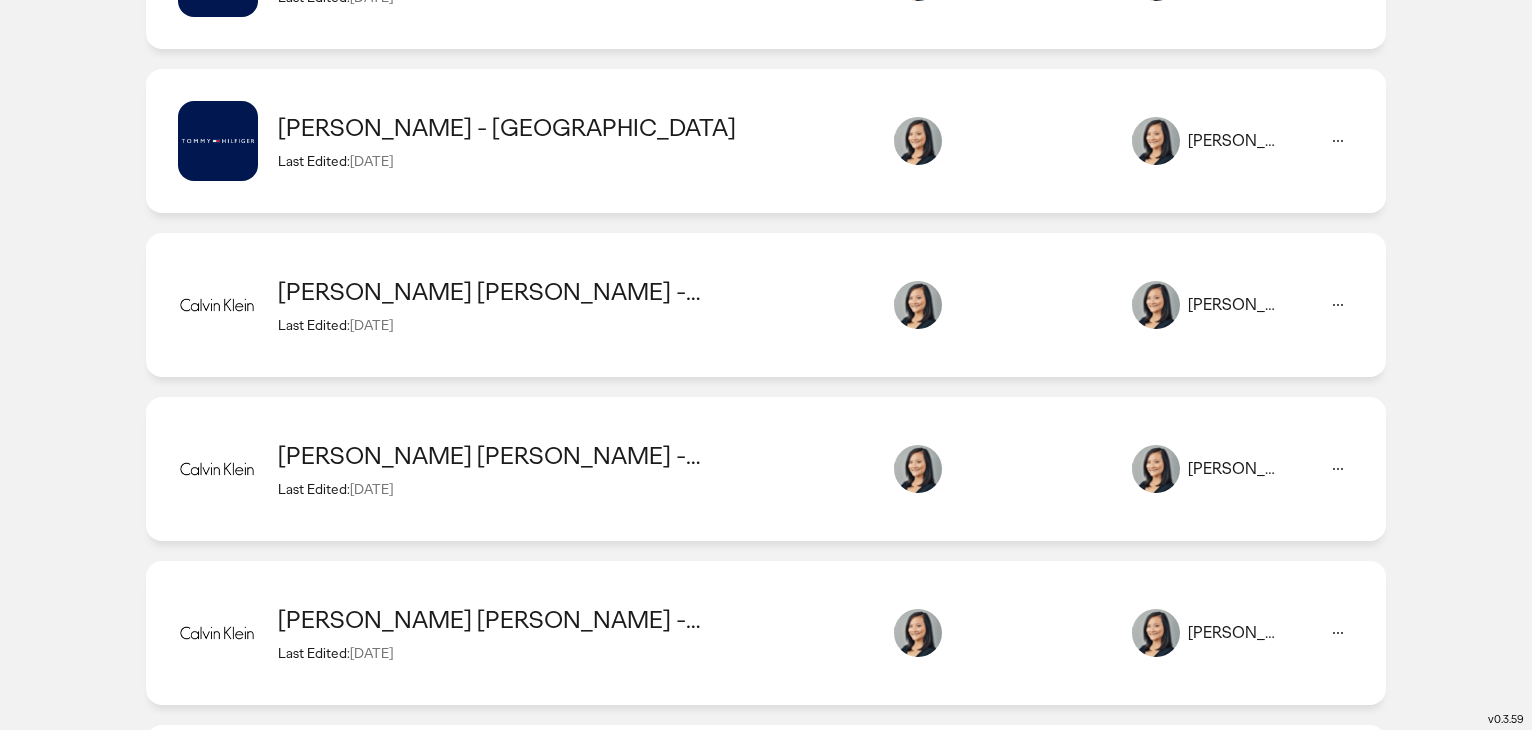 scroll, scrollTop: 1800, scrollLeft: 0, axis: vertical 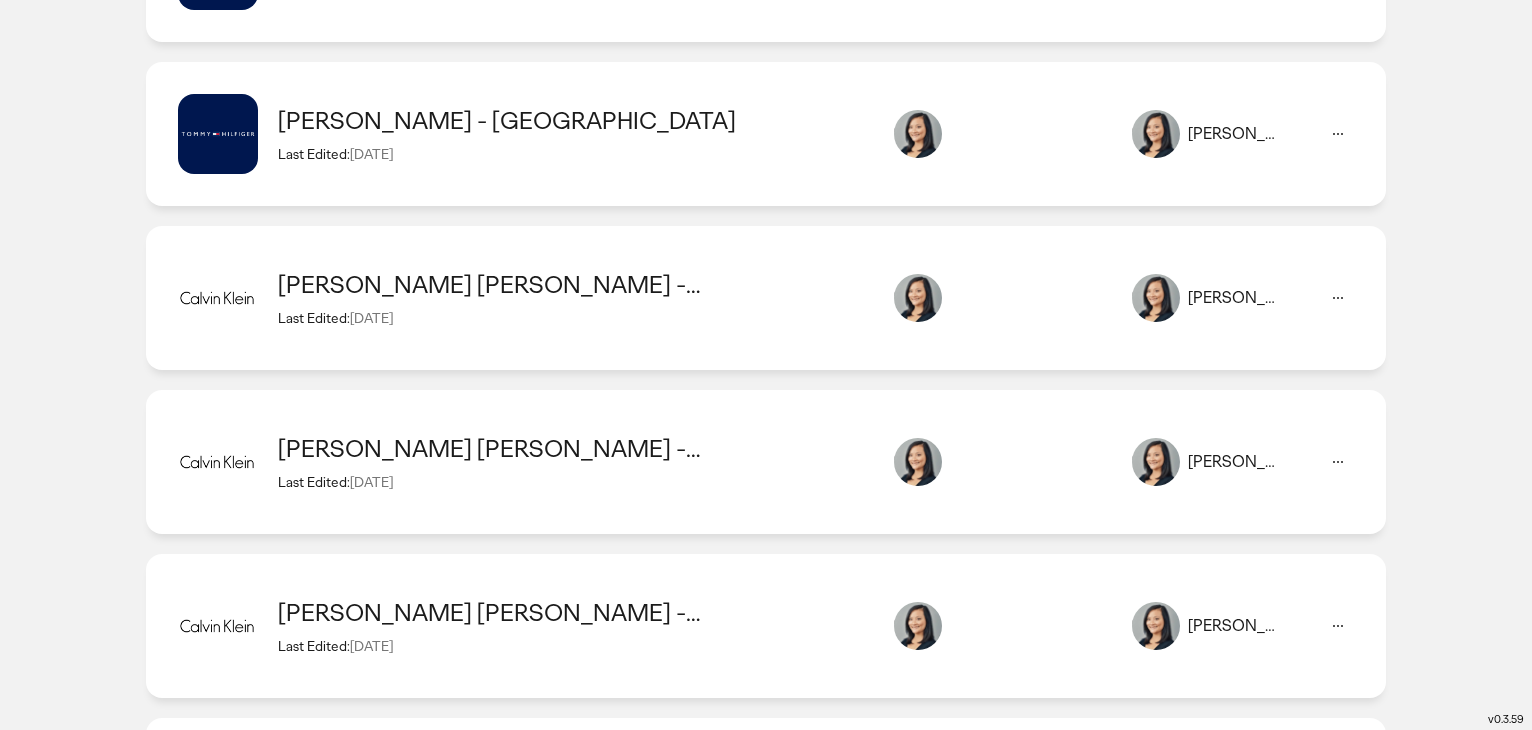 click on "[PERSON_NAME] [PERSON_NAME] - [GEOGRAPHIC_DATA]" at bounding box center (575, 284) 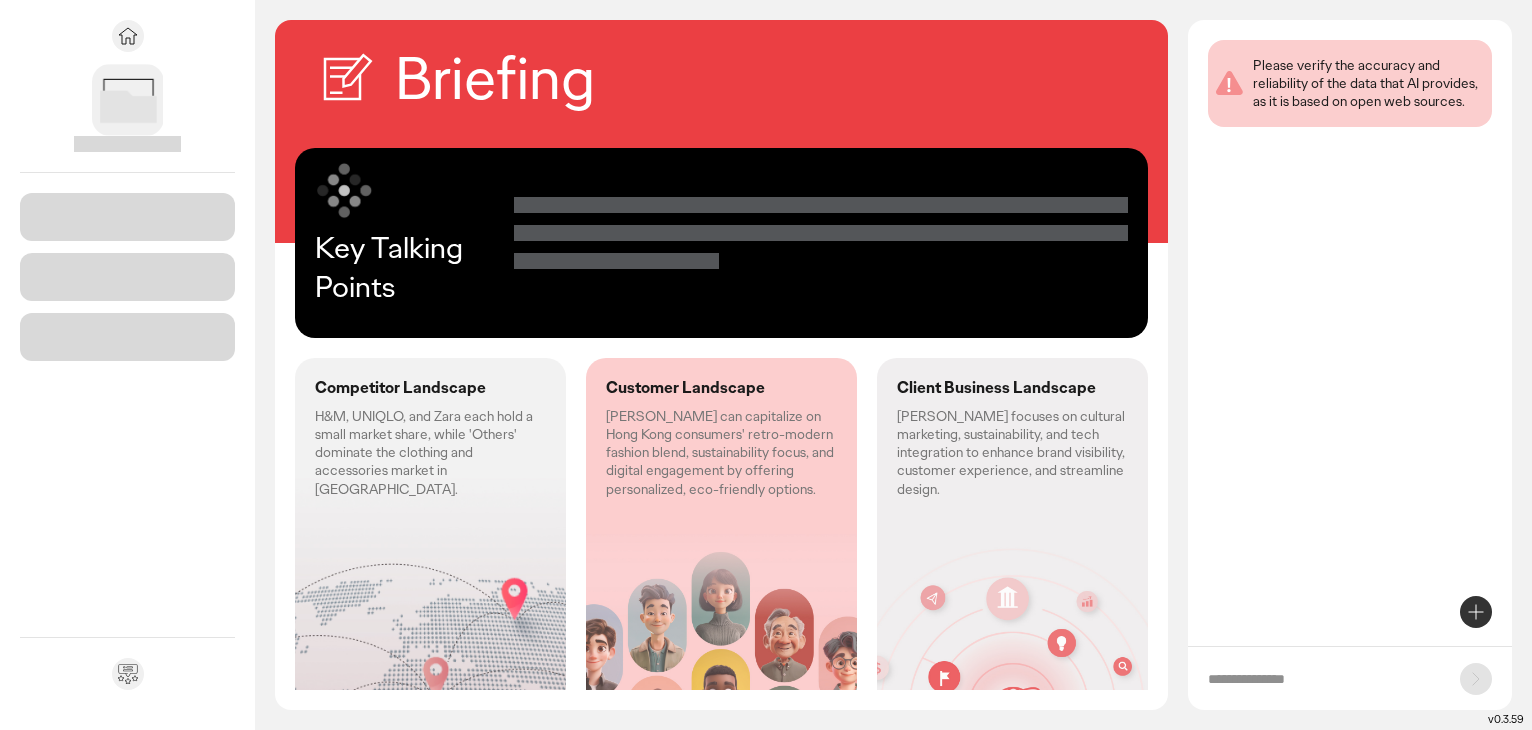 scroll, scrollTop: 0, scrollLeft: 0, axis: both 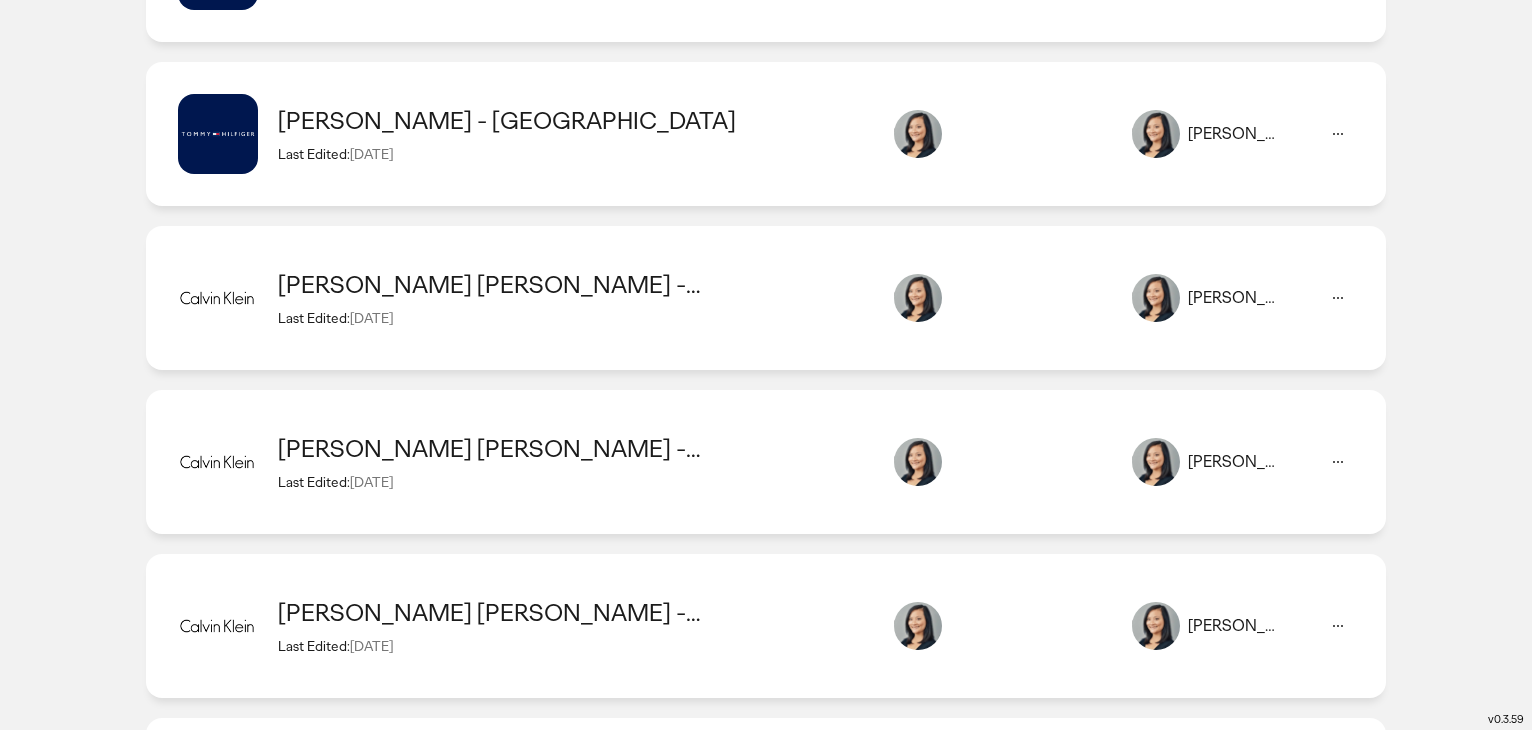 click on "Calvin Klein - Japan  Last Edited:  15 Jul 2025" 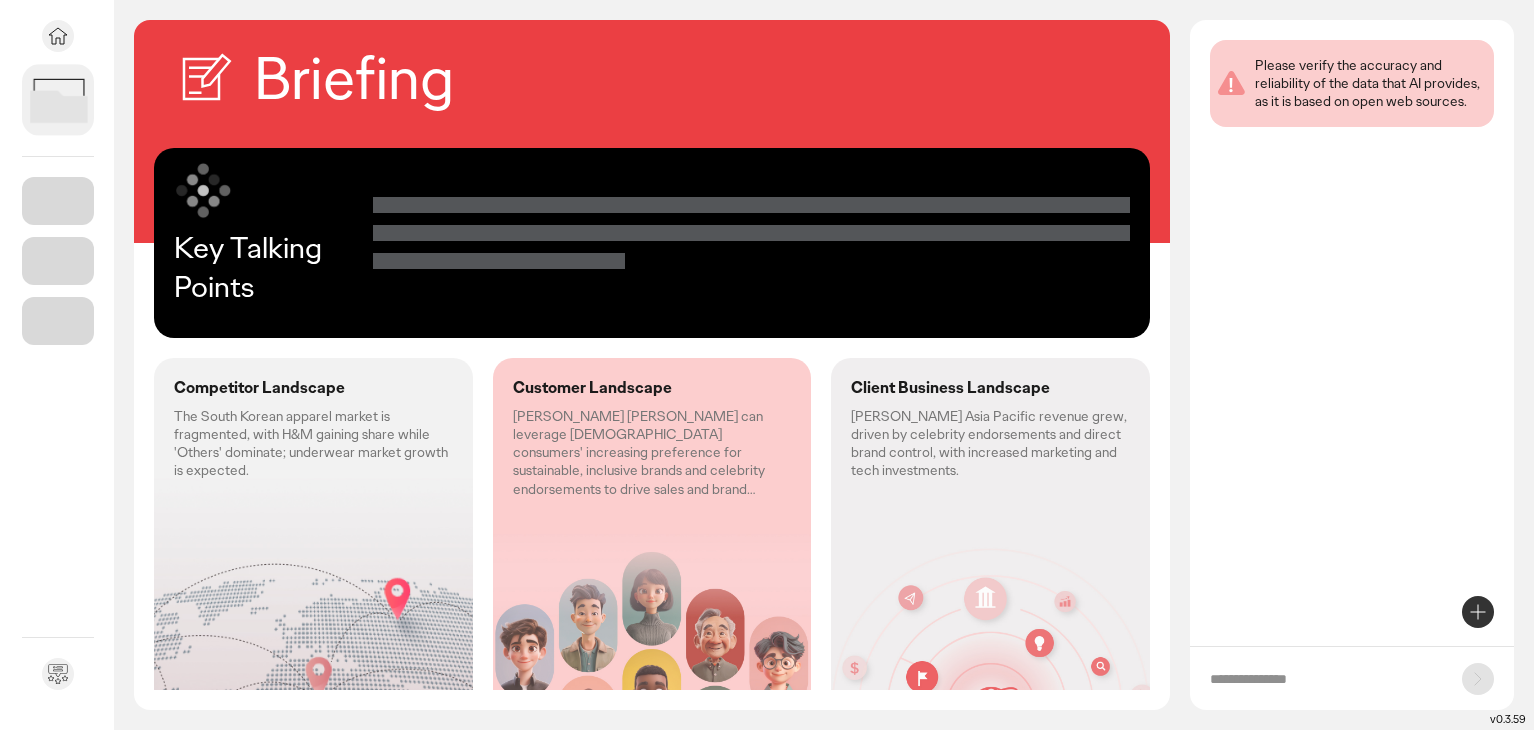 scroll, scrollTop: 0, scrollLeft: 0, axis: both 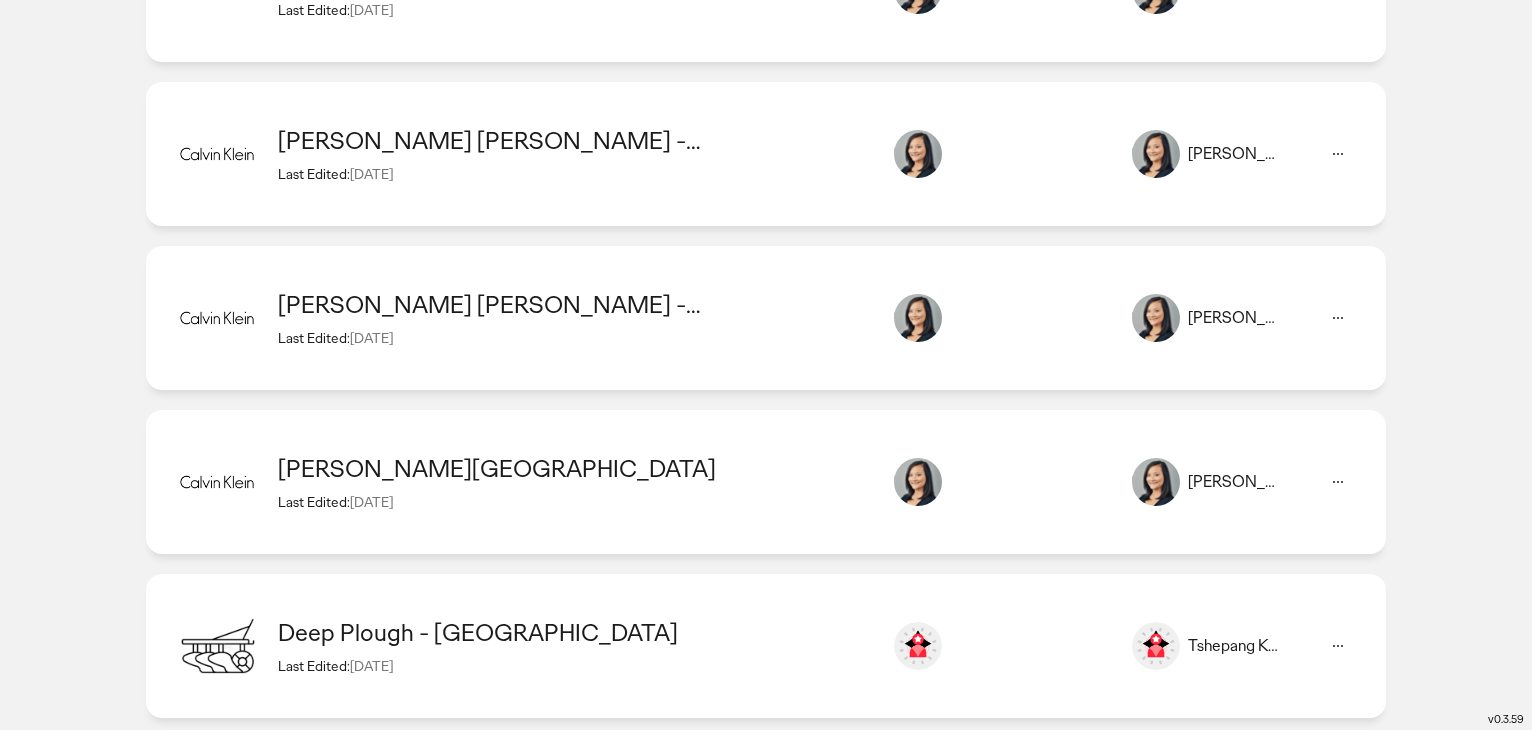 click on "[PERSON_NAME][GEOGRAPHIC_DATA]" at bounding box center (575, 468) 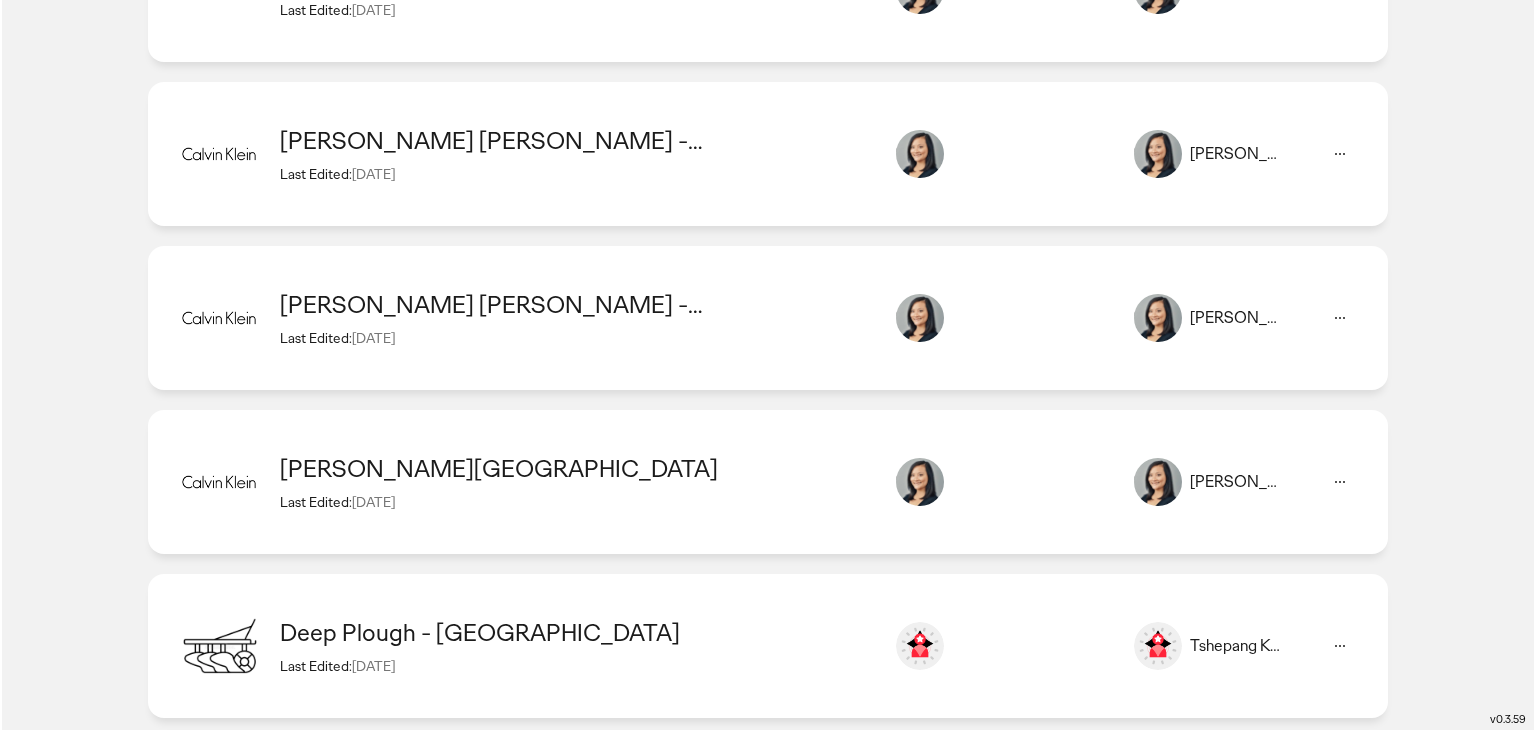 scroll, scrollTop: 0, scrollLeft: 0, axis: both 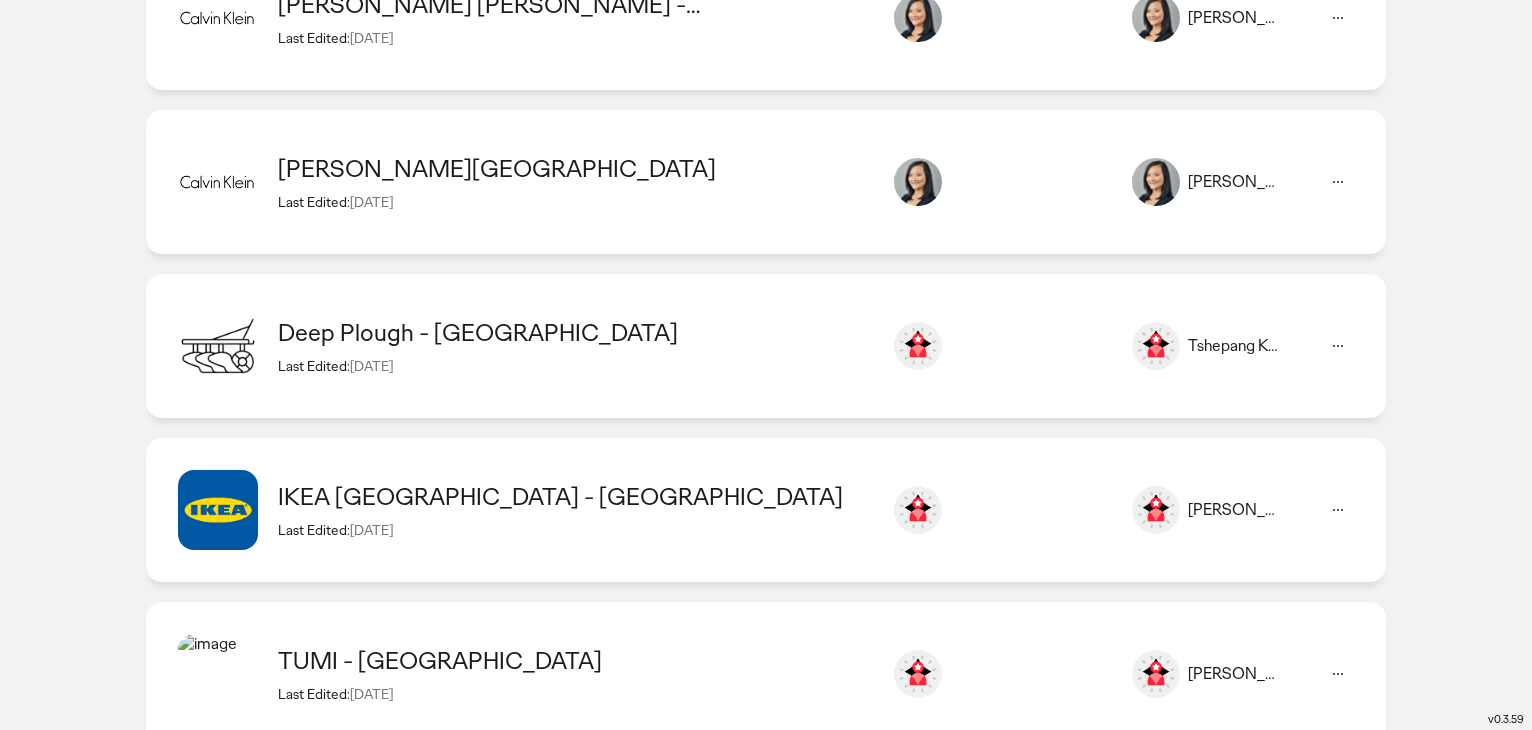 click on "IKEA Ireland - Ireland  Last Edited:  15 Jul 2025 Melissa Ciepierski melissa.ciepierski@ogilvy.com Melissa Ciepierski" 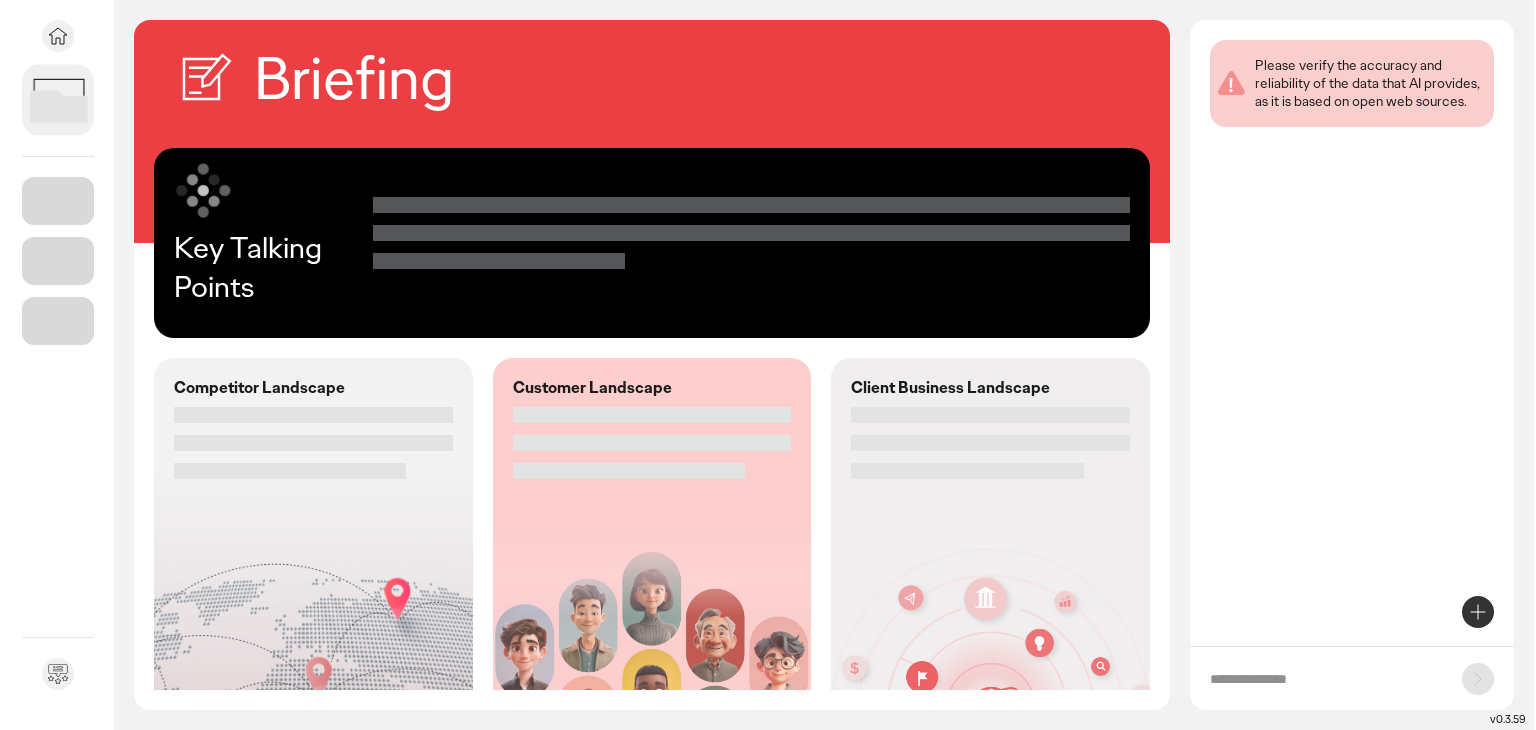 scroll, scrollTop: 0, scrollLeft: 0, axis: both 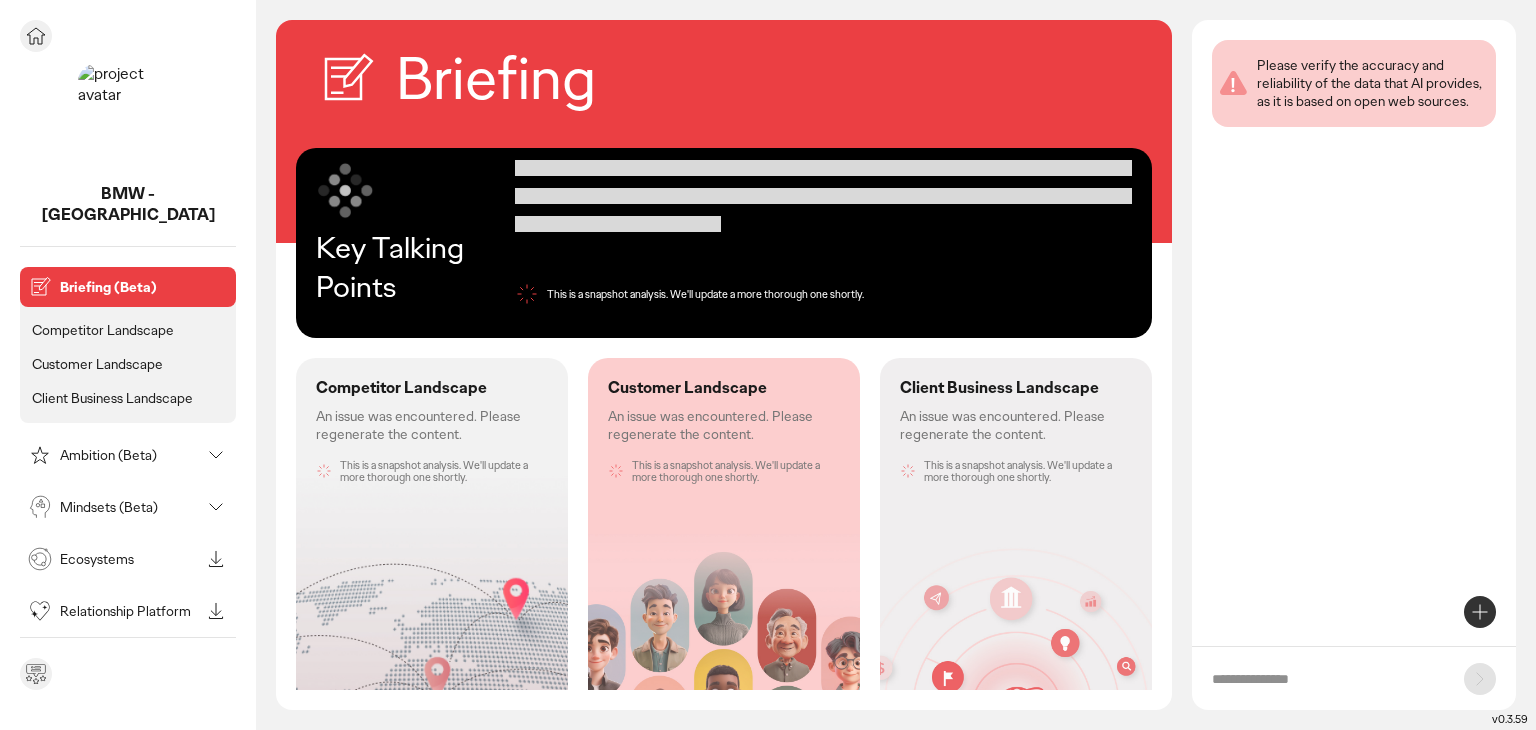 click 